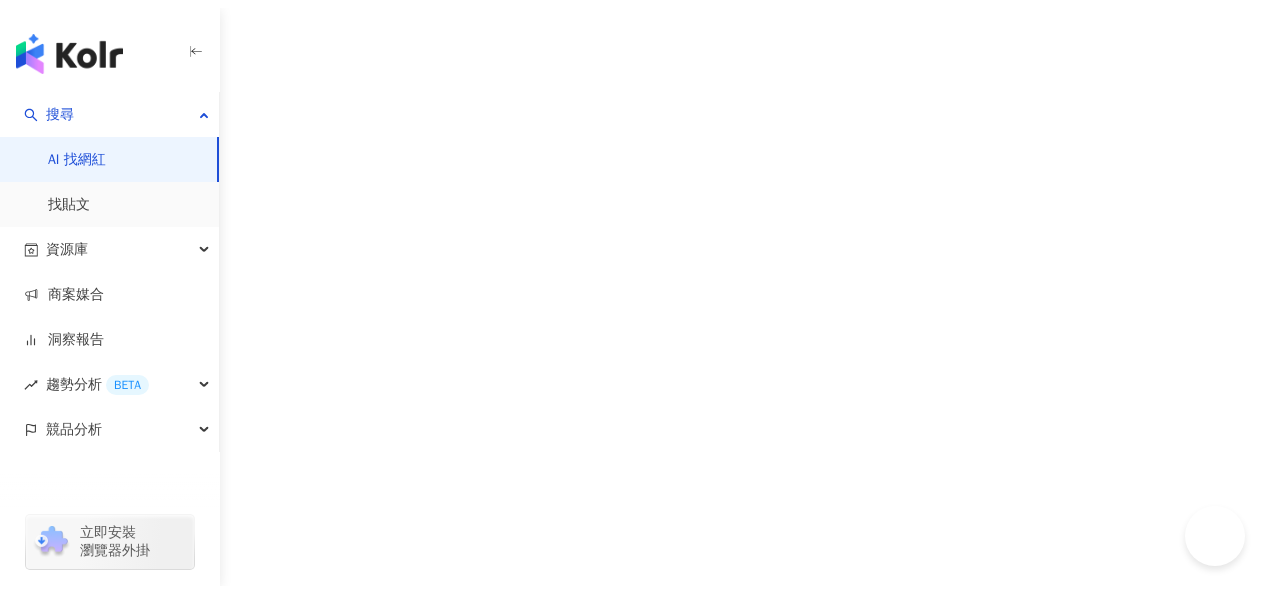 scroll, scrollTop: 0, scrollLeft: 0, axis: both 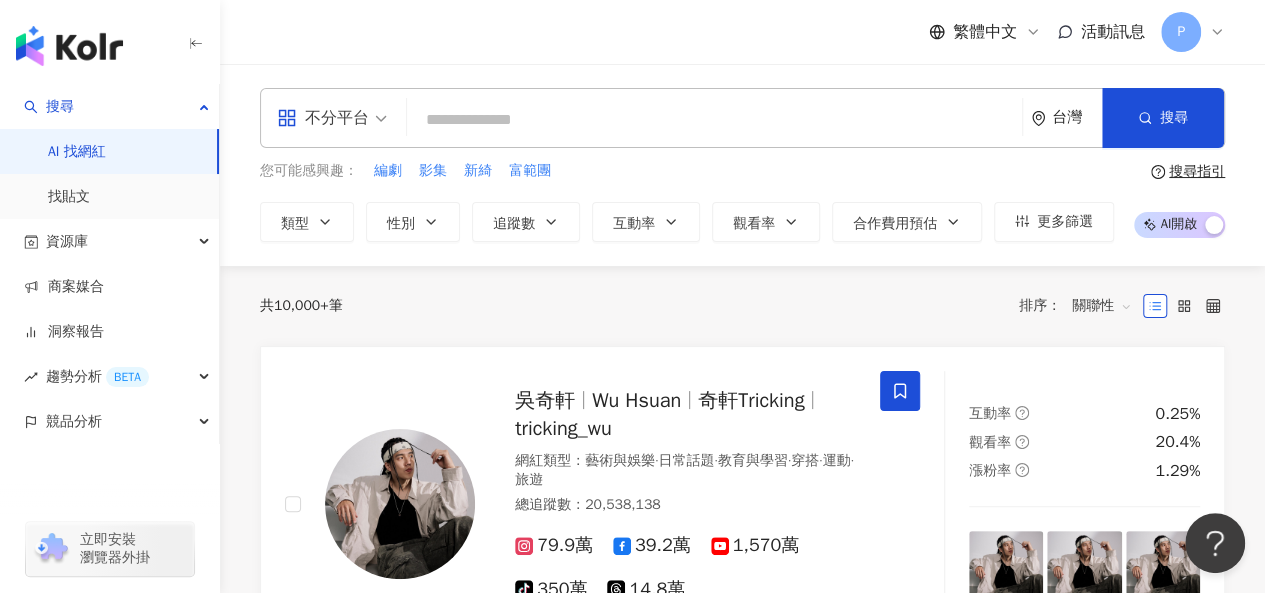 paste on "**********" 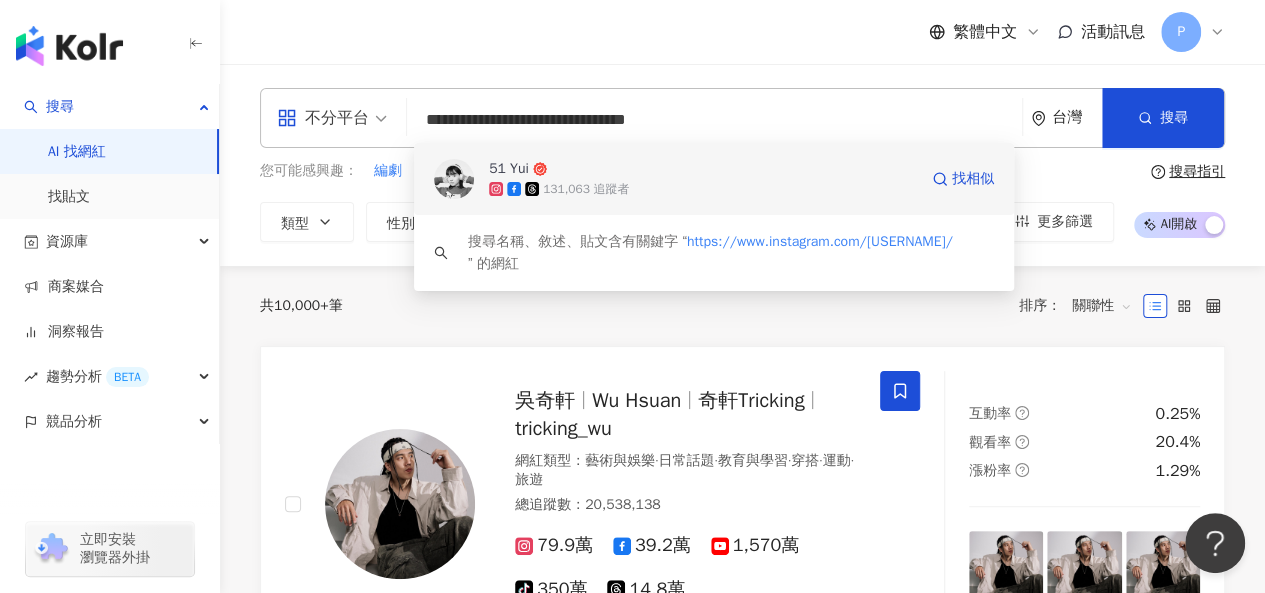click on "131,063   追蹤者" at bounding box center (703, 189) 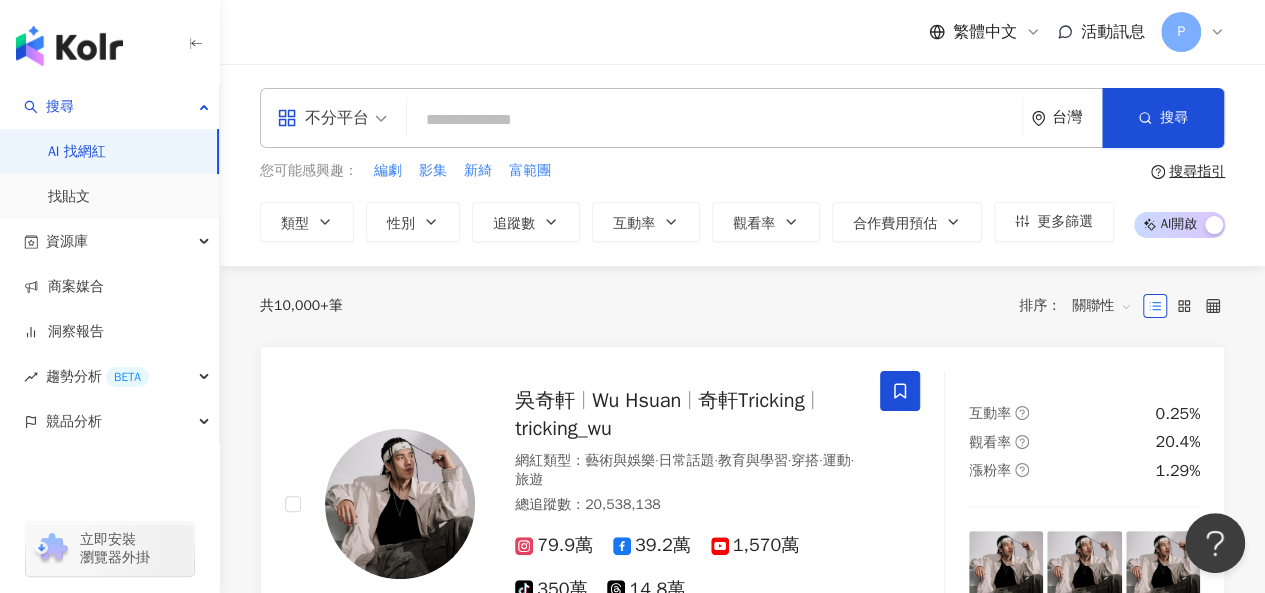 paste on "**********" 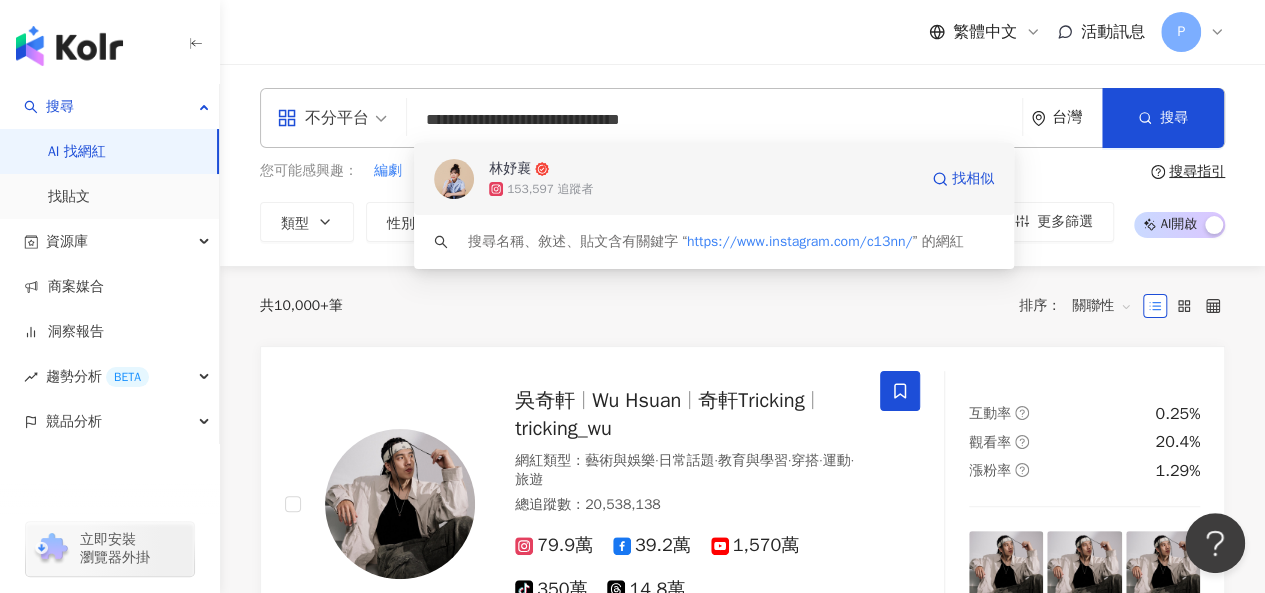 click on "153,597   追蹤者" at bounding box center (703, 189) 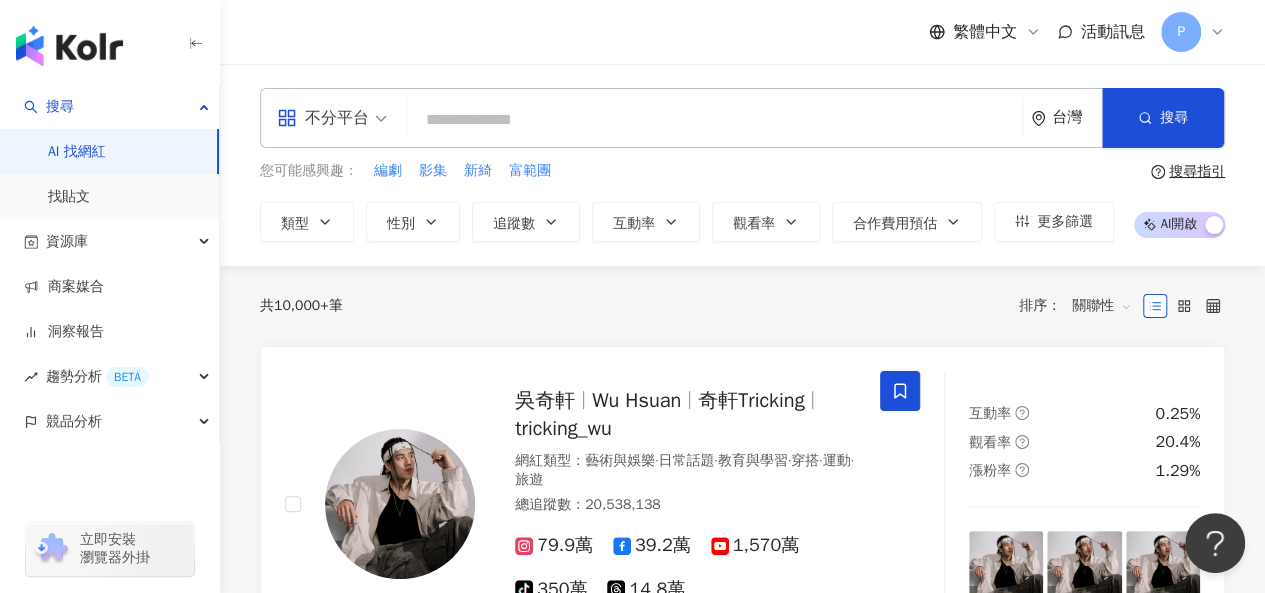 paste on "**********" 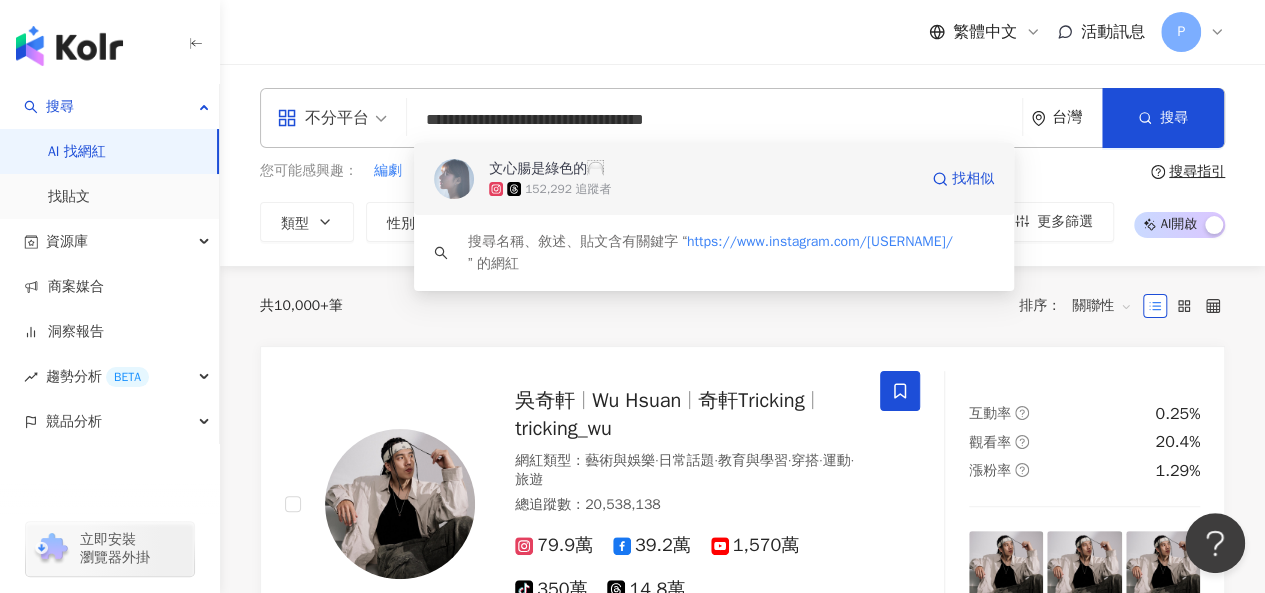 click on "152,292   追蹤者" at bounding box center (703, 189) 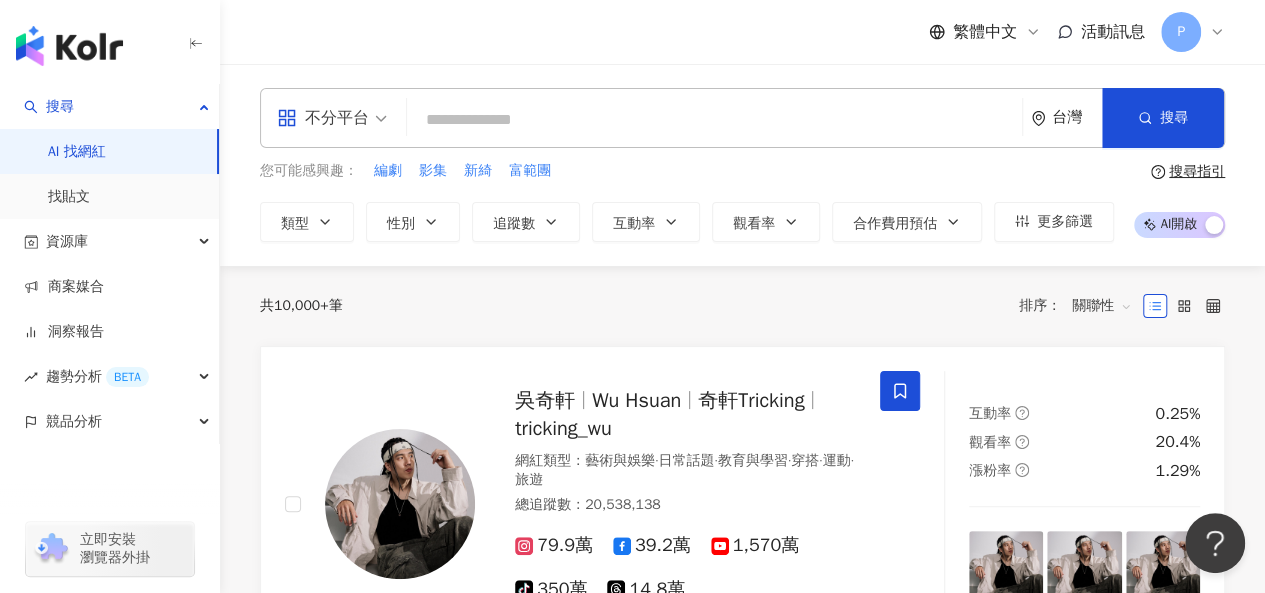 paste on "**********" 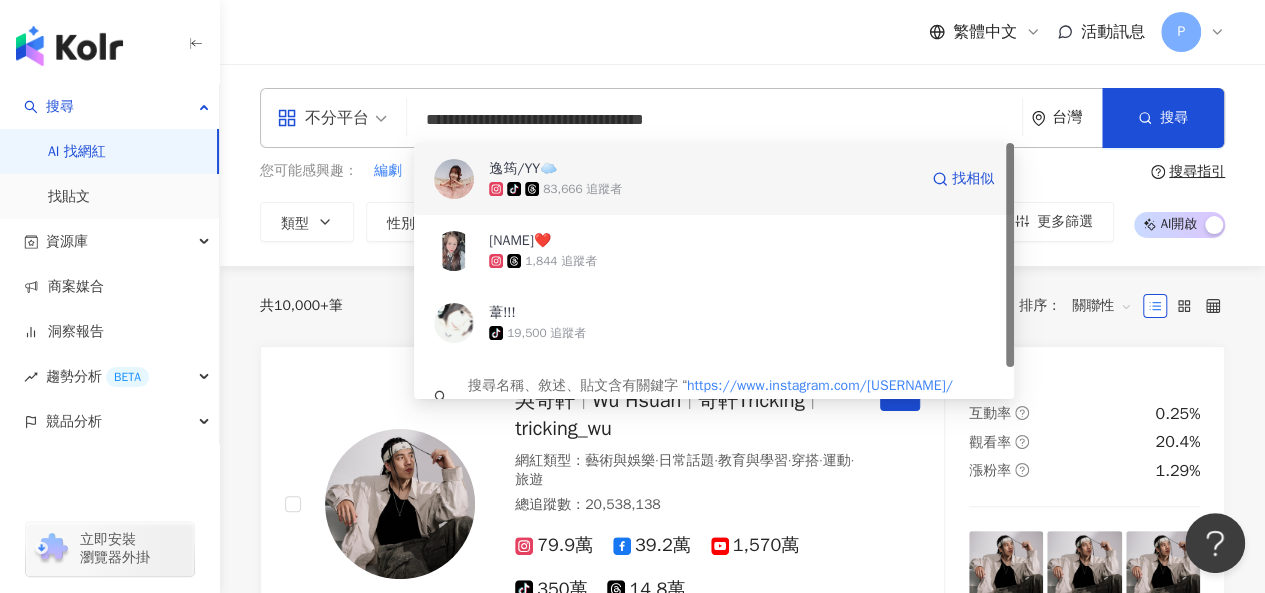 click on "tiktok-icon 83,666   追蹤者" at bounding box center [703, 189] 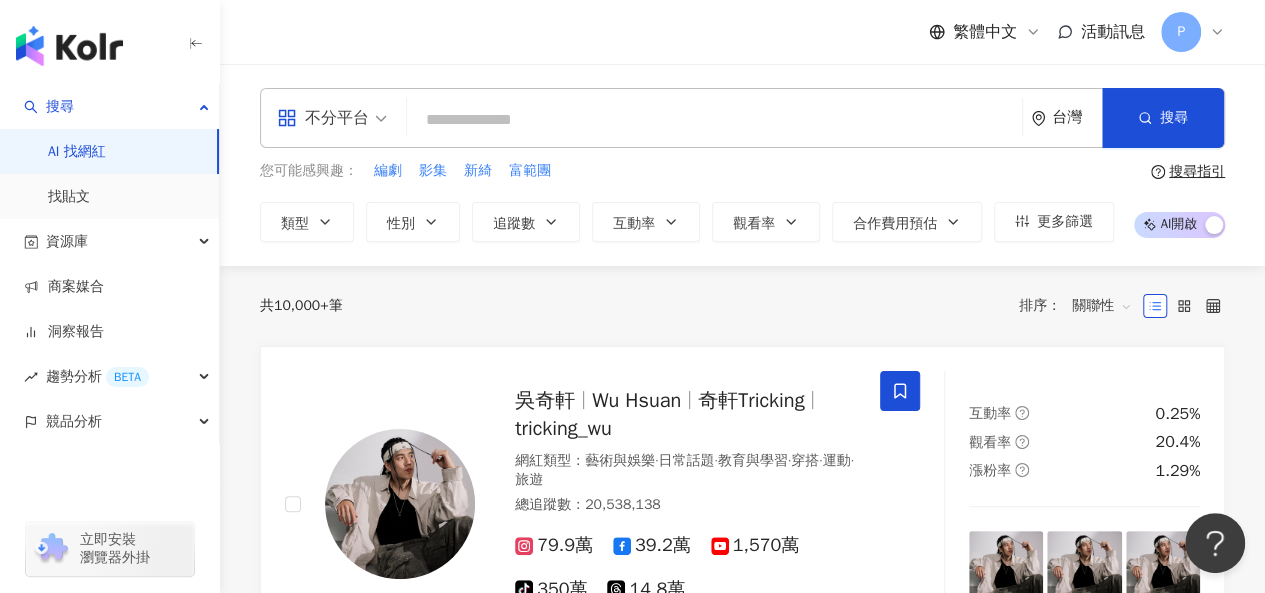 paste on "**********" 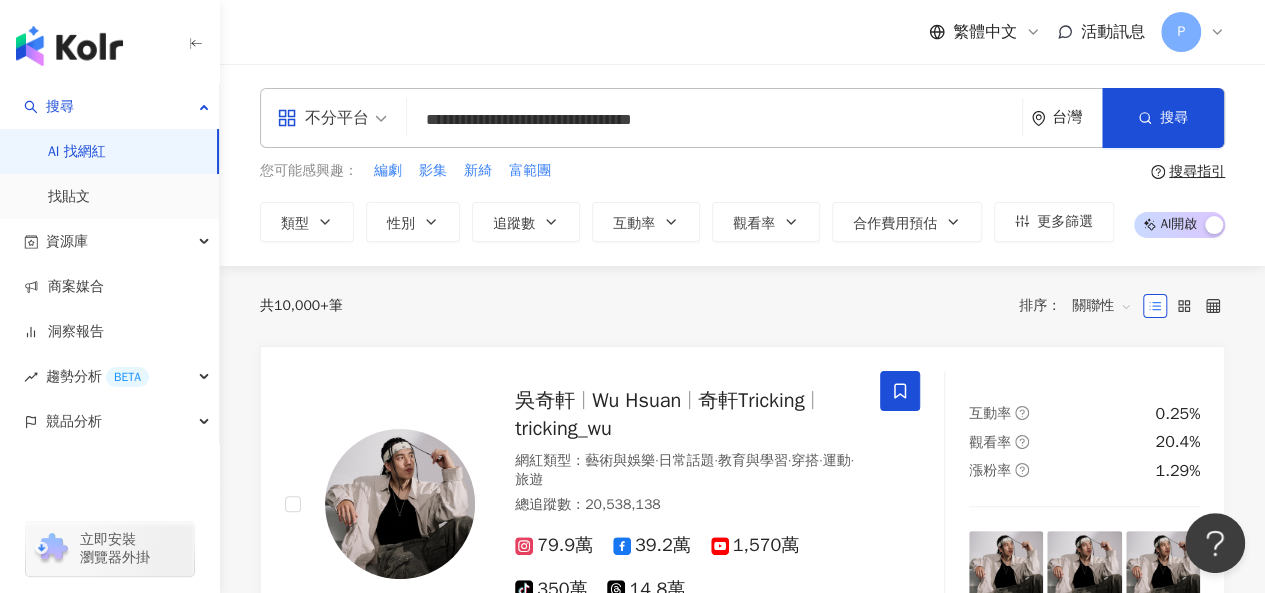 click on "**********" at bounding box center [714, 120] 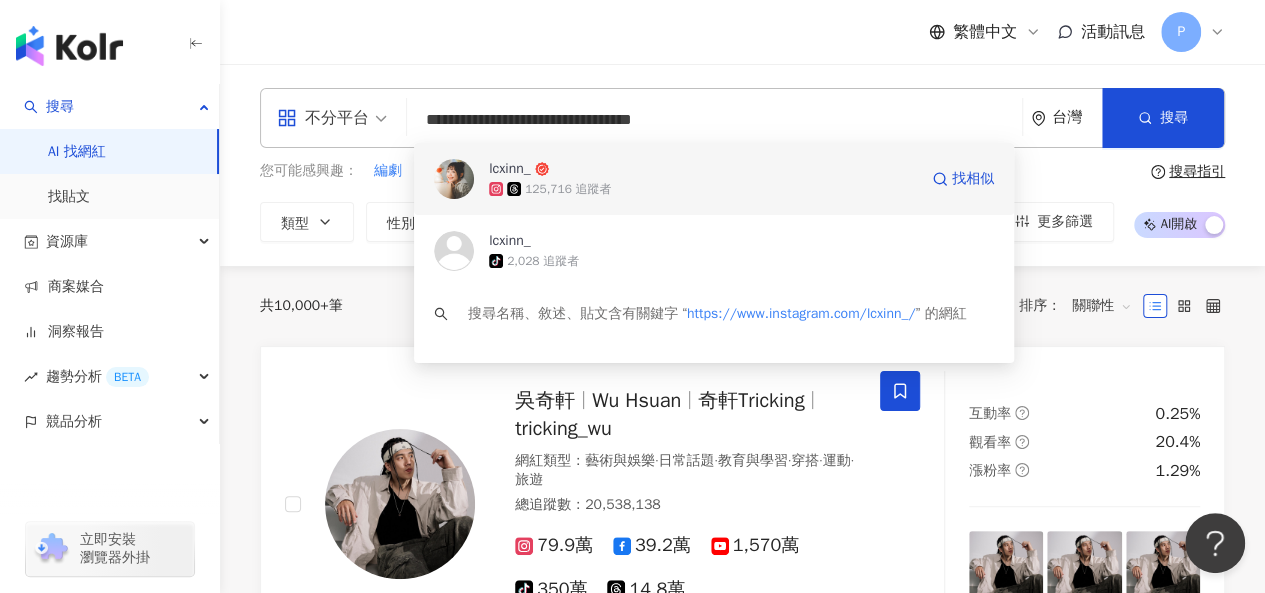 click on "lcxinn_" at bounding box center [703, 169] 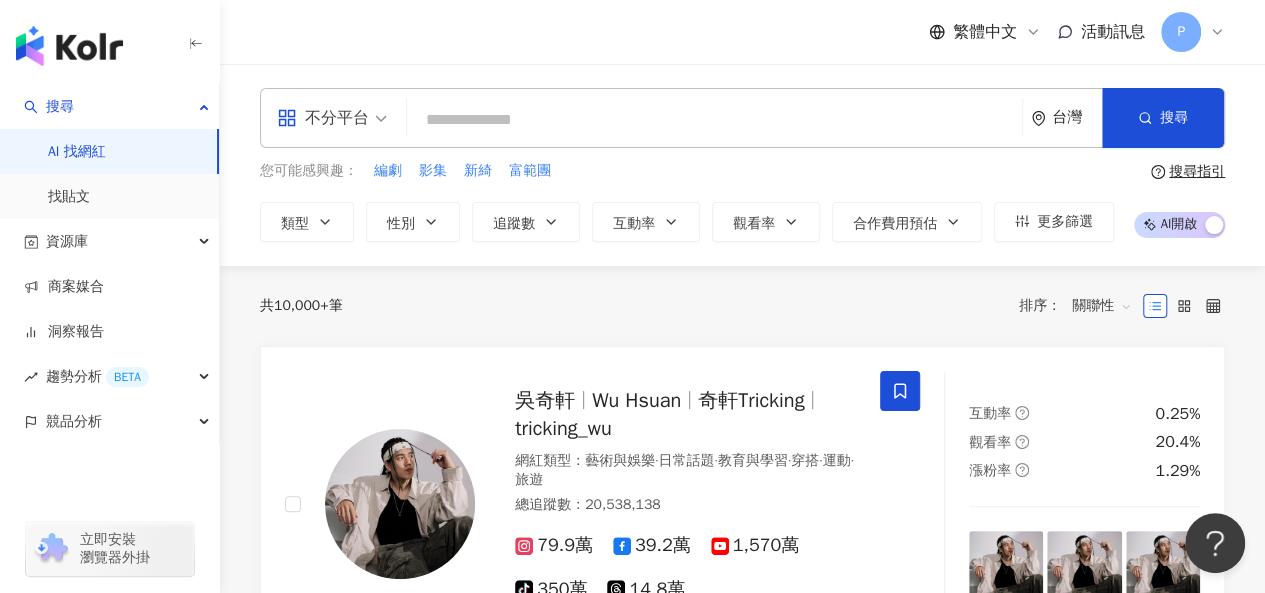 click at bounding box center [714, 120] 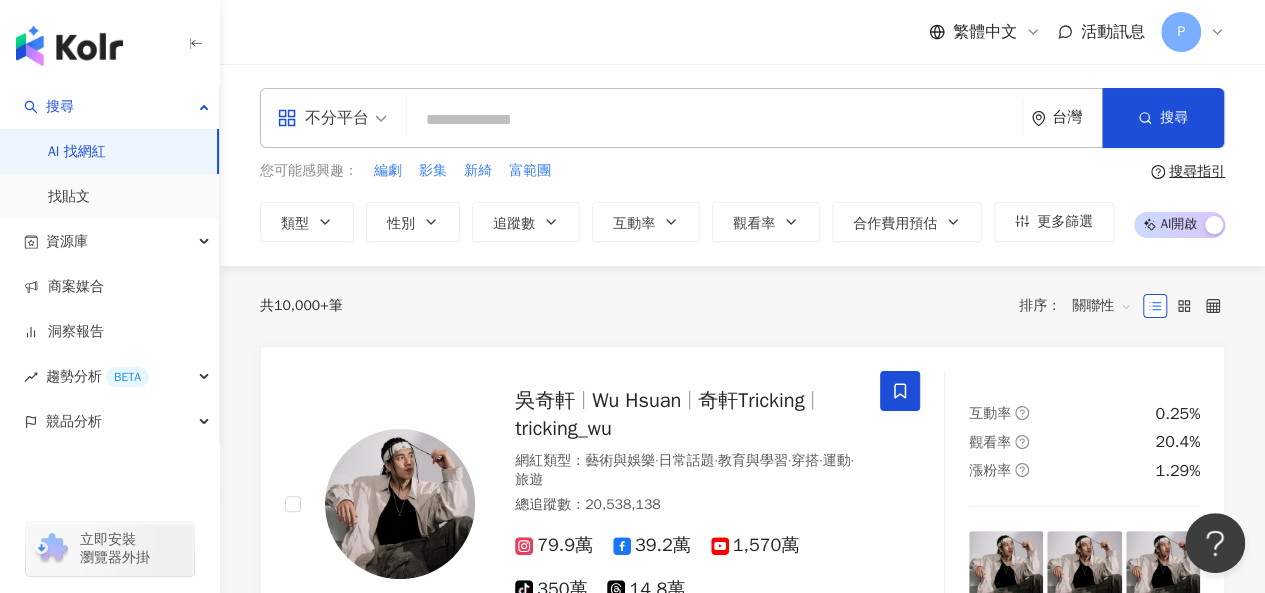 paste on "**********" 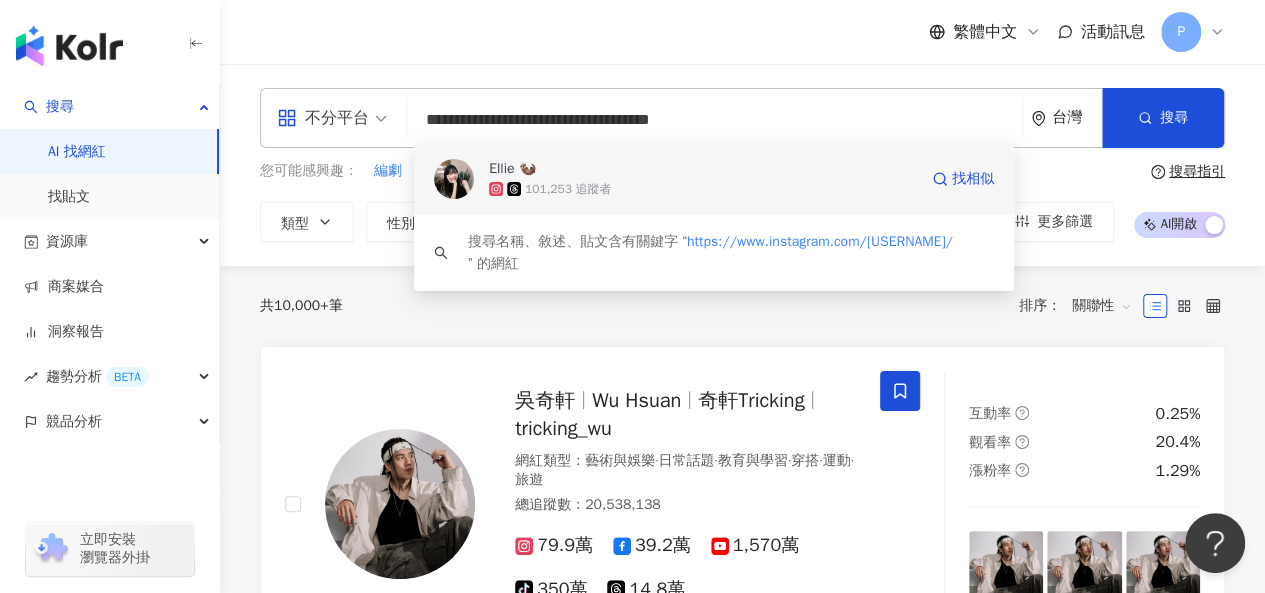 click on "Ellie 🦦" at bounding box center (703, 169) 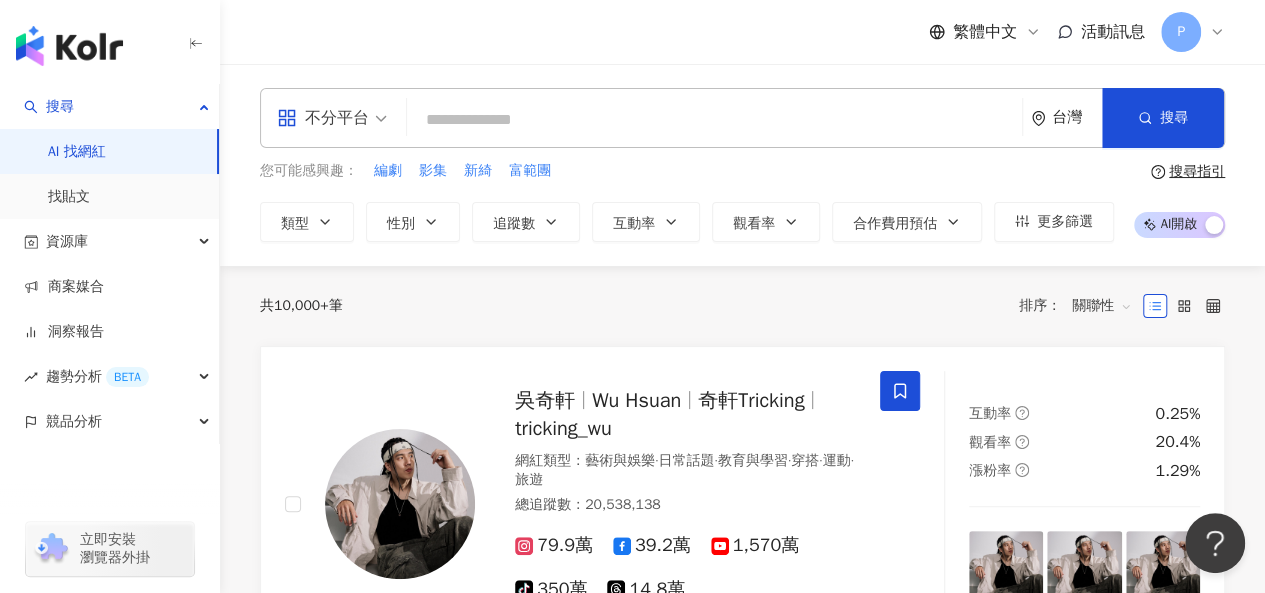 paste on "**********" 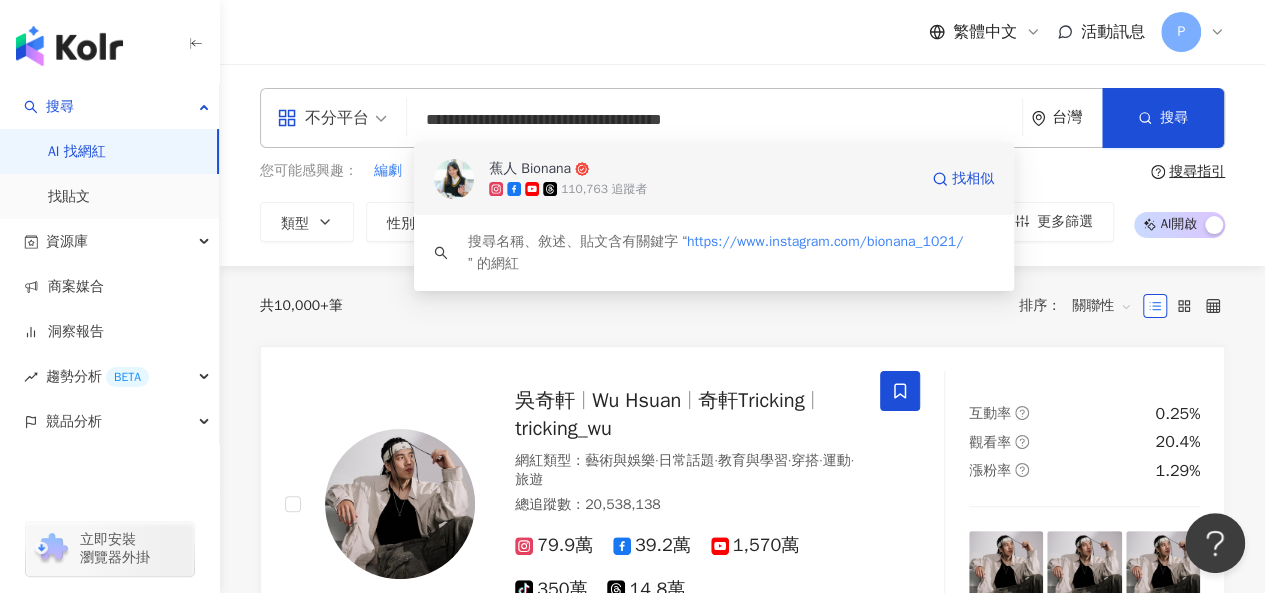click on "110,763   追蹤者" at bounding box center (703, 189) 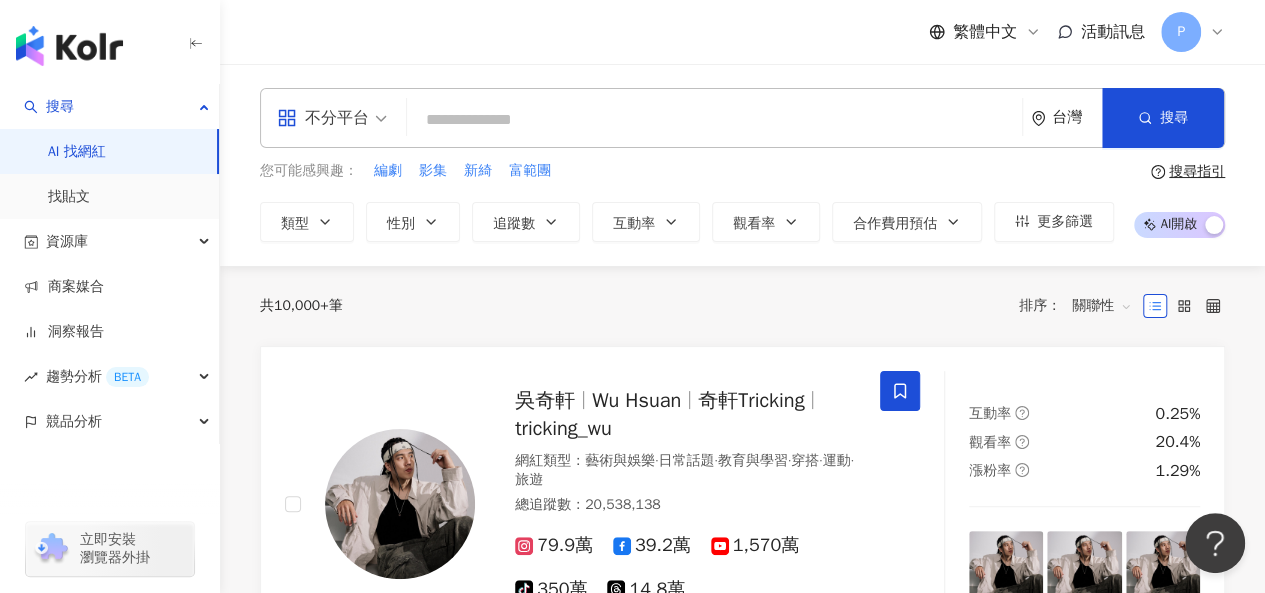 paste on "**********" 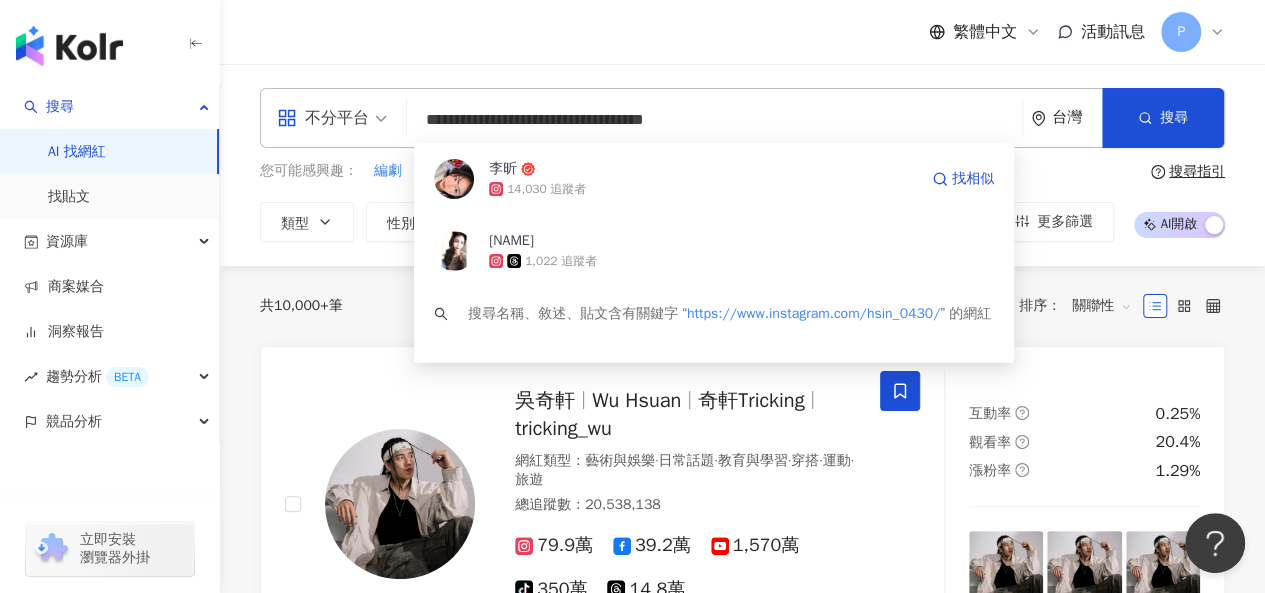 type on "**********" 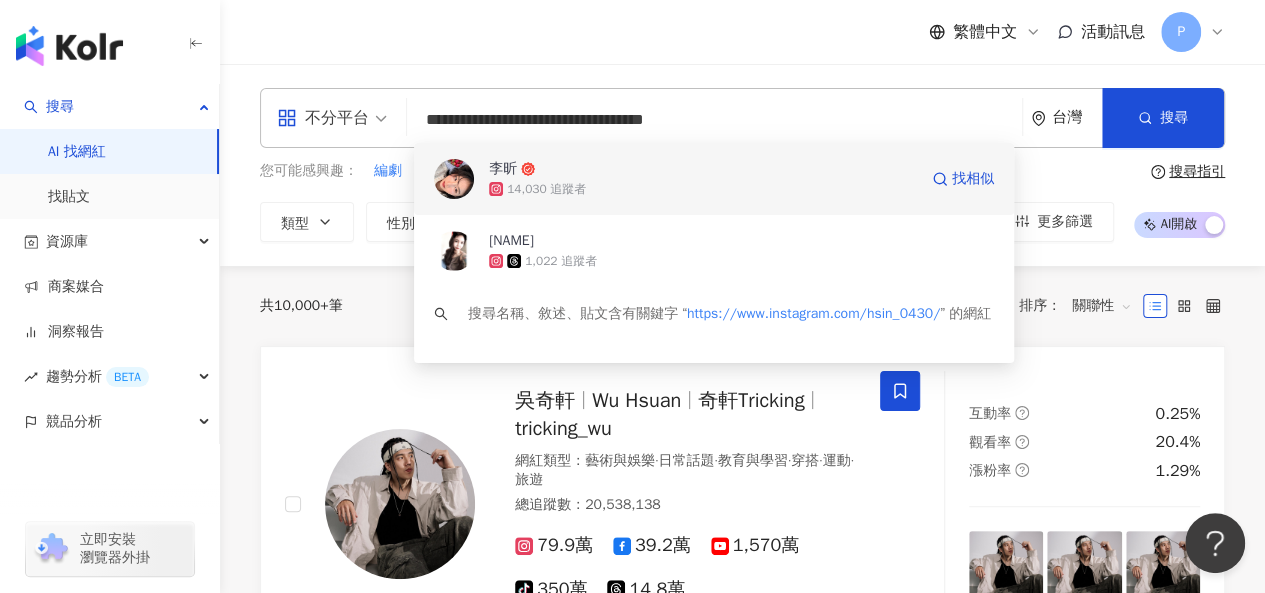 click on "14,030   追蹤者" at bounding box center [703, 189] 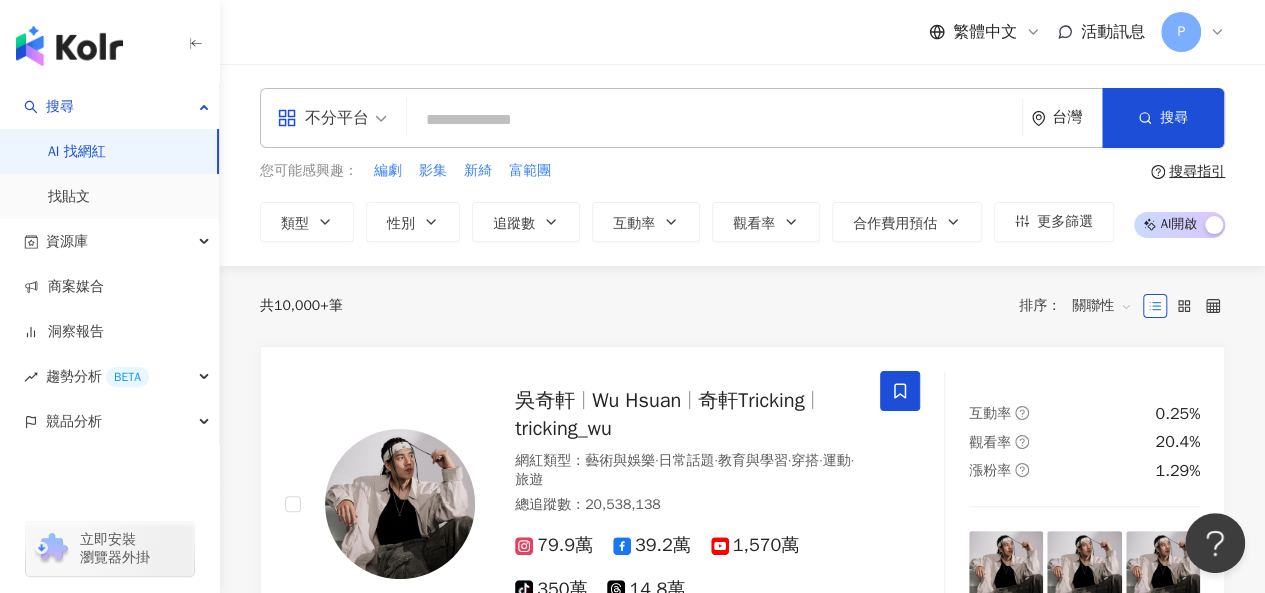 click at bounding box center (714, 120) 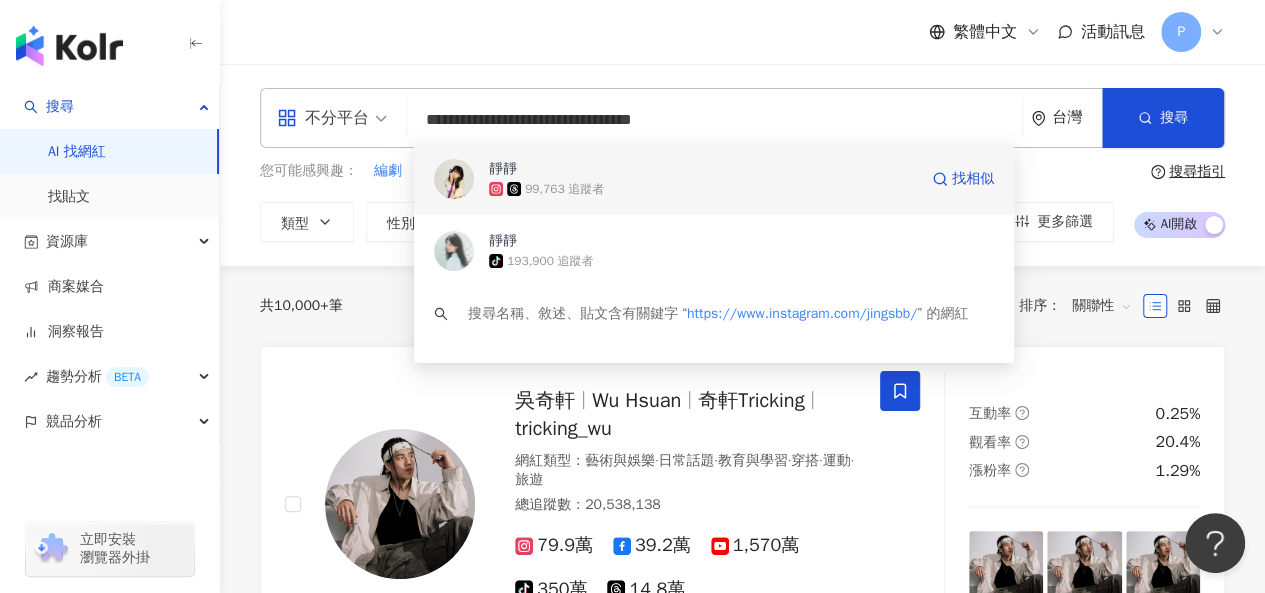 click on "99,763   追蹤者" at bounding box center [703, 189] 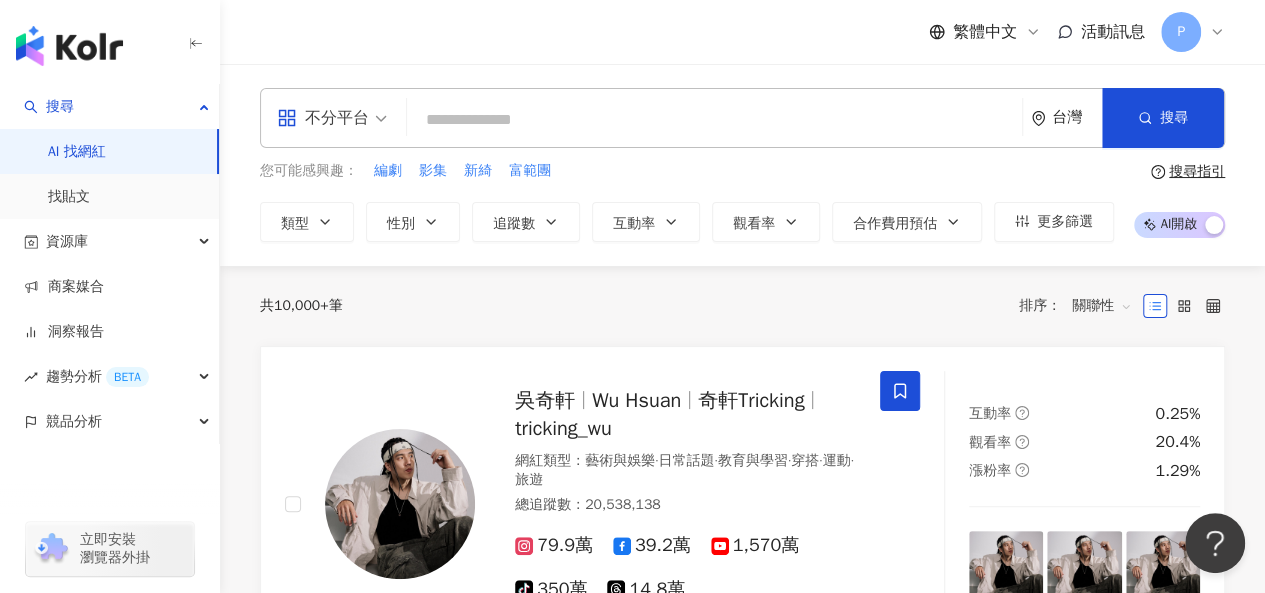 click at bounding box center [714, 120] 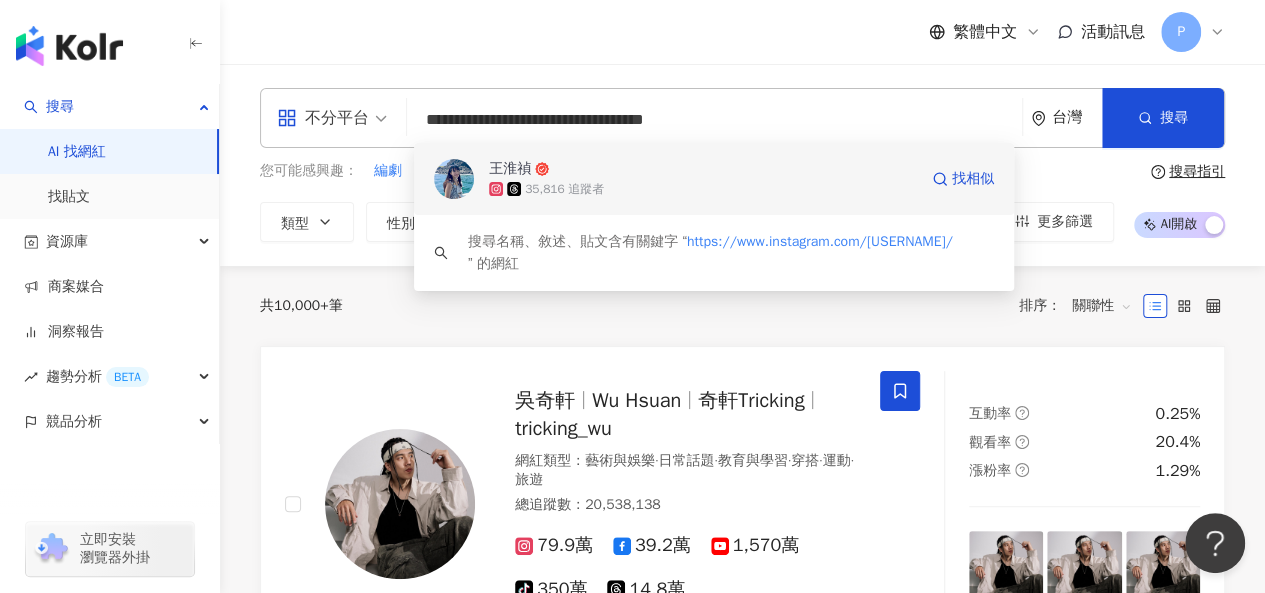 click on "王淮禎 35,816   追蹤者 找相似" at bounding box center [714, 179] 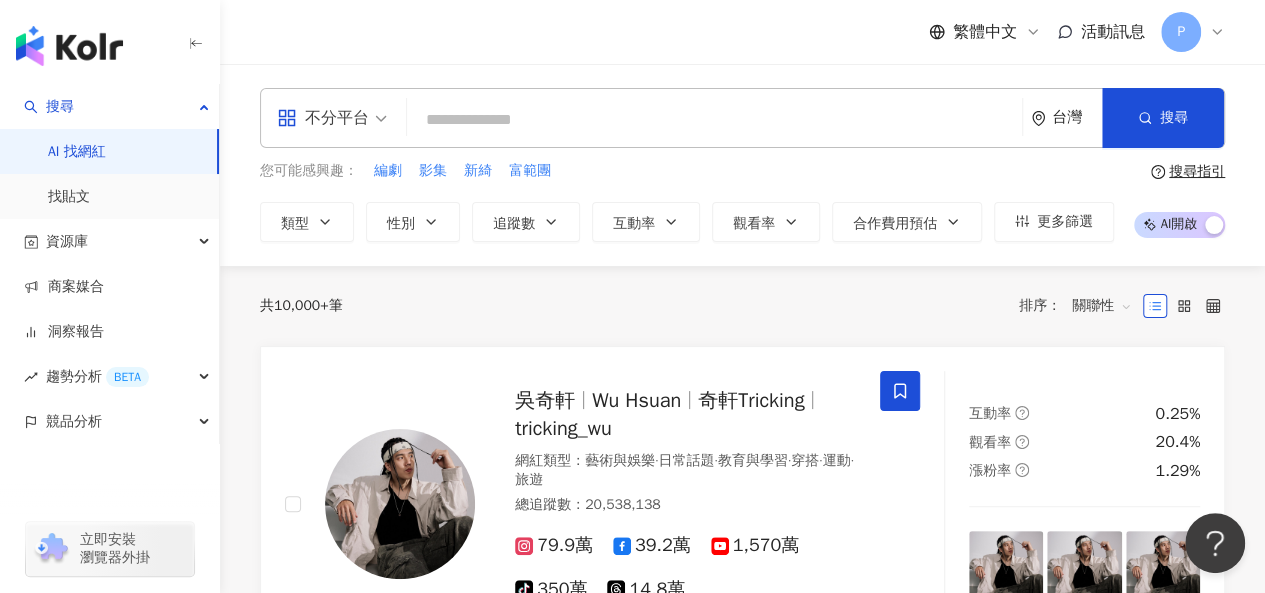 paste on "**********" 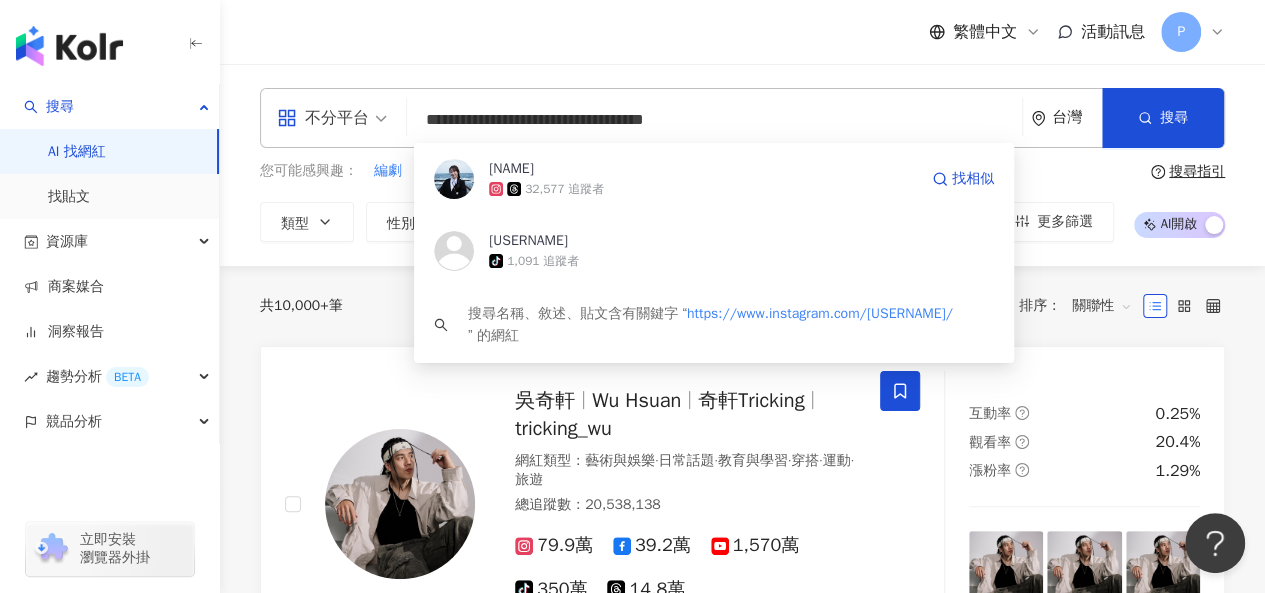 click on "32,577   追蹤者" at bounding box center [703, 189] 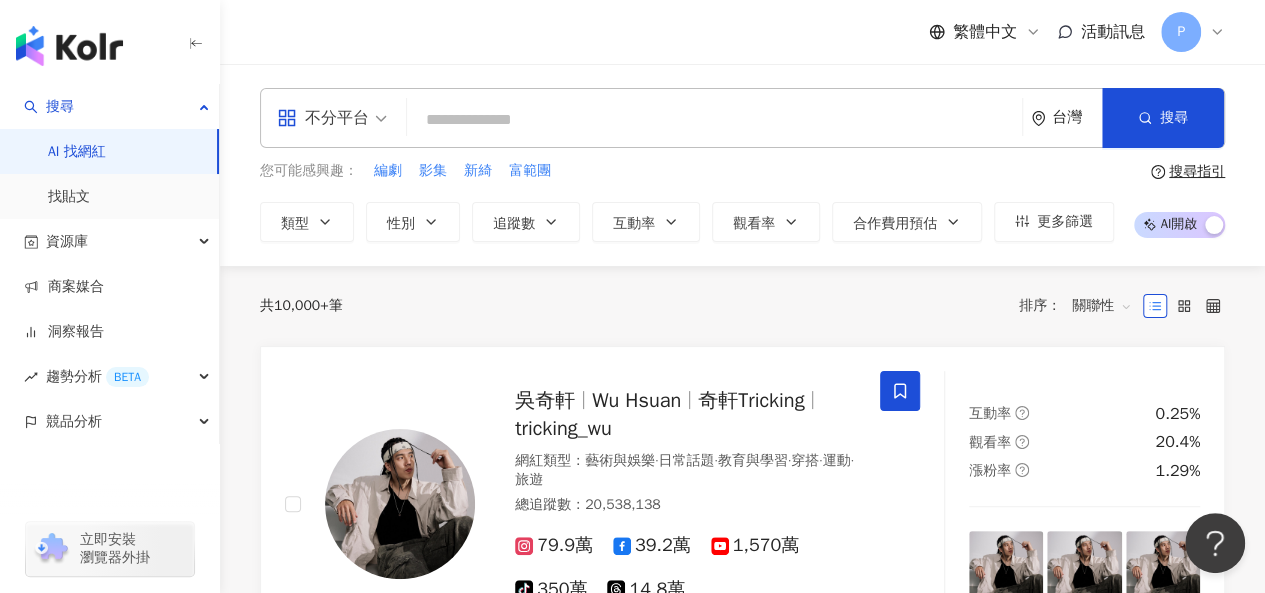 paste on "**********" 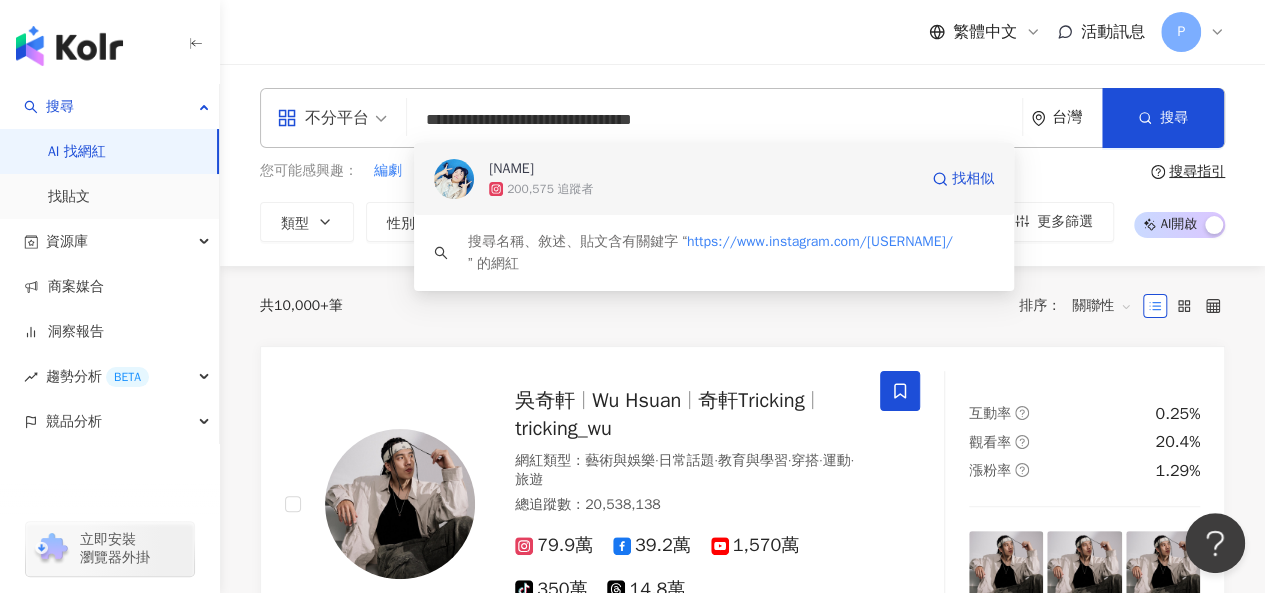 click on "200,575   追蹤者" at bounding box center (703, 189) 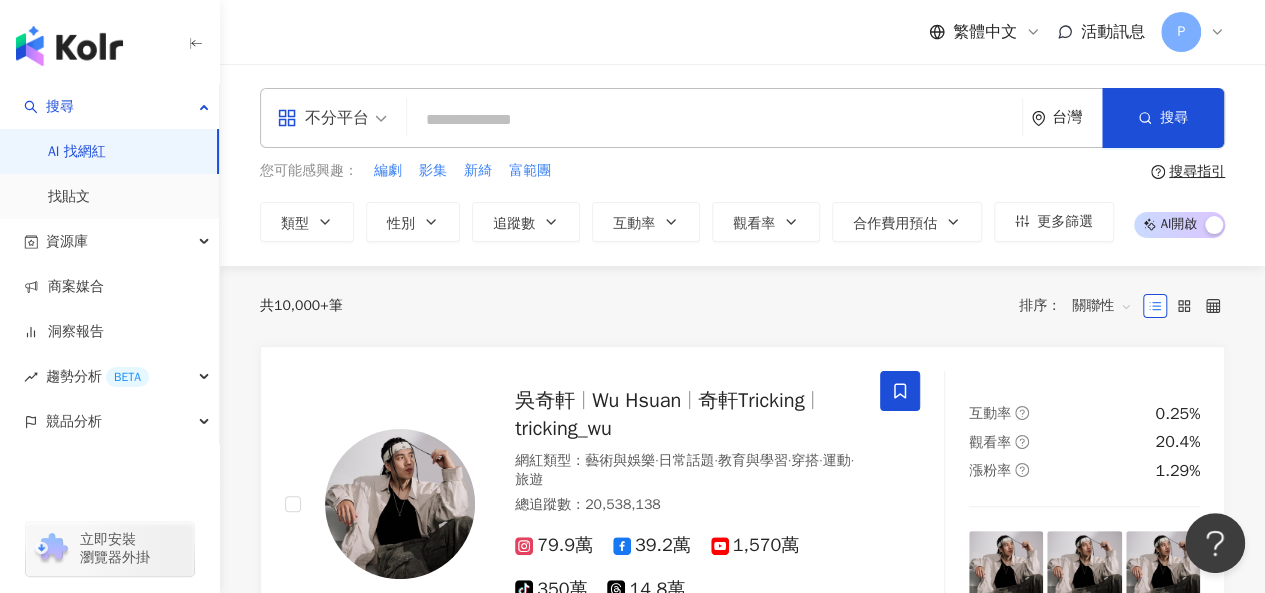 paste on "**********" 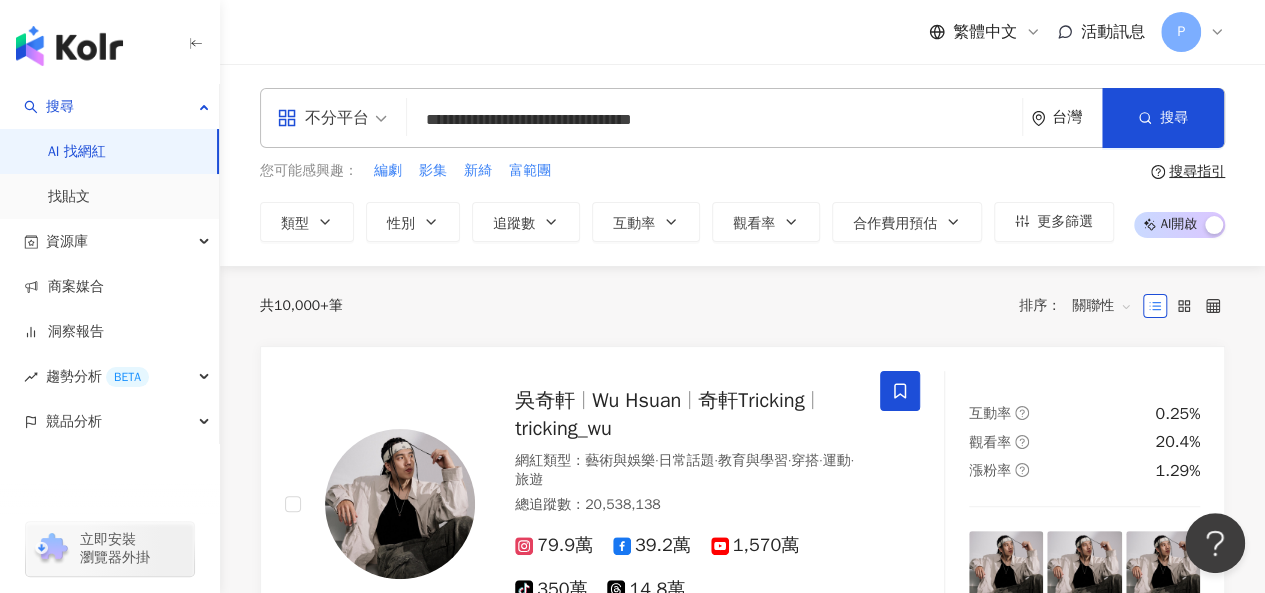 click on "**********" at bounding box center [714, 120] 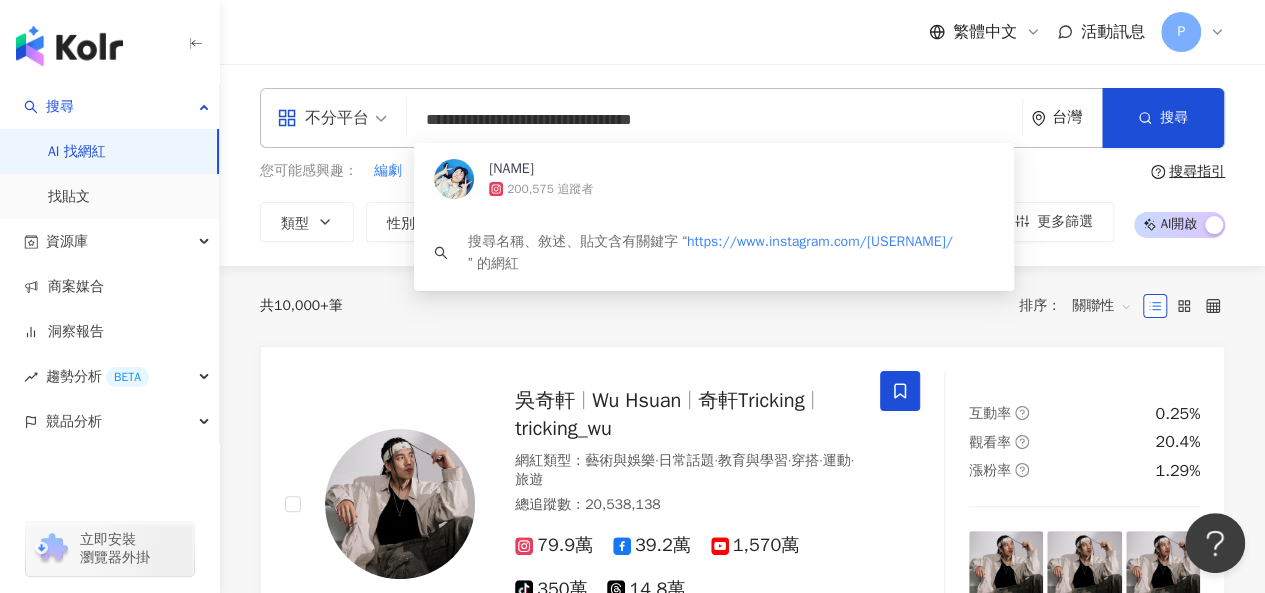 type on "**********" 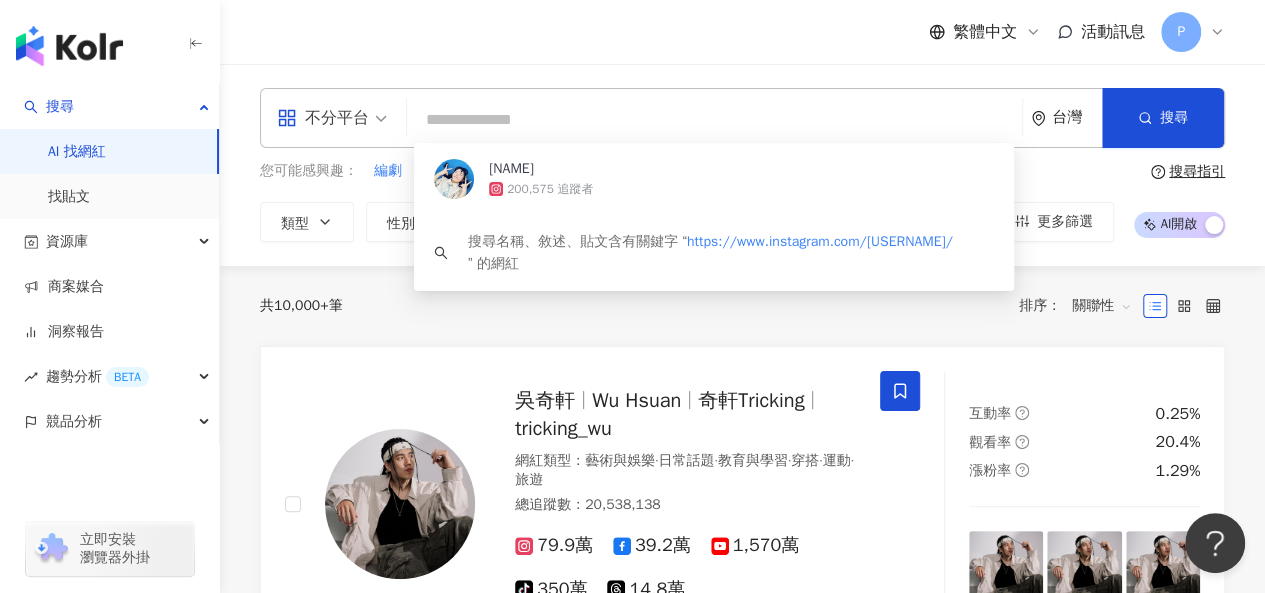 paste on "**********" 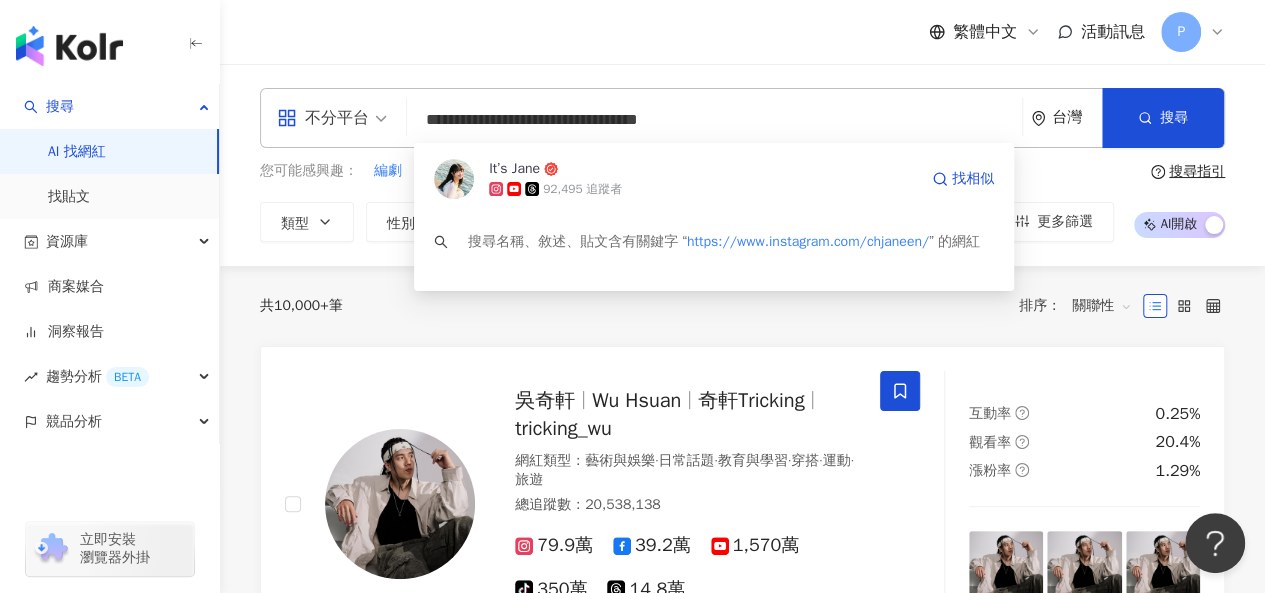 click on "92,495   追蹤者" at bounding box center (703, 189) 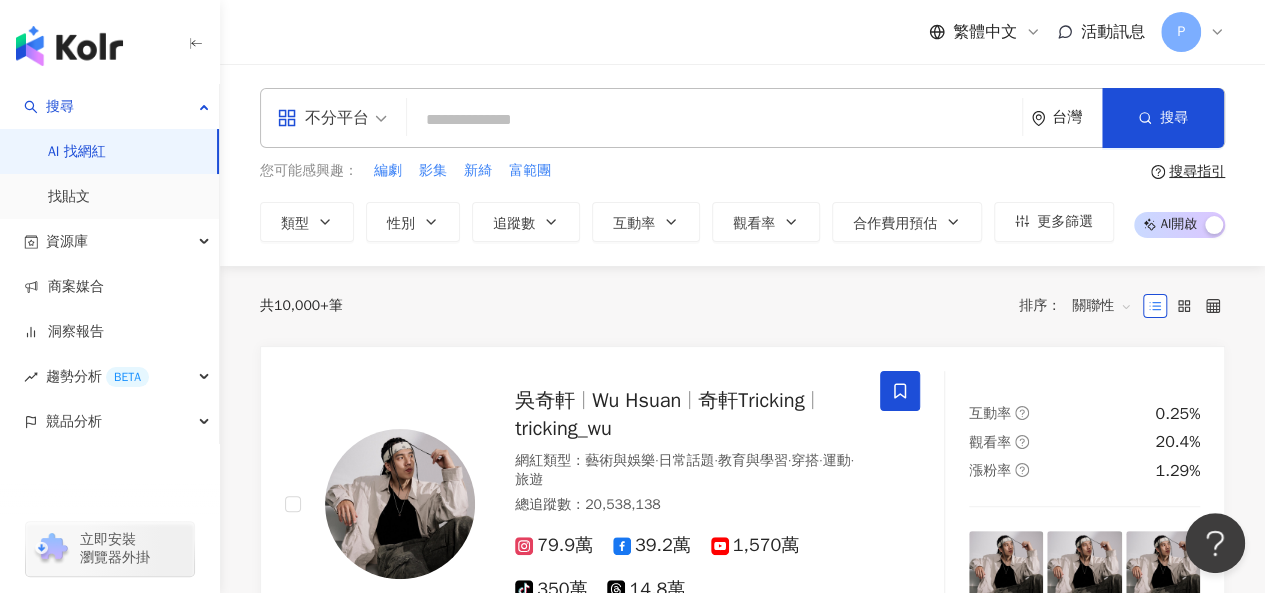 paste on "**********" 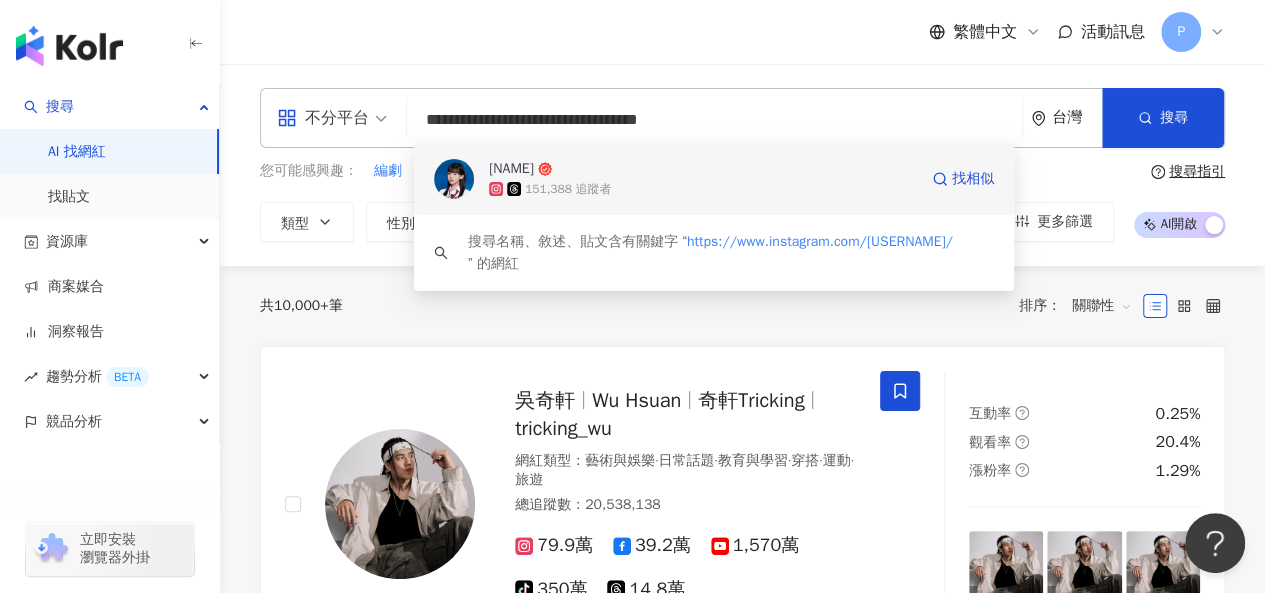 click on "151,388   追蹤者" at bounding box center [703, 189] 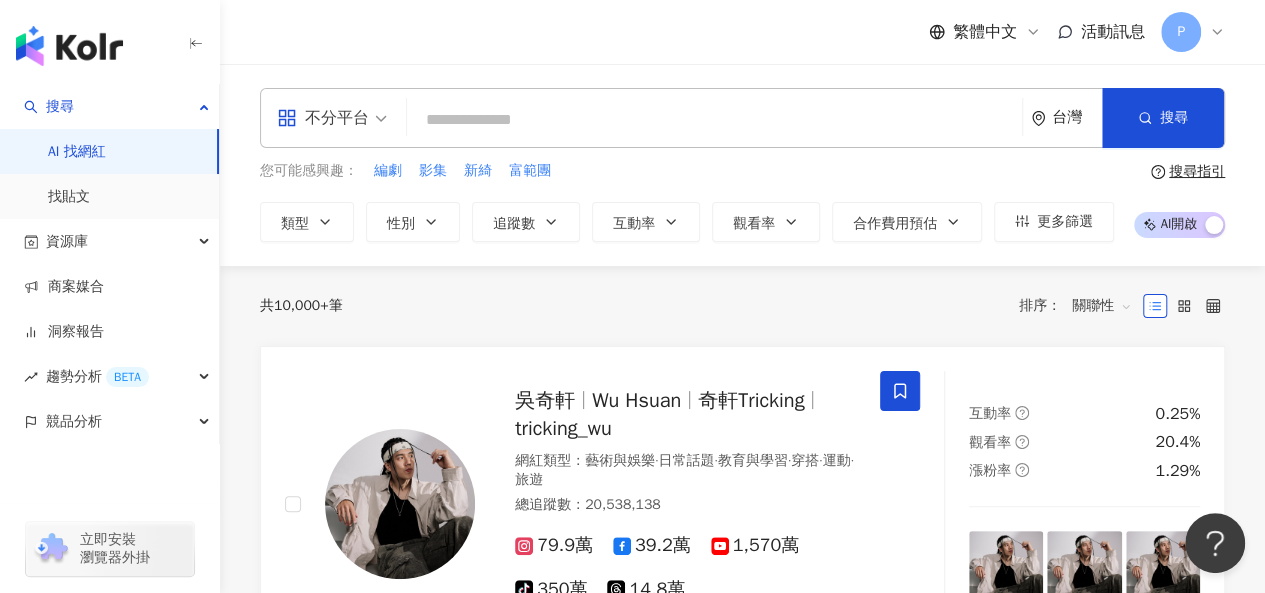 paste on "**********" 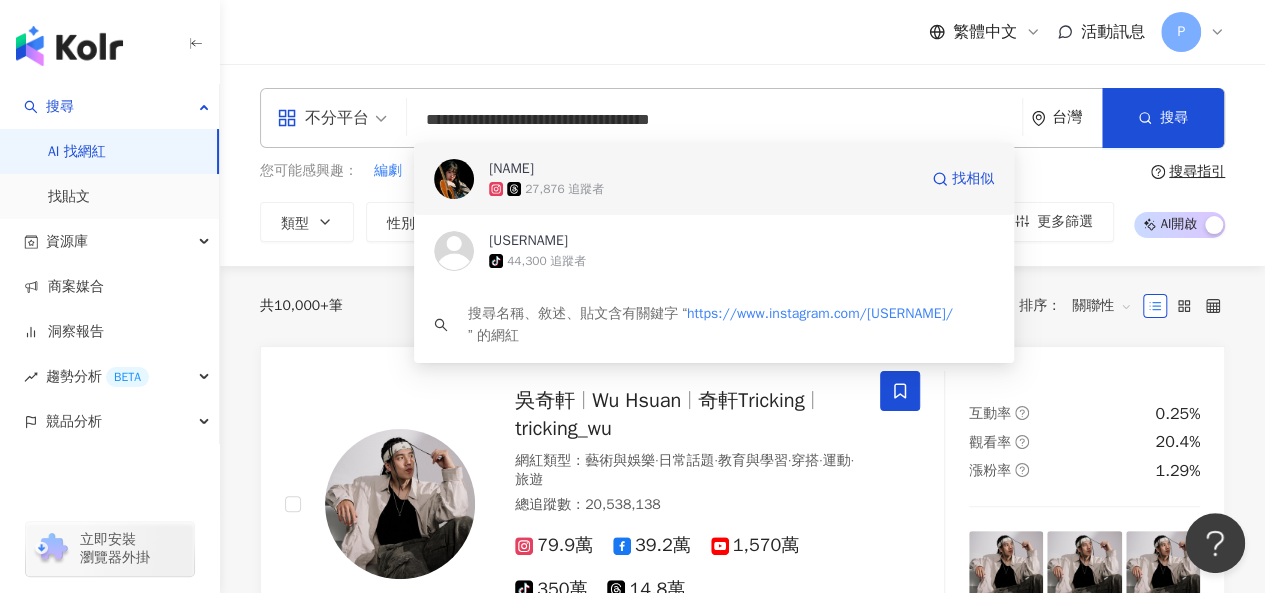 click on "27,876   追蹤者" at bounding box center [703, 189] 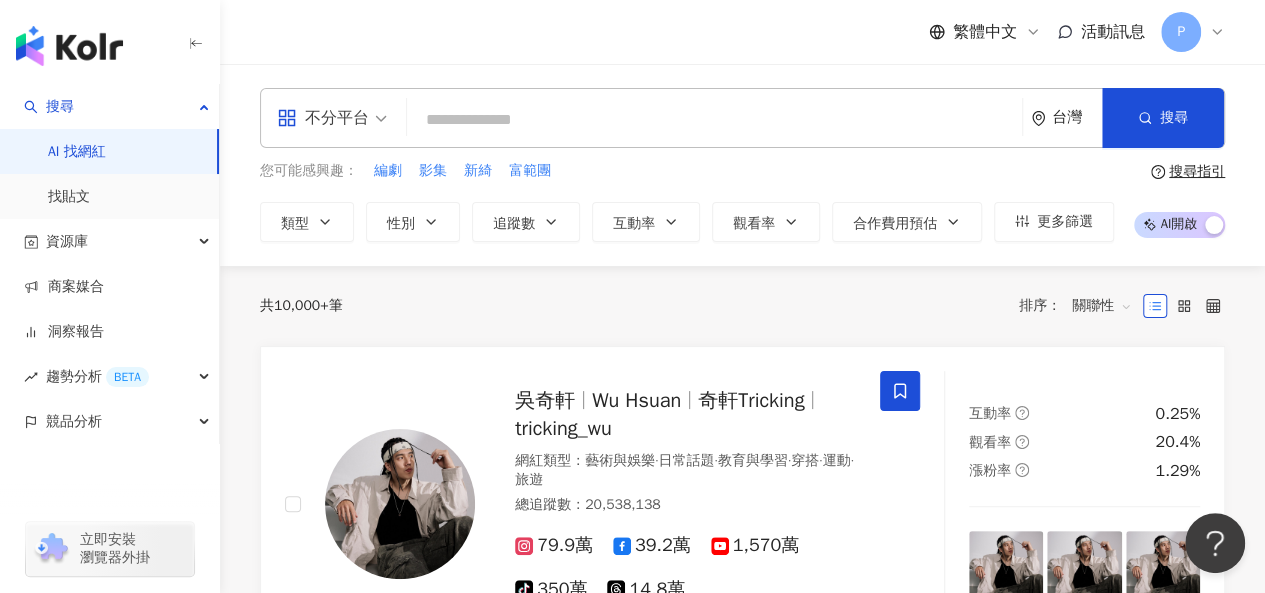 paste on "**********" 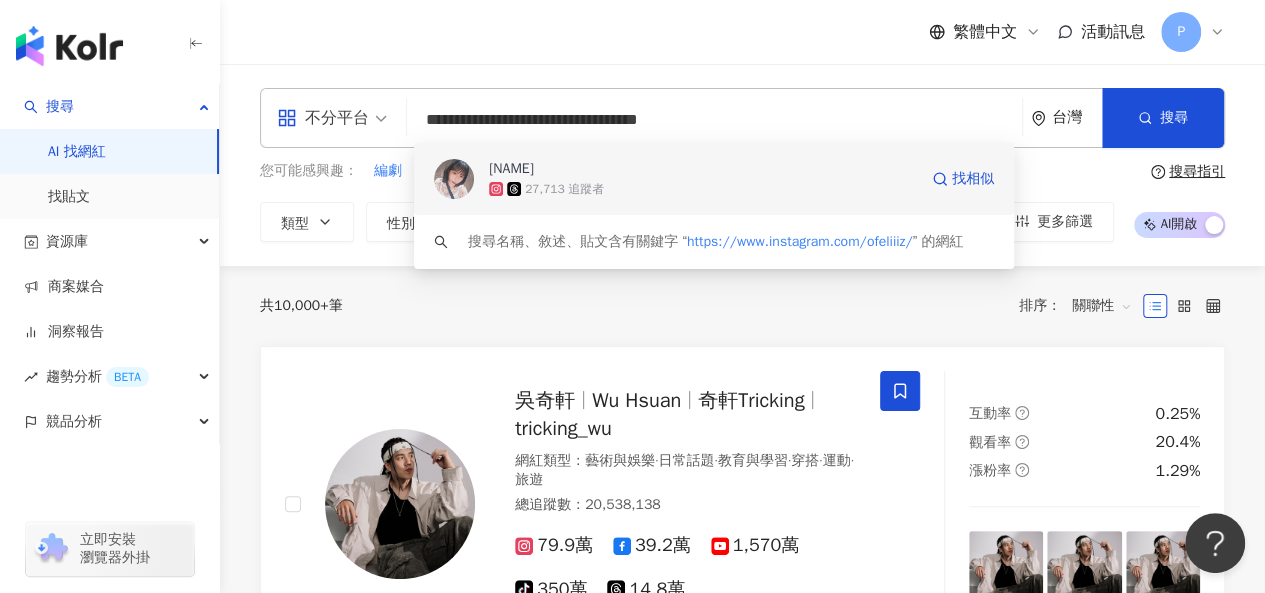 click on "27,713   追蹤者" at bounding box center [564, 189] 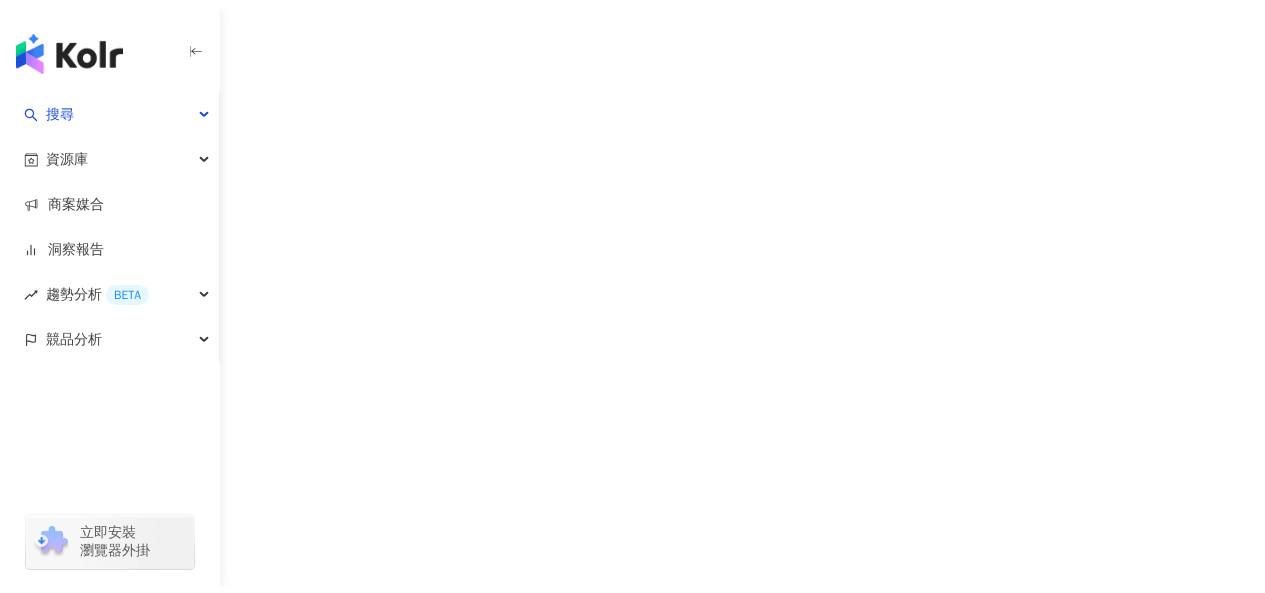 scroll, scrollTop: 0, scrollLeft: 0, axis: both 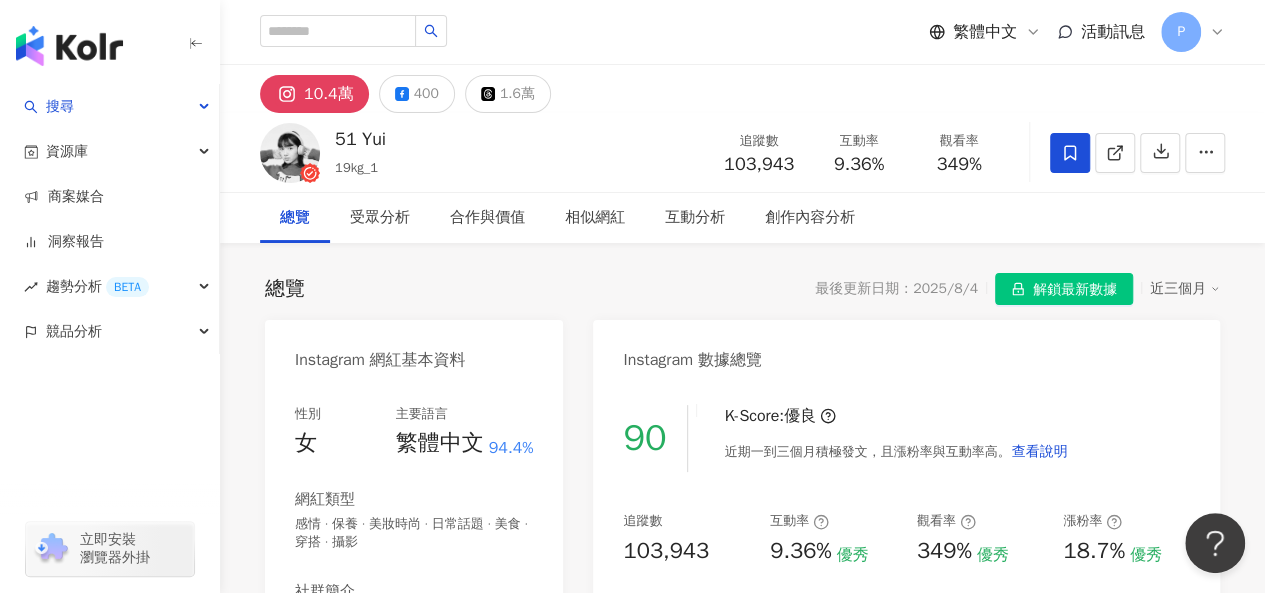 click at bounding box center (1070, 153) 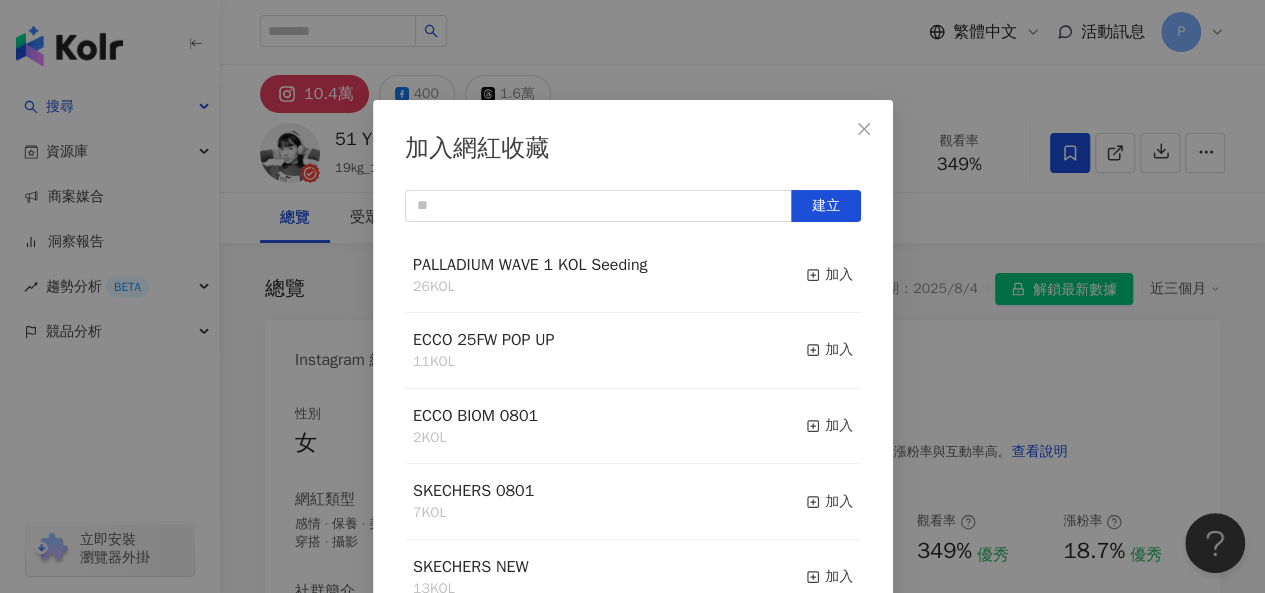 scroll, scrollTop: 28, scrollLeft: 0, axis: vertical 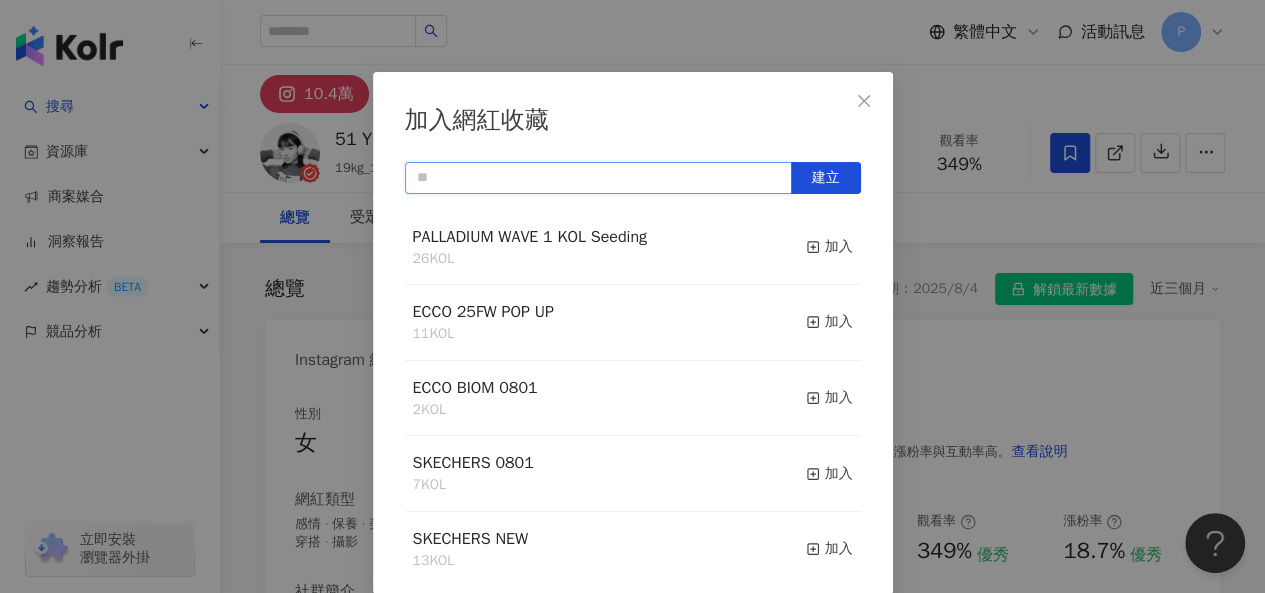 click at bounding box center [598, 178] 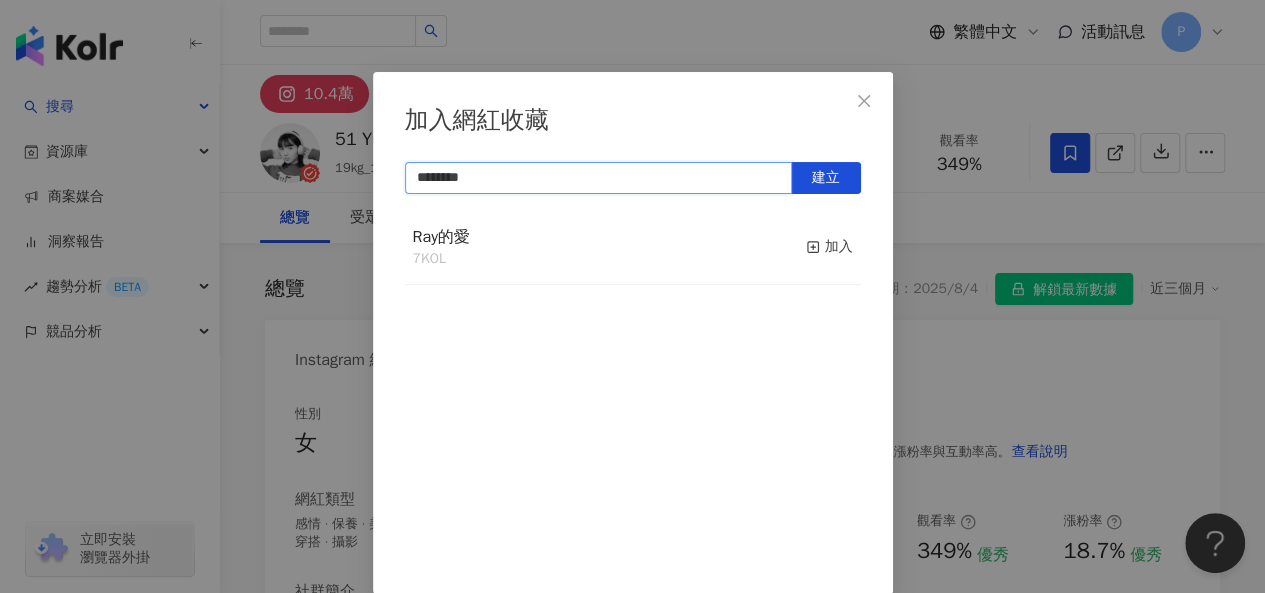 type on "*********" 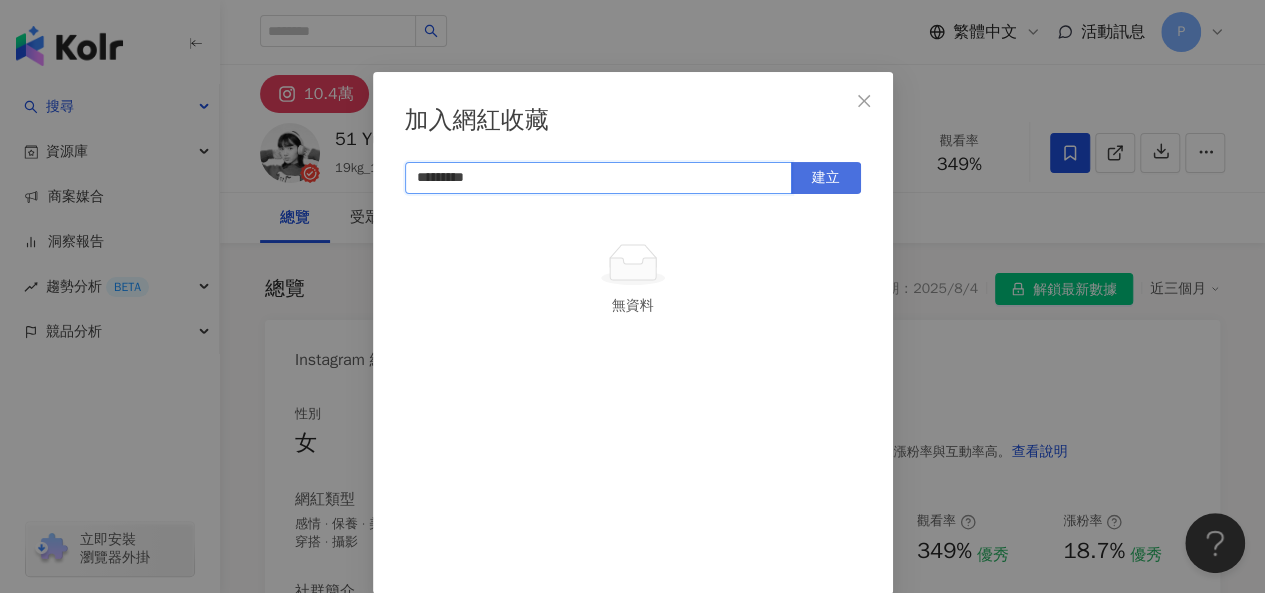 click on "建立" at bounding box center (826, 178) 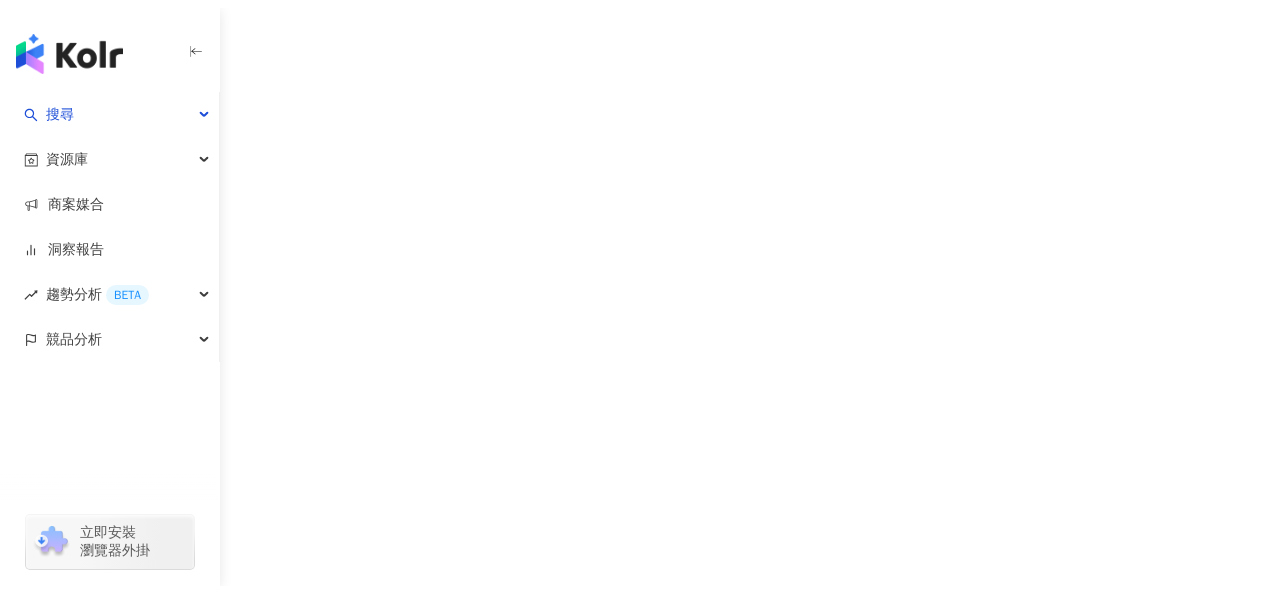 scroll, scrollTop: 0, scrollLeft: 0, axis: both 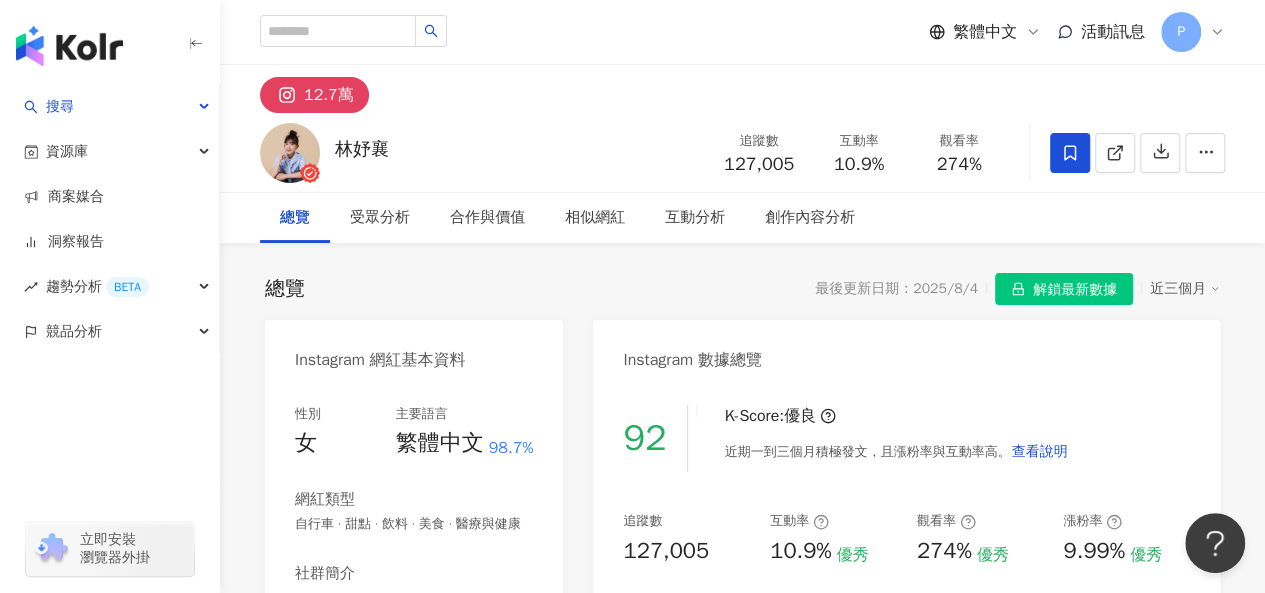 click 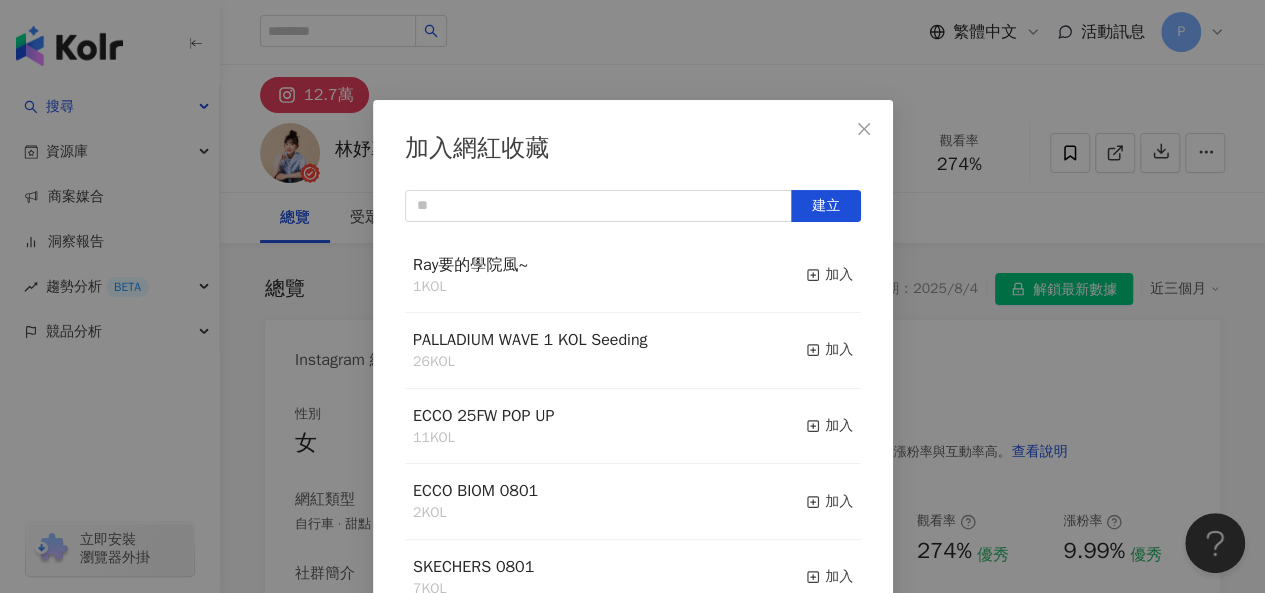 scroll, scrollTop: 28, scrollLeft: 0, axis: vertical 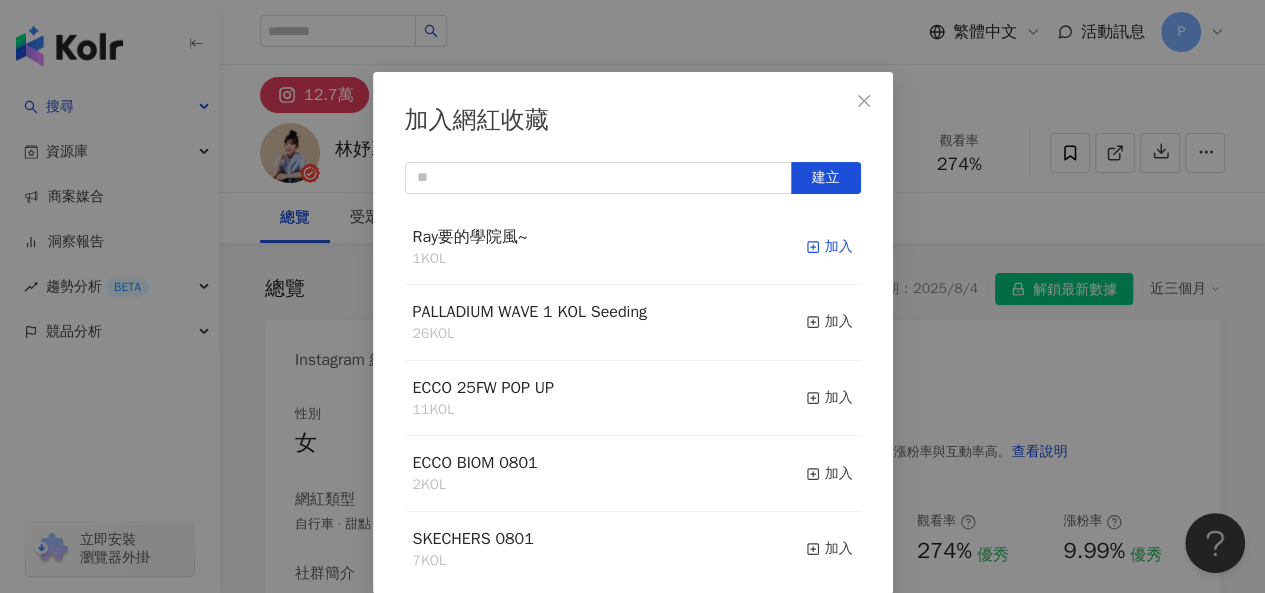 click 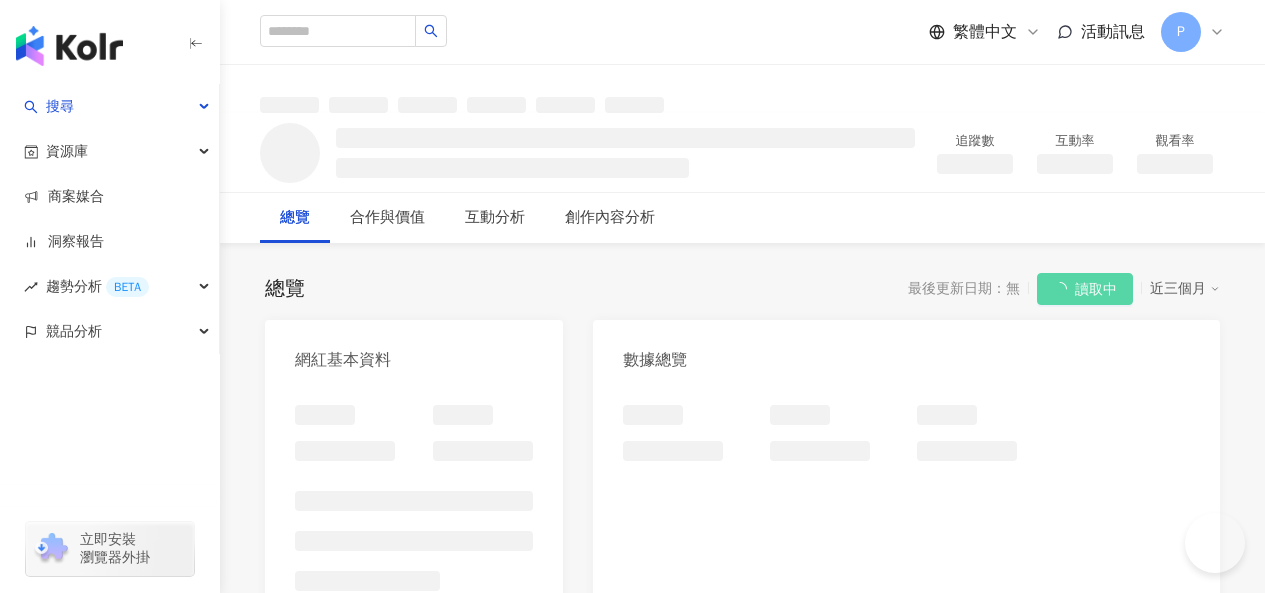 scroll, scrollTop: 0, scrollLeft: 0, axis: both 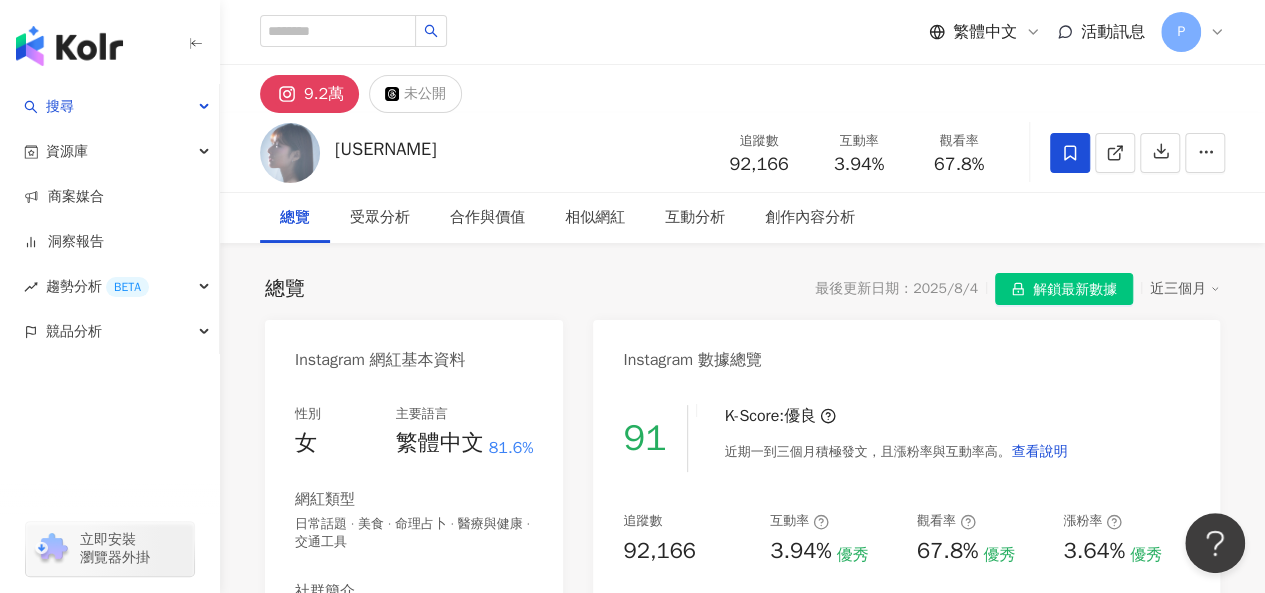 click 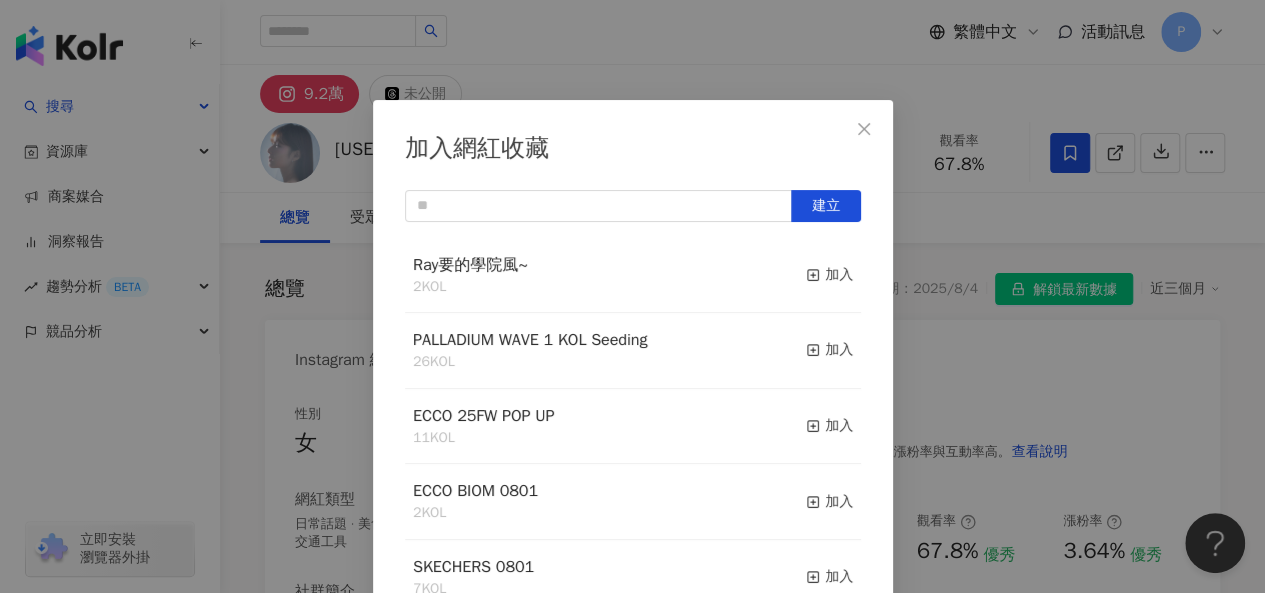 scroll, scrollTop: 28, scrollLeft: 0, axis: vertical 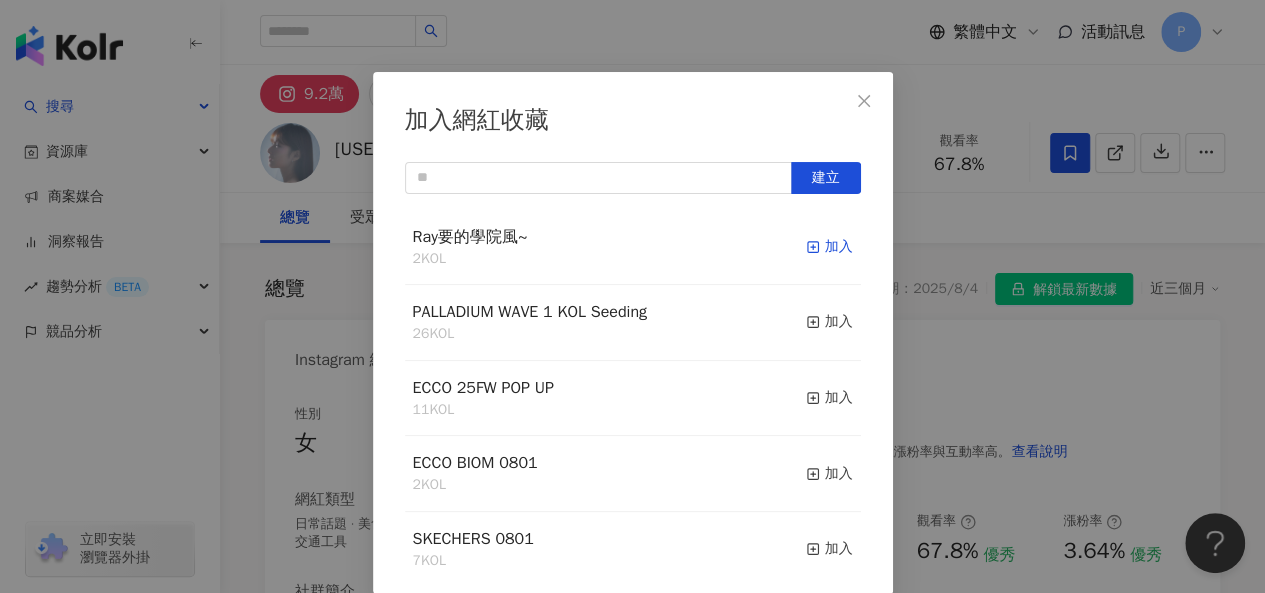 click 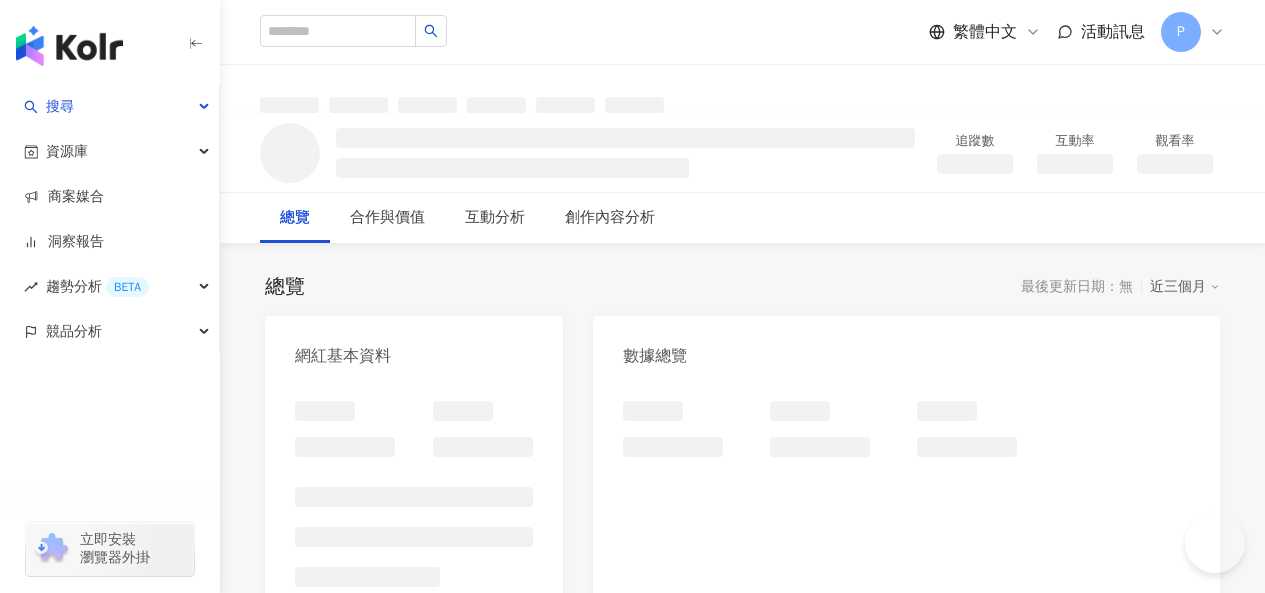 scroll, scrollTop: 0, scrollLeft: 0, axis: both 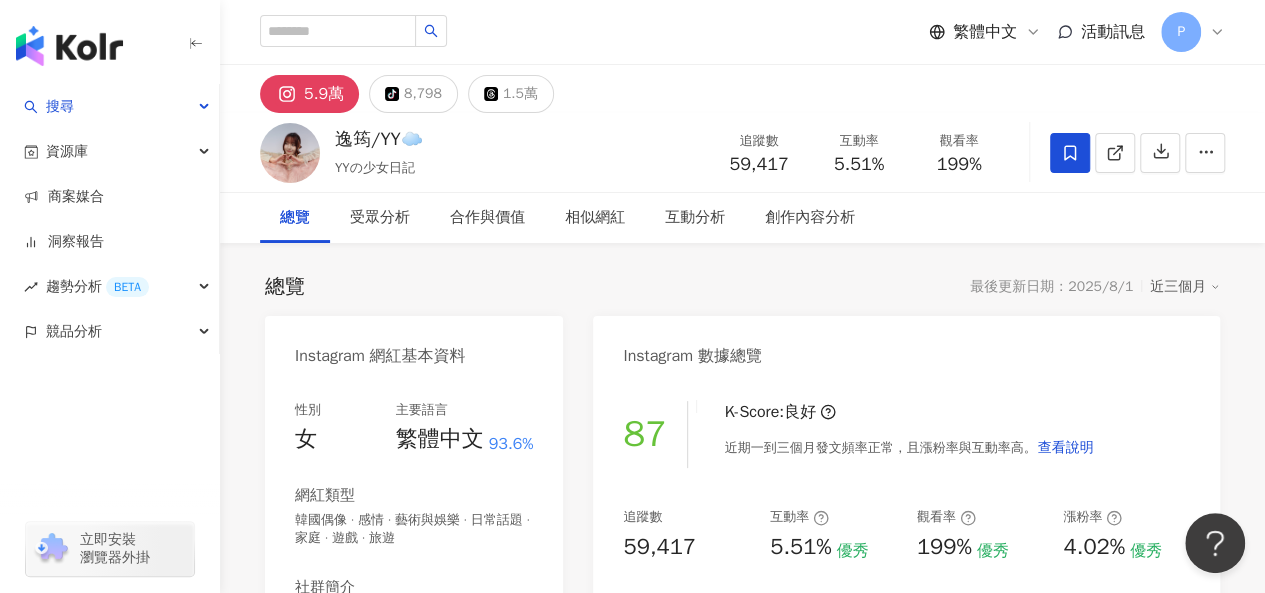 click 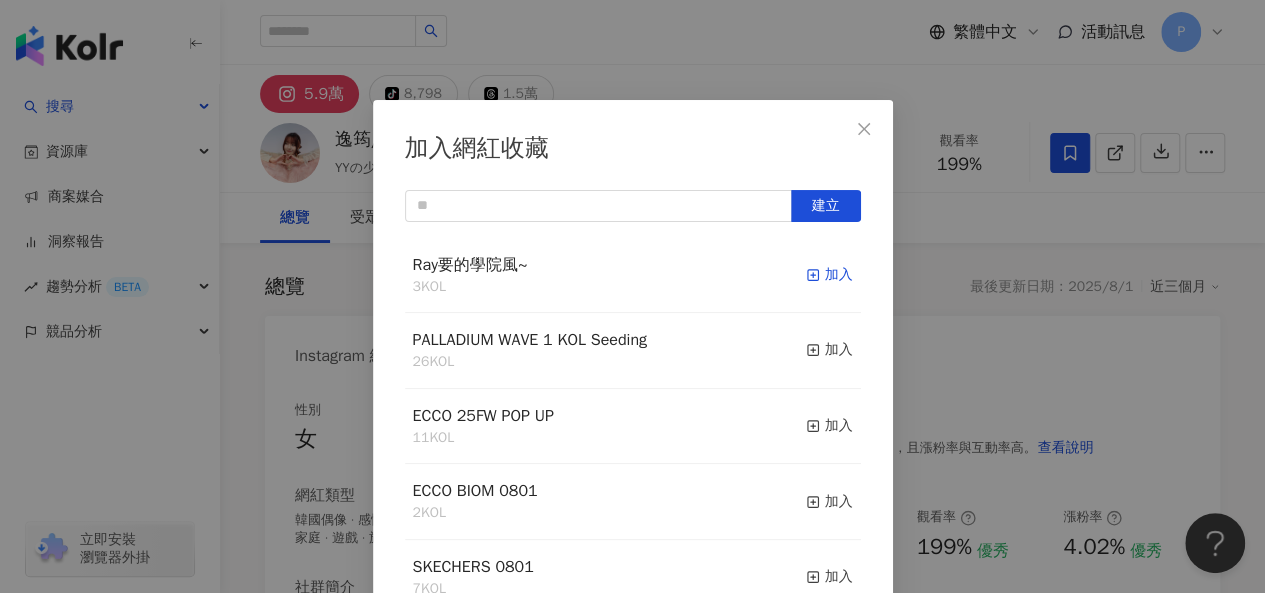 scroll, scrollTop: 28, scrollLeft: 0, axis: vertical 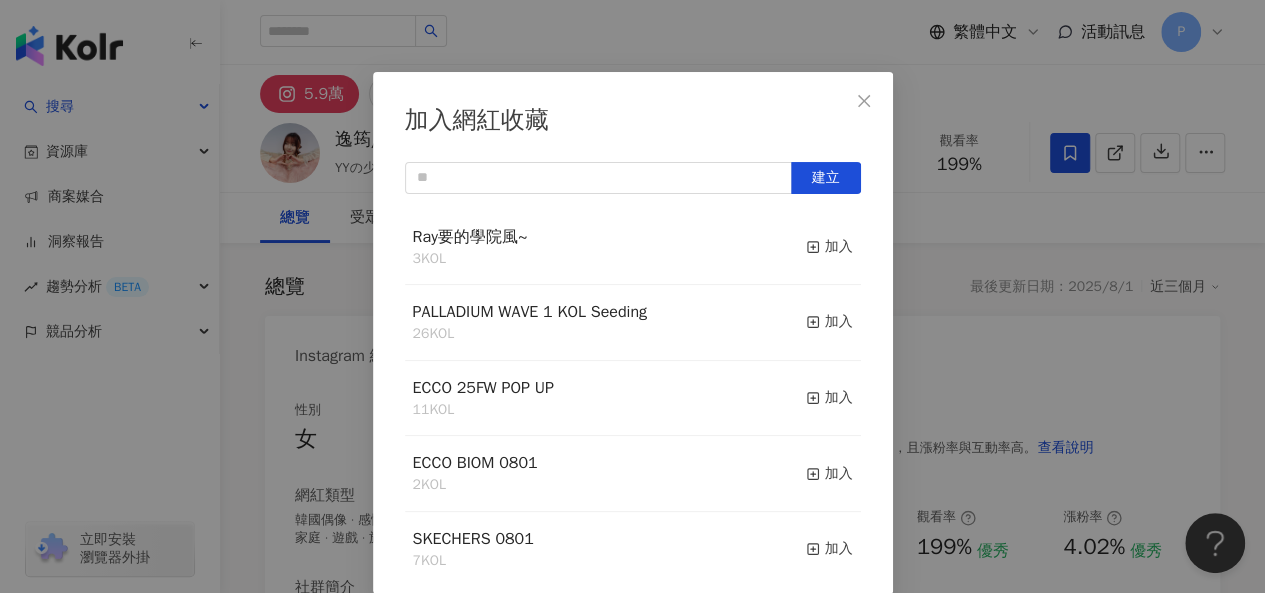 click on "加入" at bounding box center [829, 247] 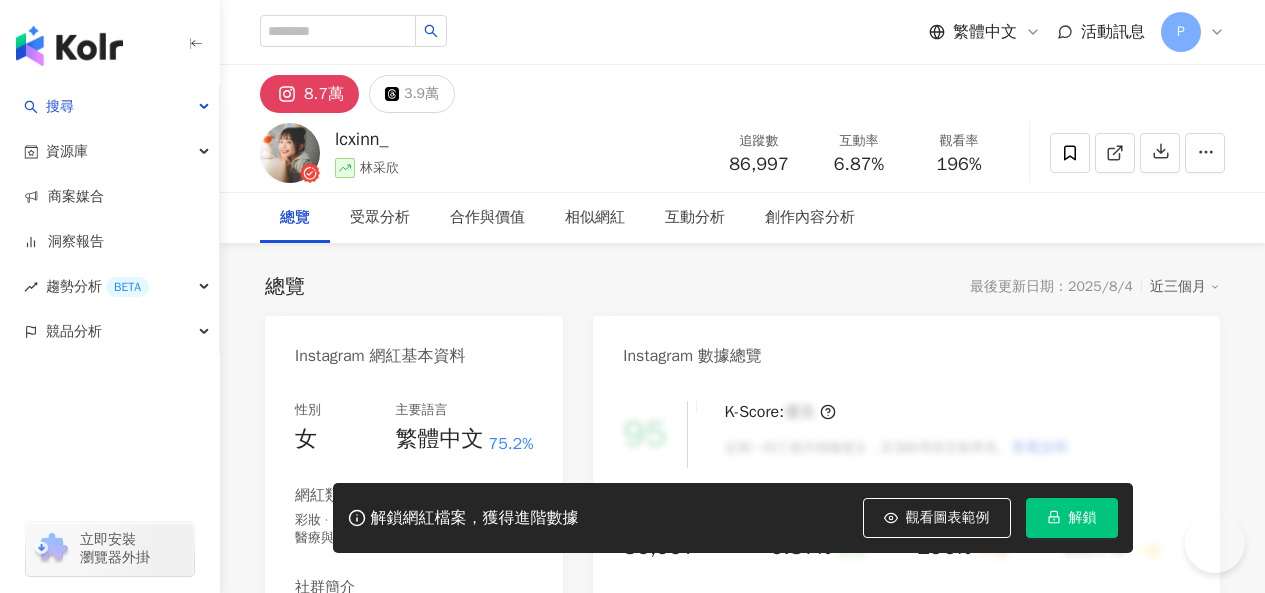 scroll, scrollTop: 0, scrollLeft: 0, axis: both 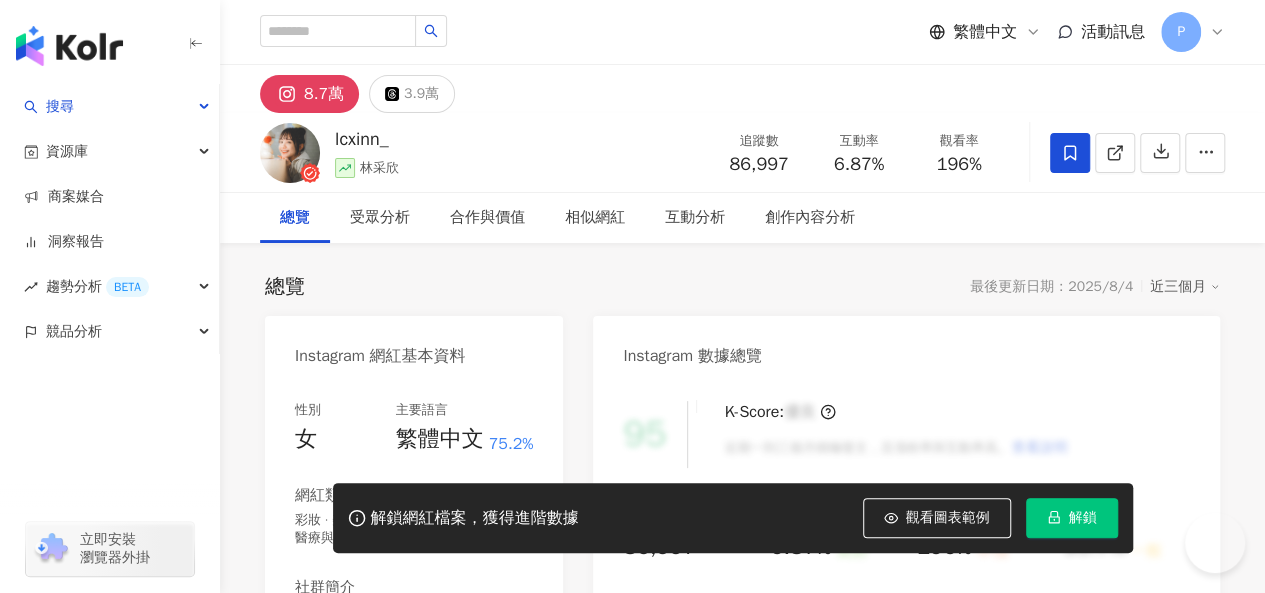 click at bounding box center (1070, 153) 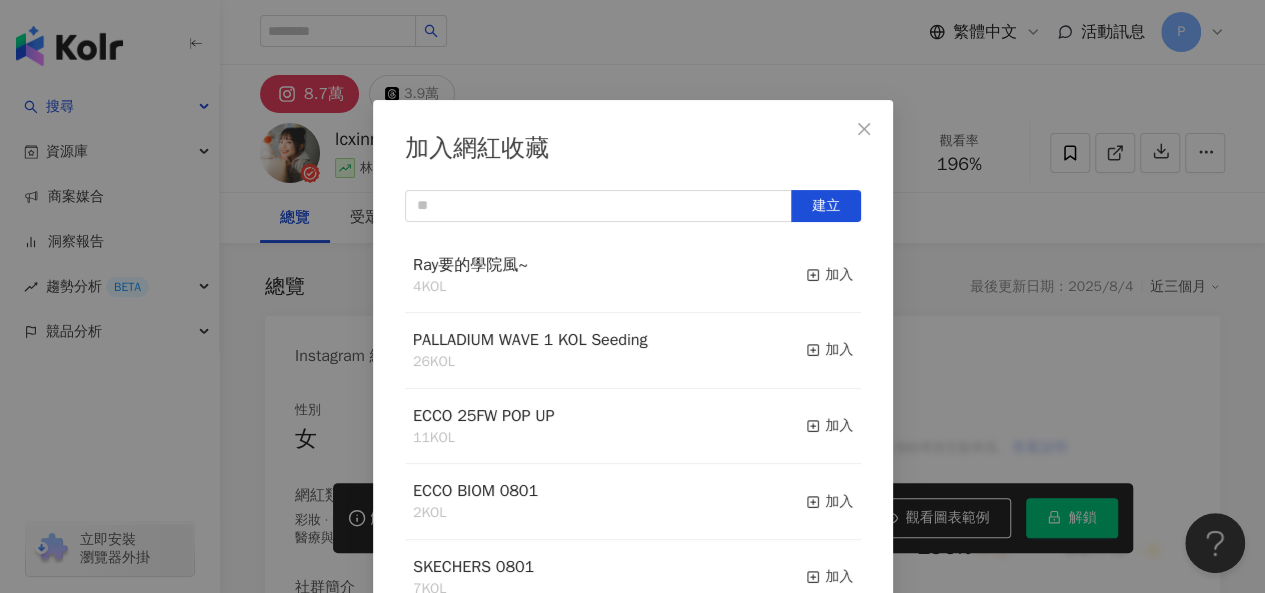 scroll, scrollTop: 0, scrollLeft: 0, axis: both 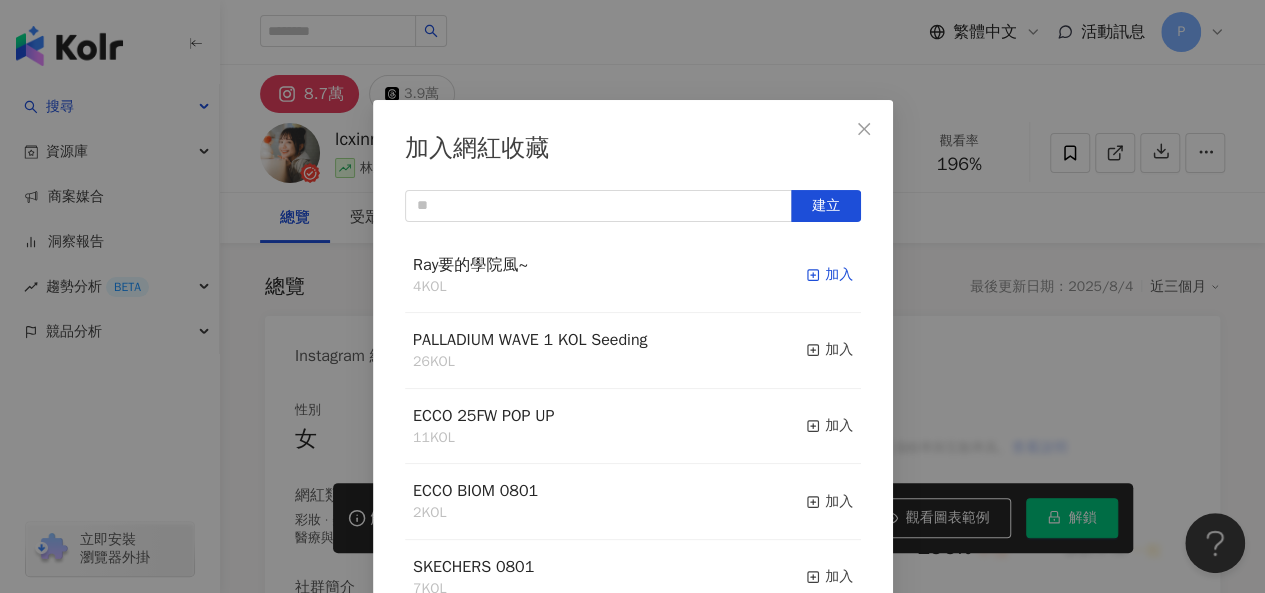 click on "加入" at bounding box center (829, 275) 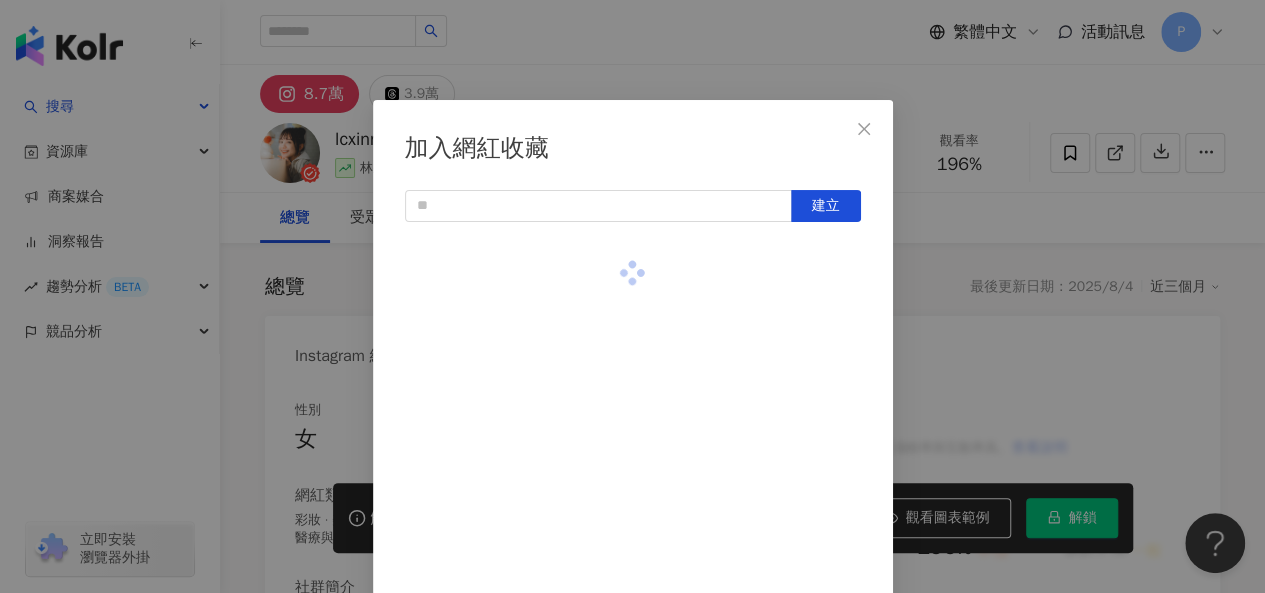 scroll, scrollTop: 28, scrollLeft: 0, axis: vertical 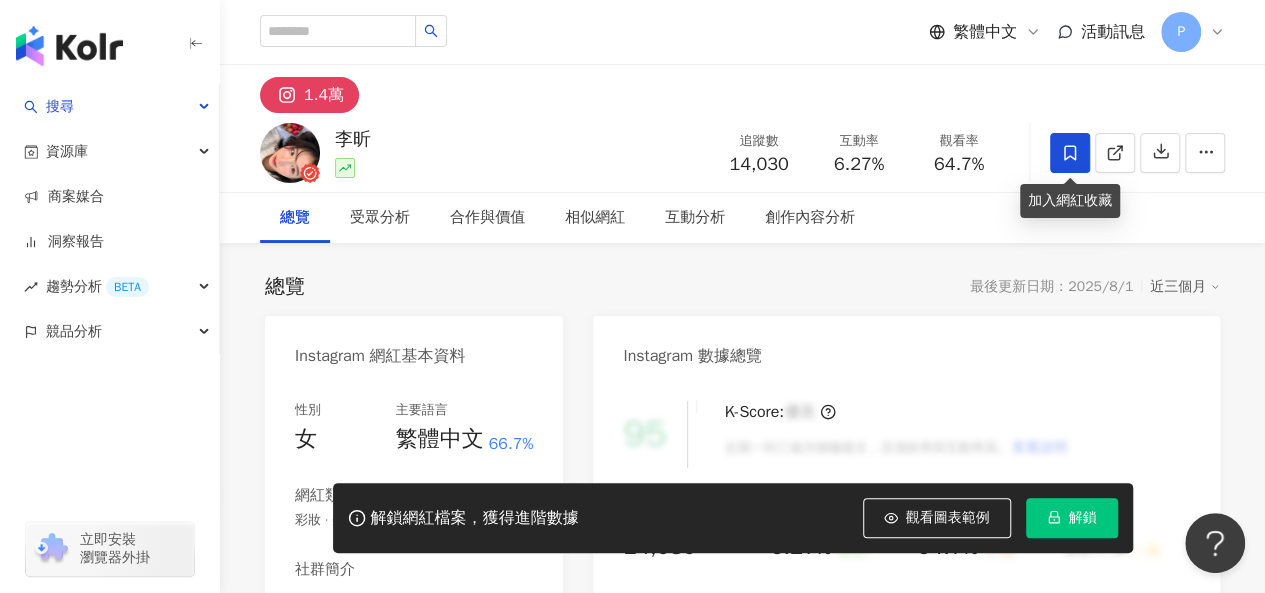 click 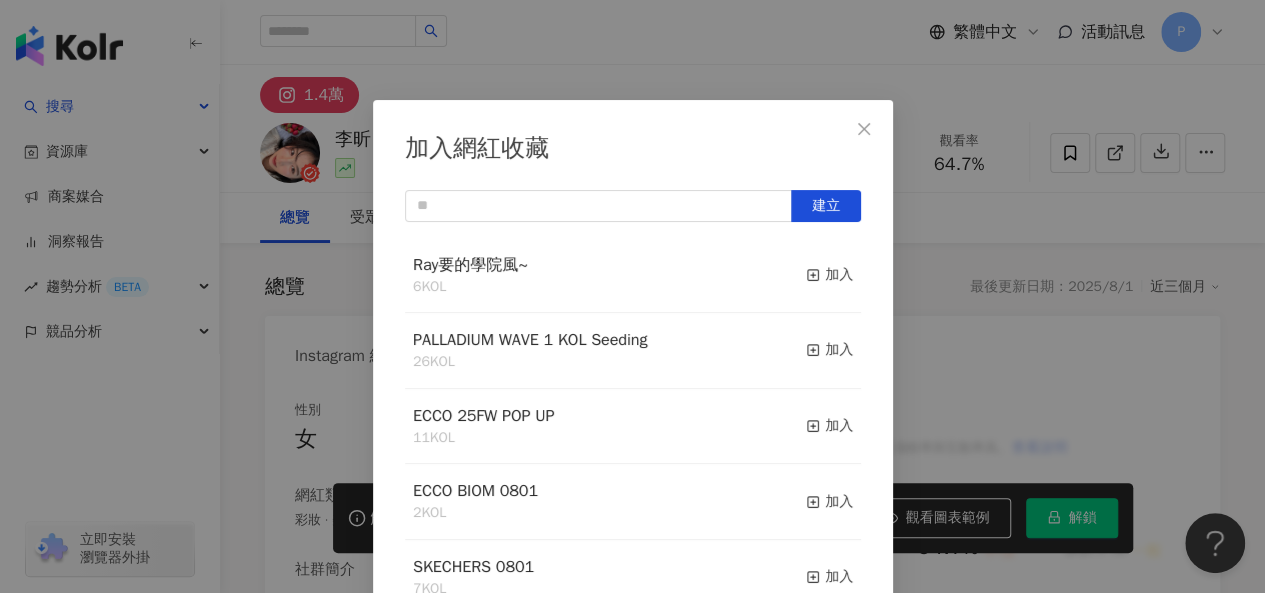 scroll, scrollTop: 28, scrollLeft: 0, axis: vertical 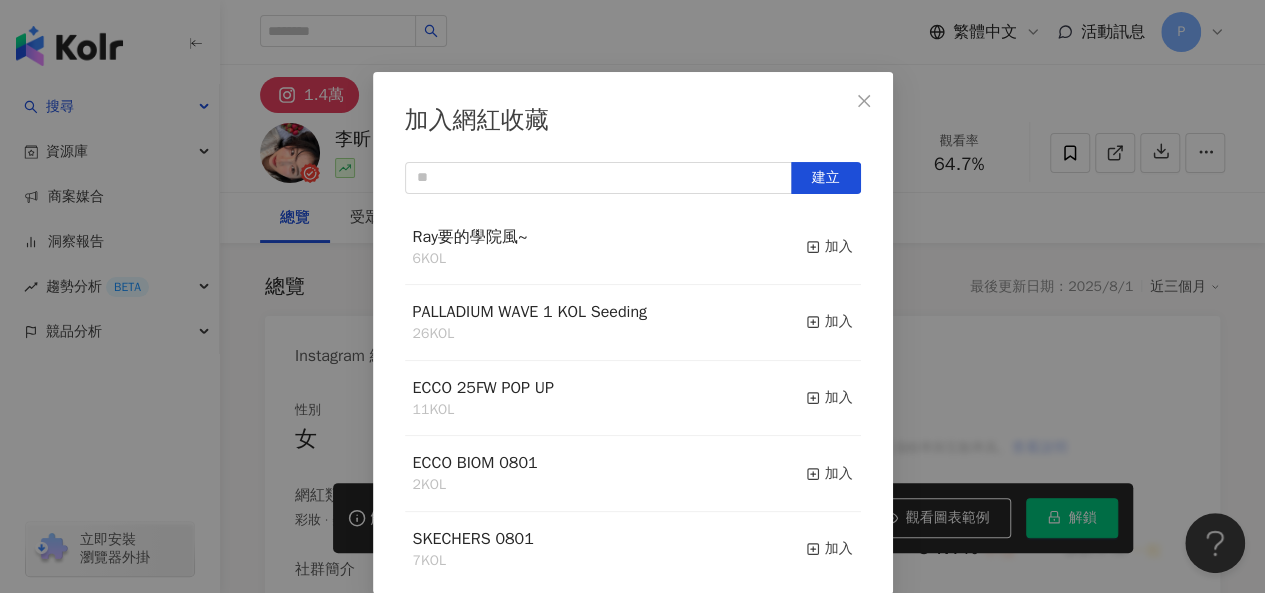 click on "Ray要的學院風~ 6  KOL 加入" at bounding box center [633, 248] 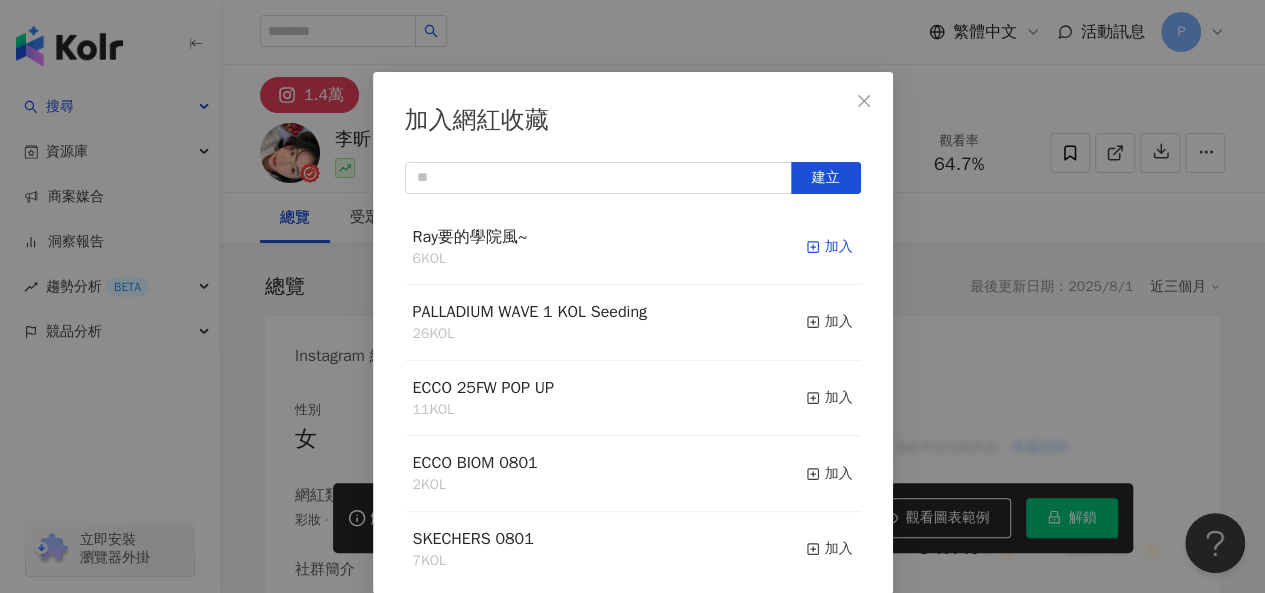 click on "加入" at bounding box center (829, 247) 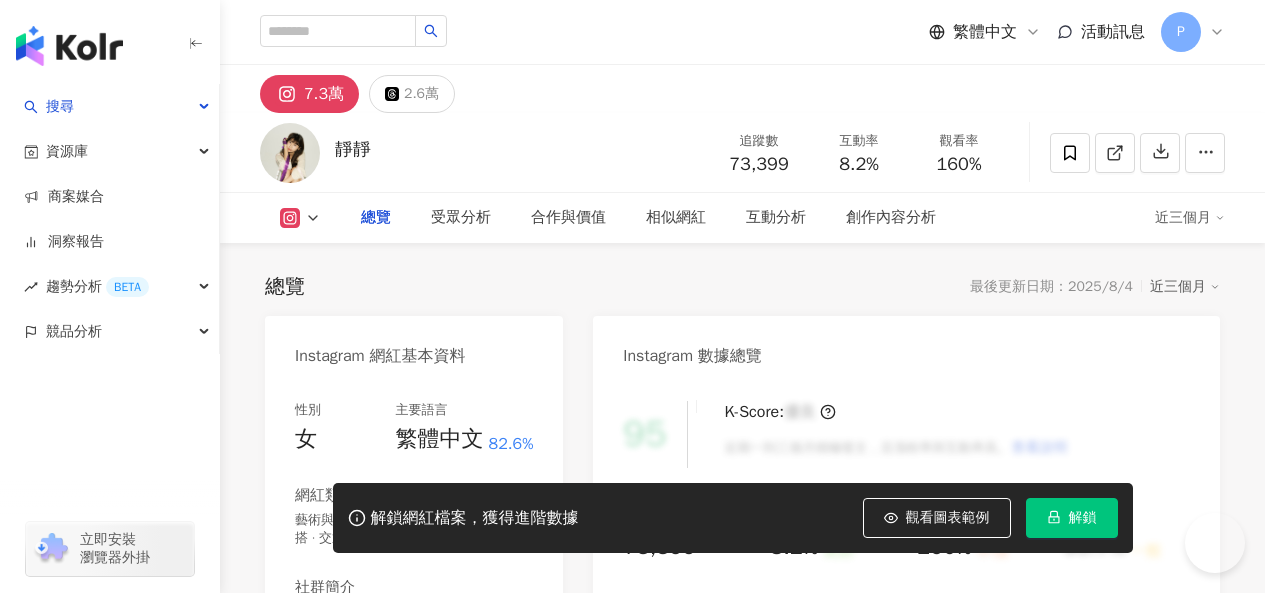 scroll, scrollTop: 0, scrollLeft: 0, axis: both 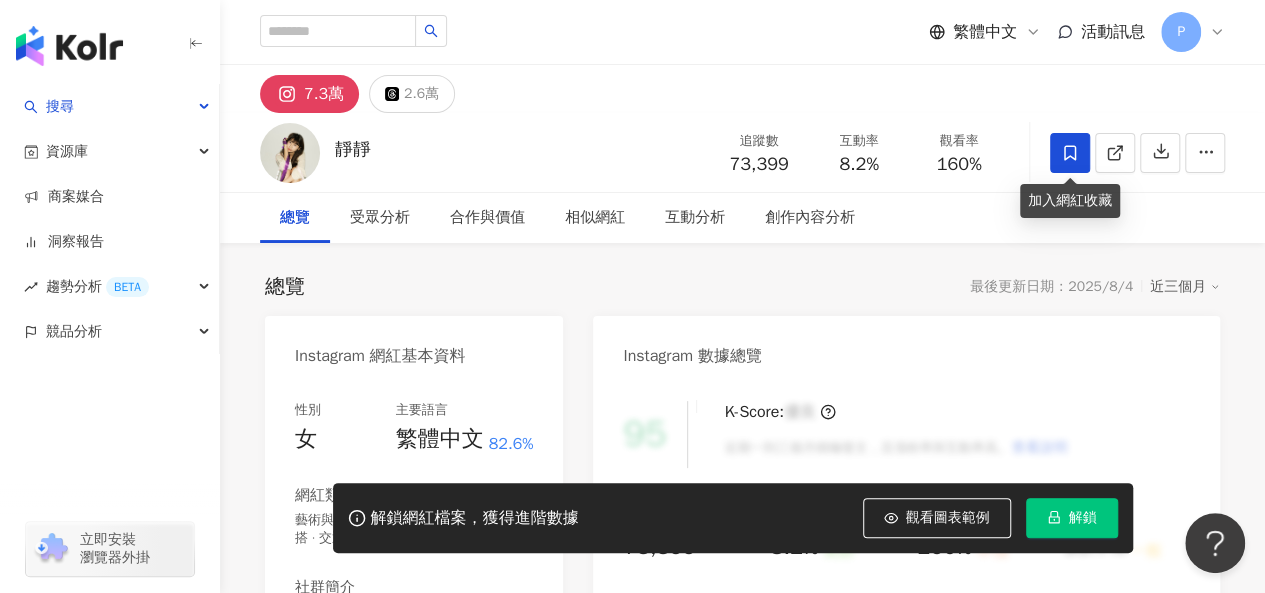 click 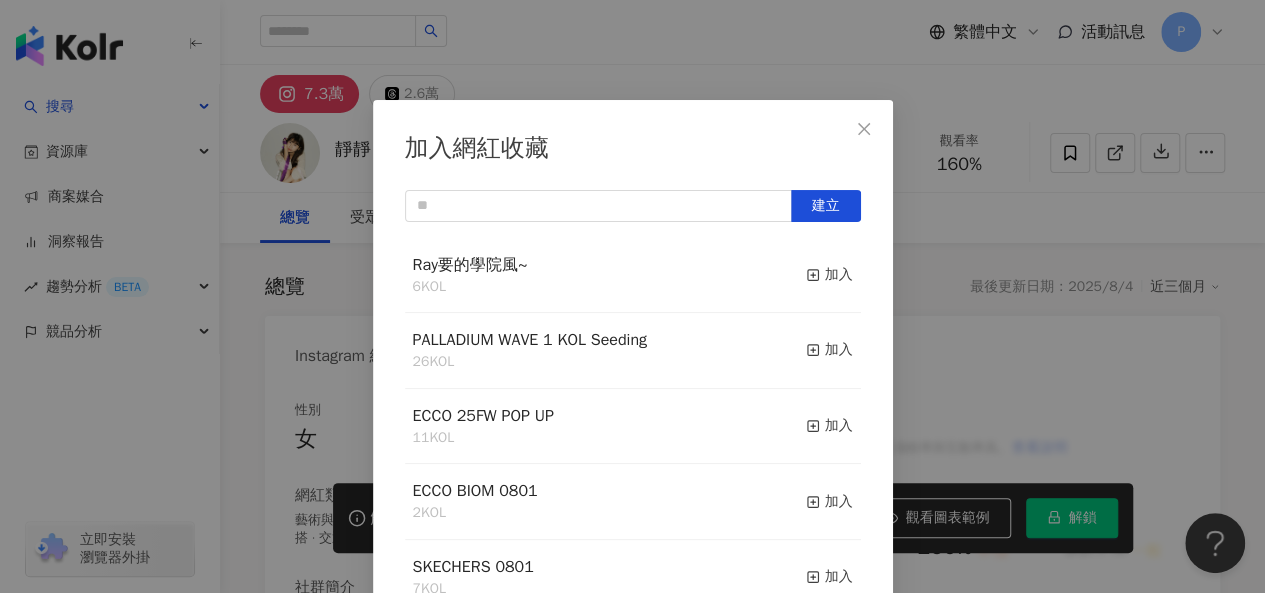 scroll, scrollTop: 28, scrollLeft: 0, axis: vertical 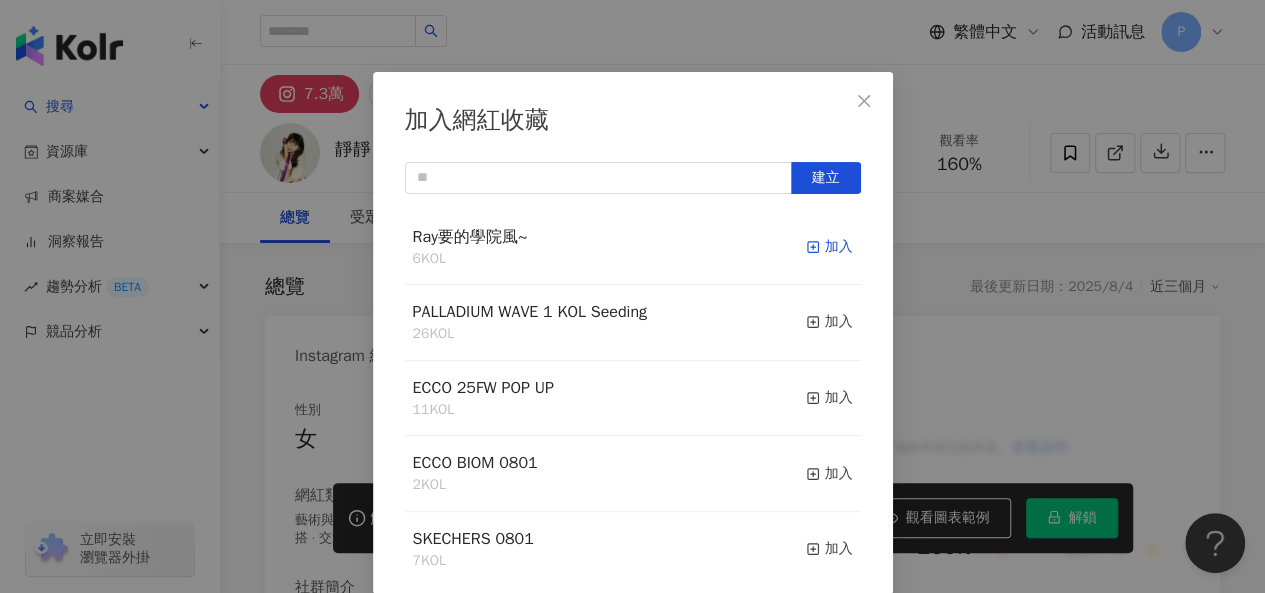 click on "加入" at bounding box center [829, 247] 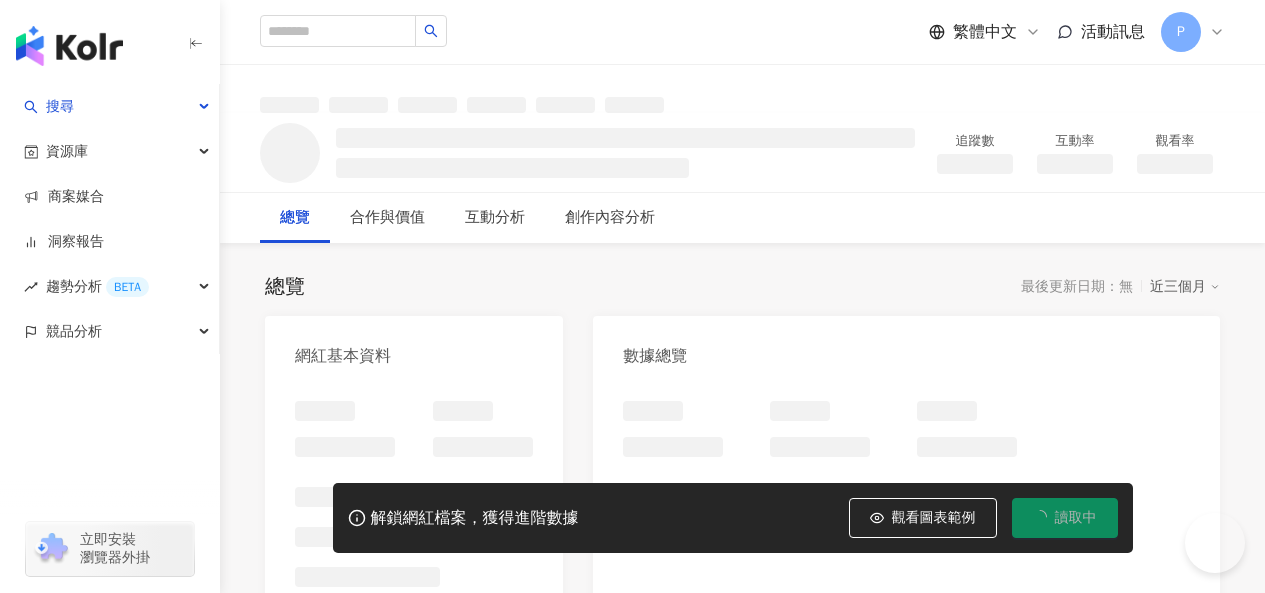 scroll, scrollTop: 0, scrollLeft: 0, axis: both 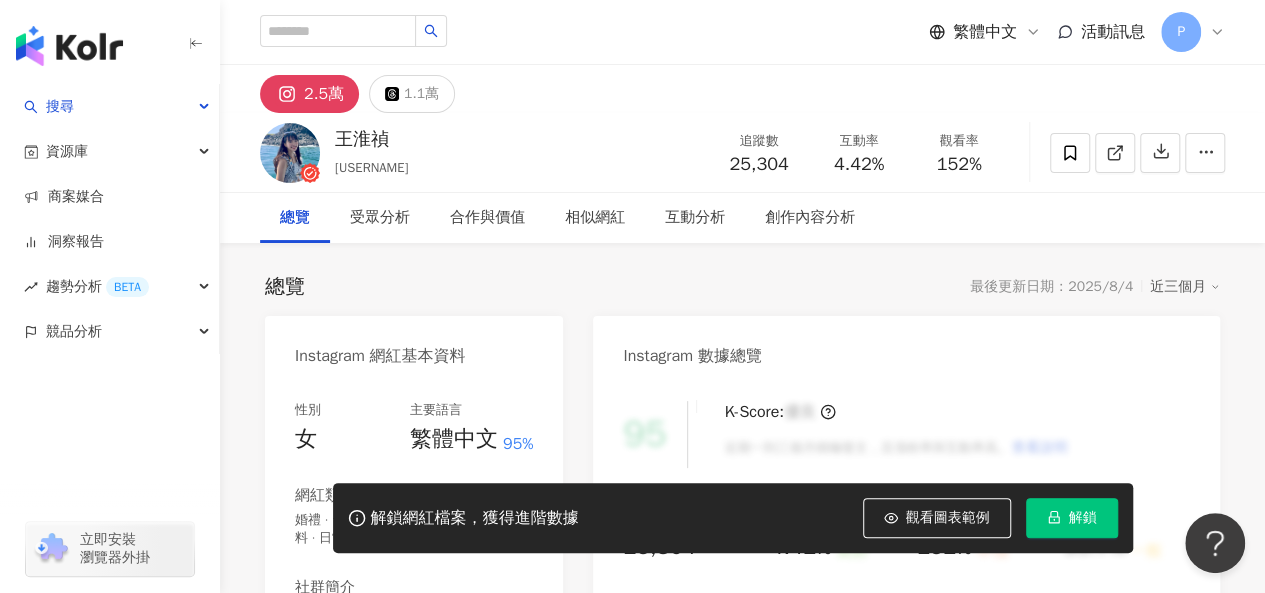 click at bounding box center (1137, 153) 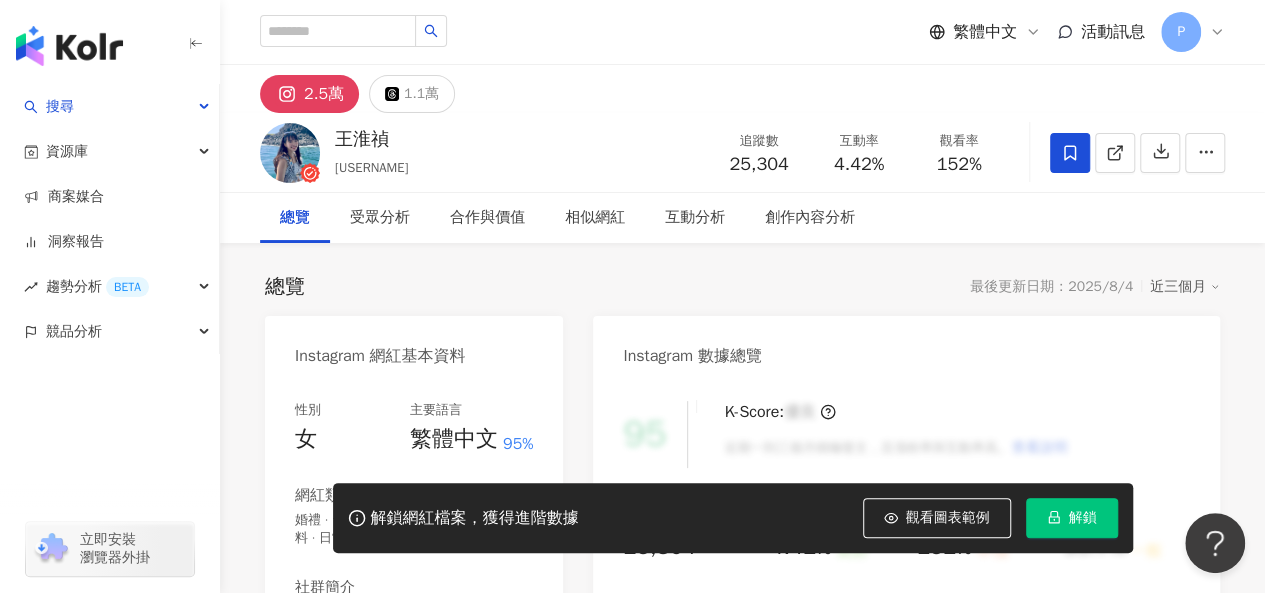 click at bounding box center [1070, 153] 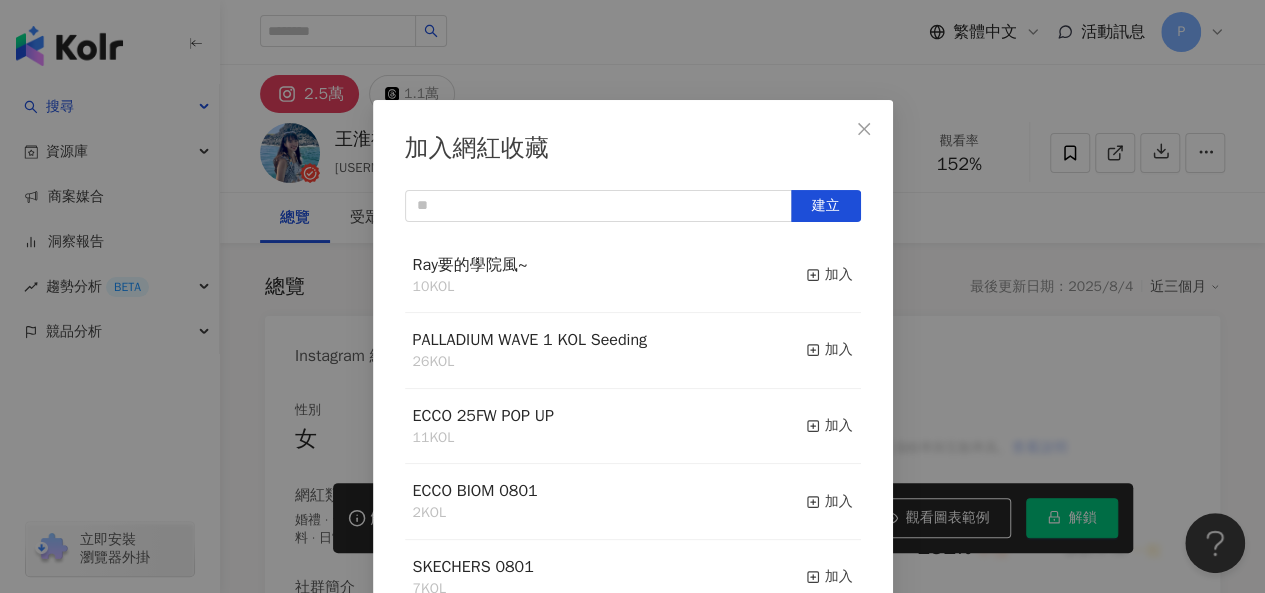 scroll, scrollTop: 28, scrollLeft: 0, axis: vertical 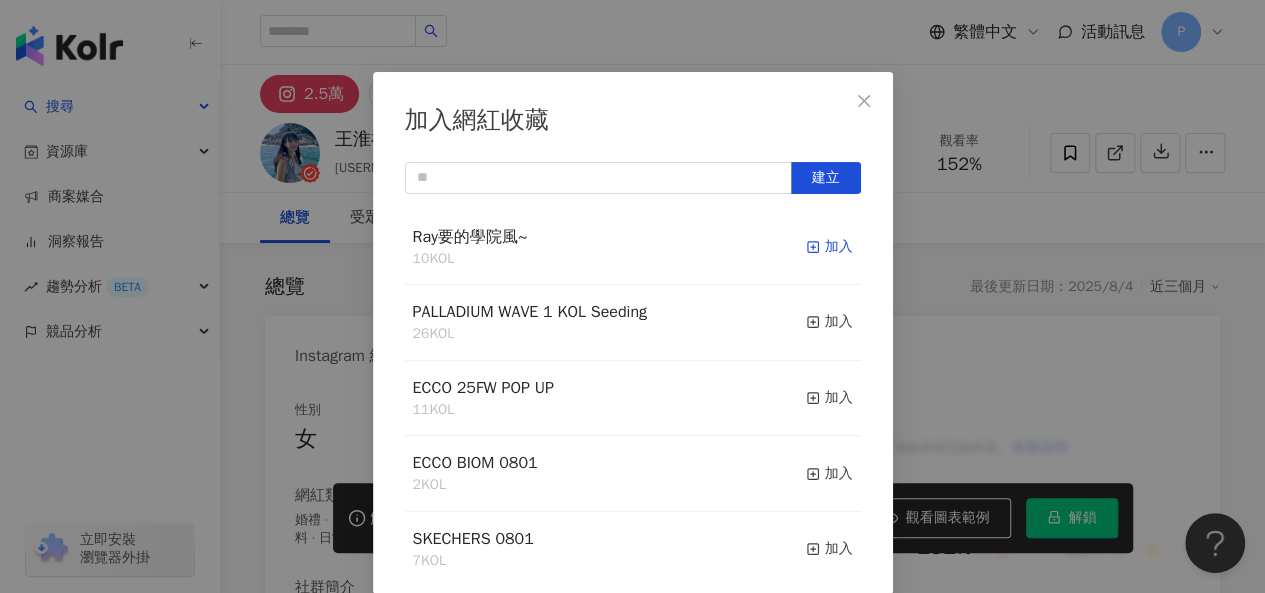 click 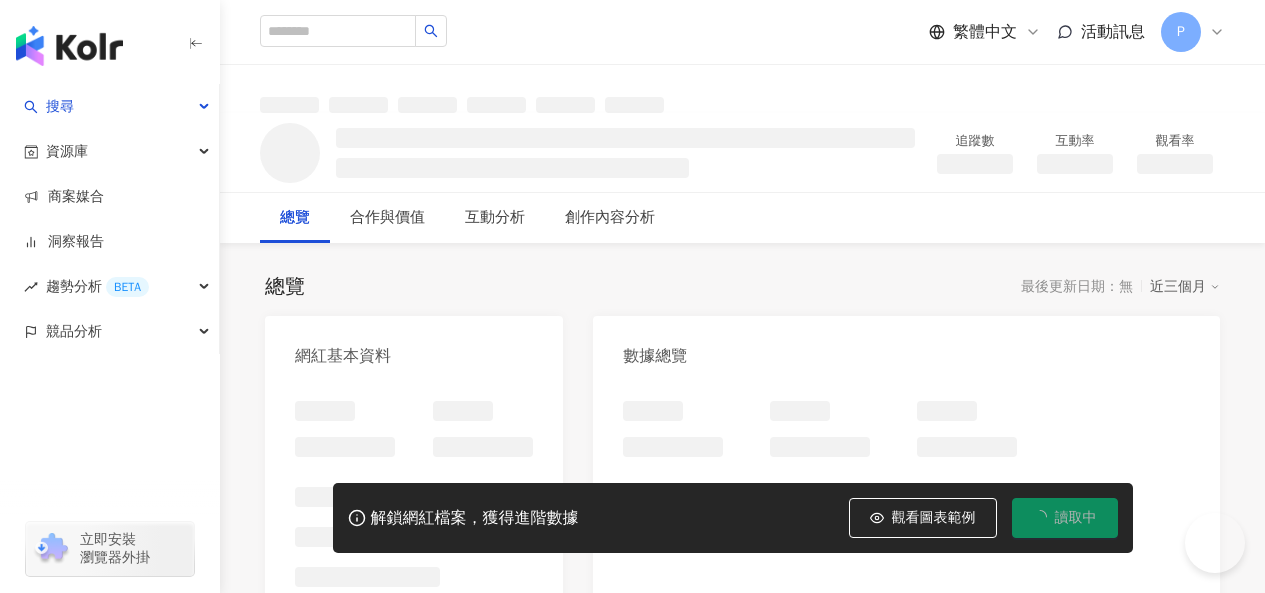 scroll, scrollTop: 0, scrollLeft: 0, axis: both 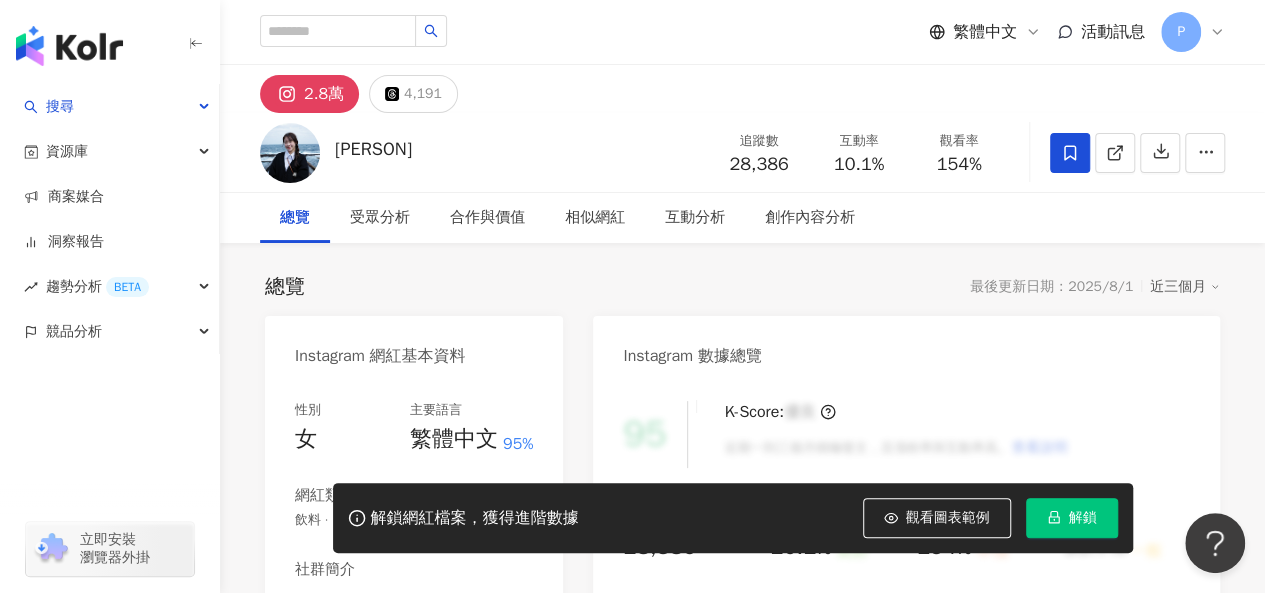 click 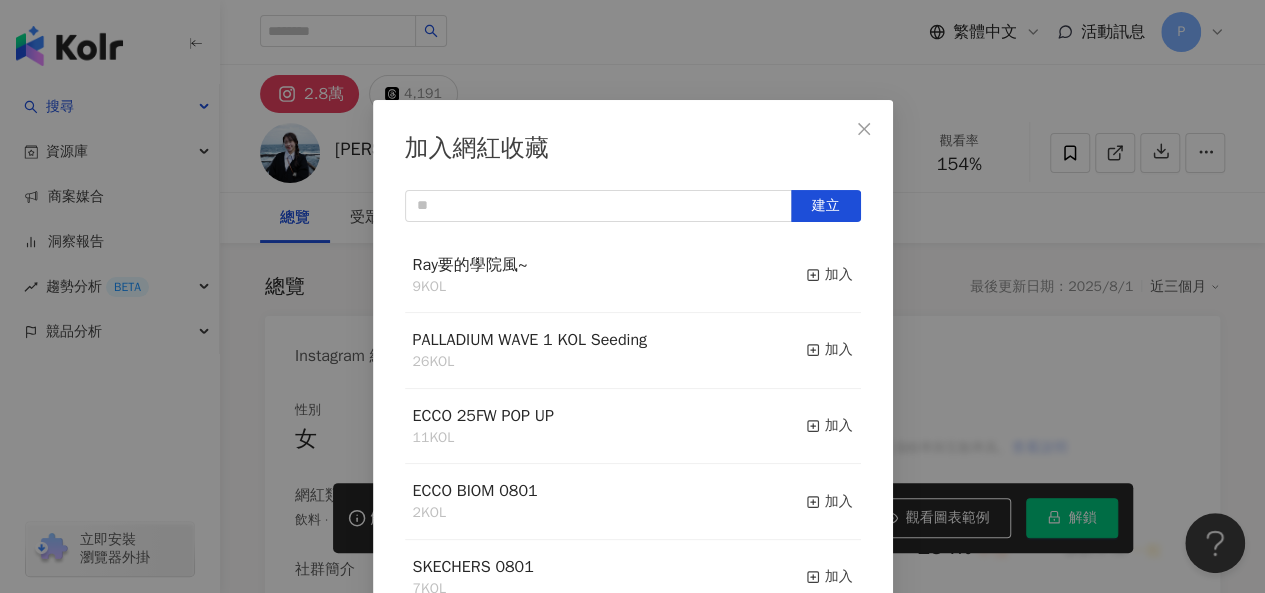 scroll, scrollTop: 28, scrollLeft: 0, axis: vertical 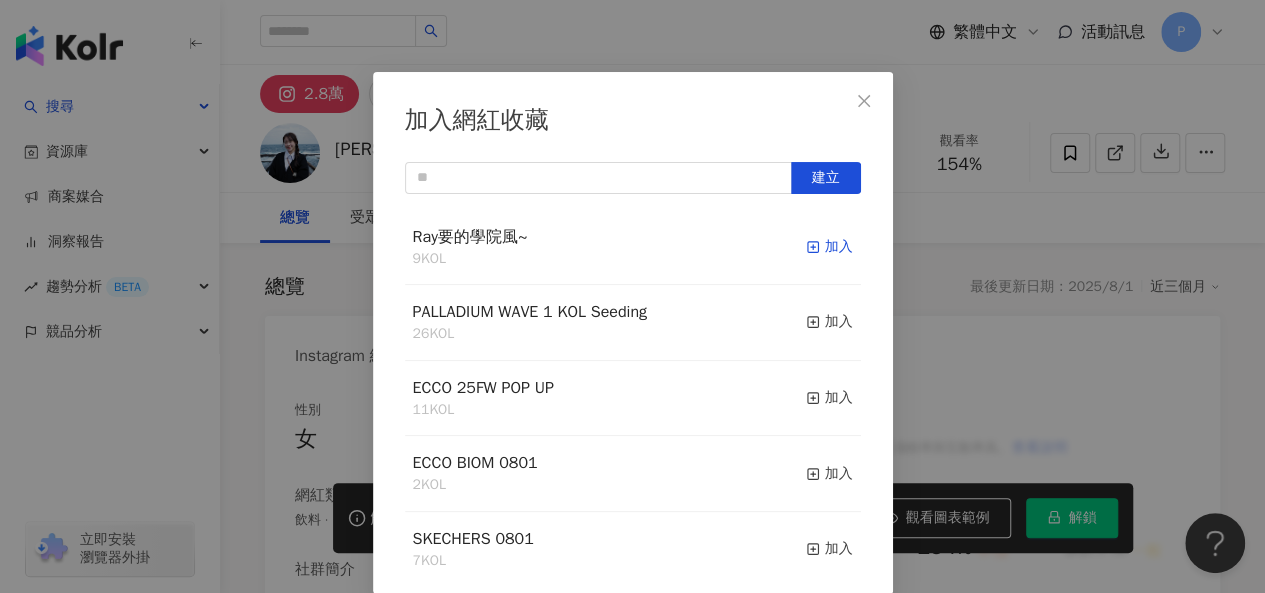 click on "加入" at bounding box center (829, 247) 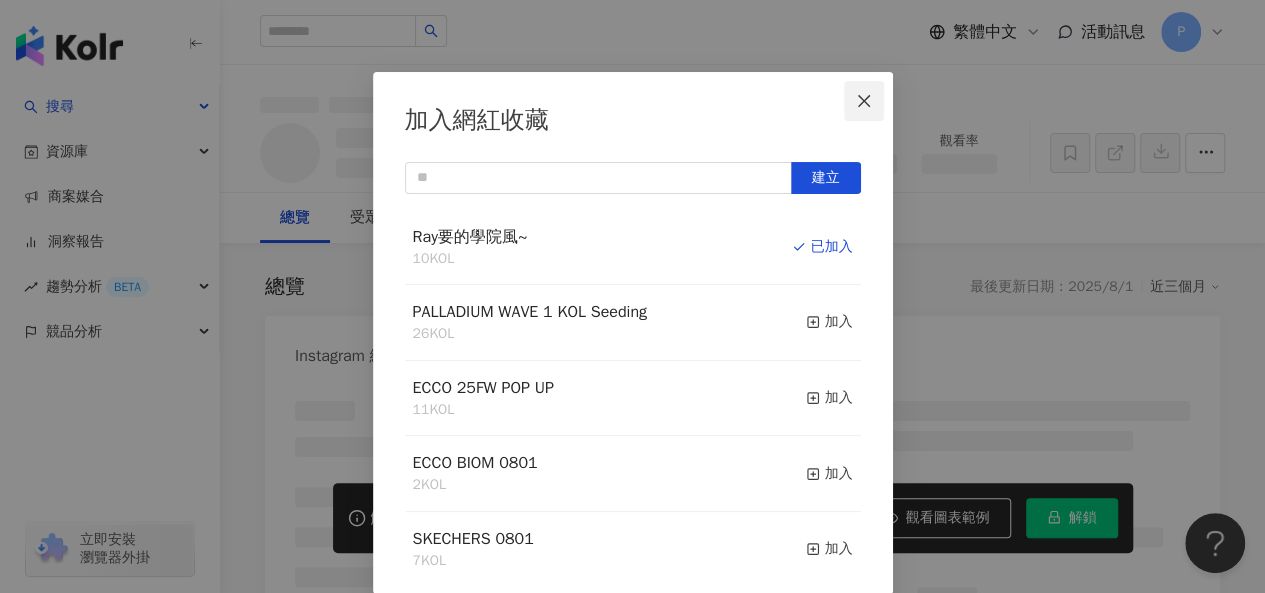 click 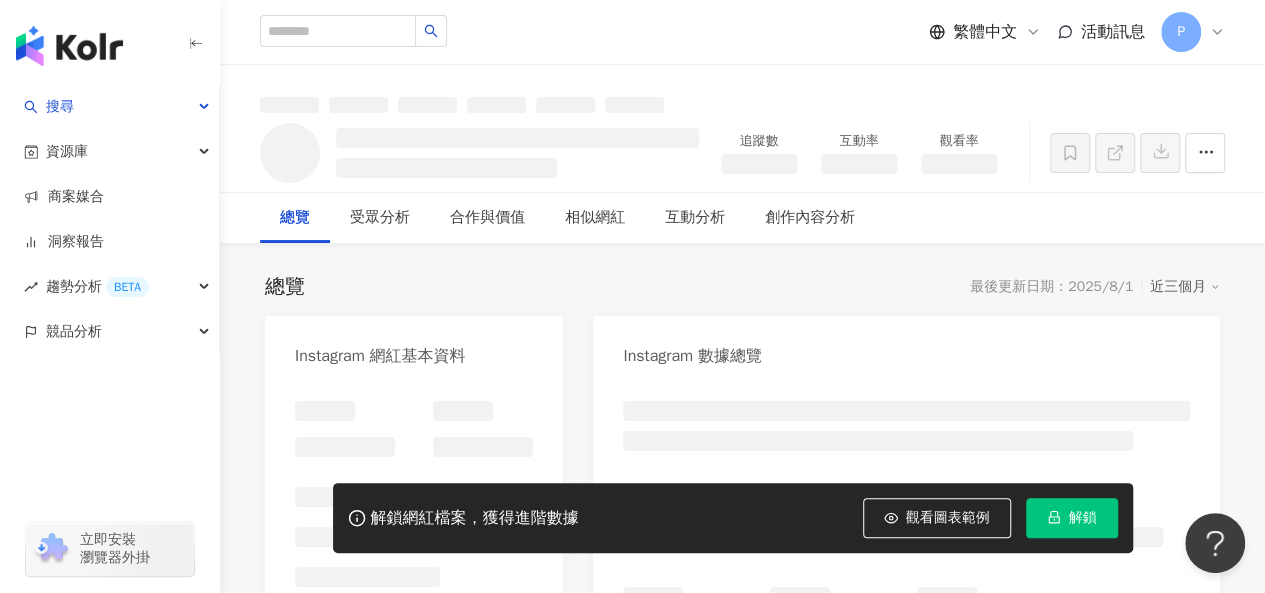 scroll, scrollTop: 0, scrollLeft: 0, axis: both 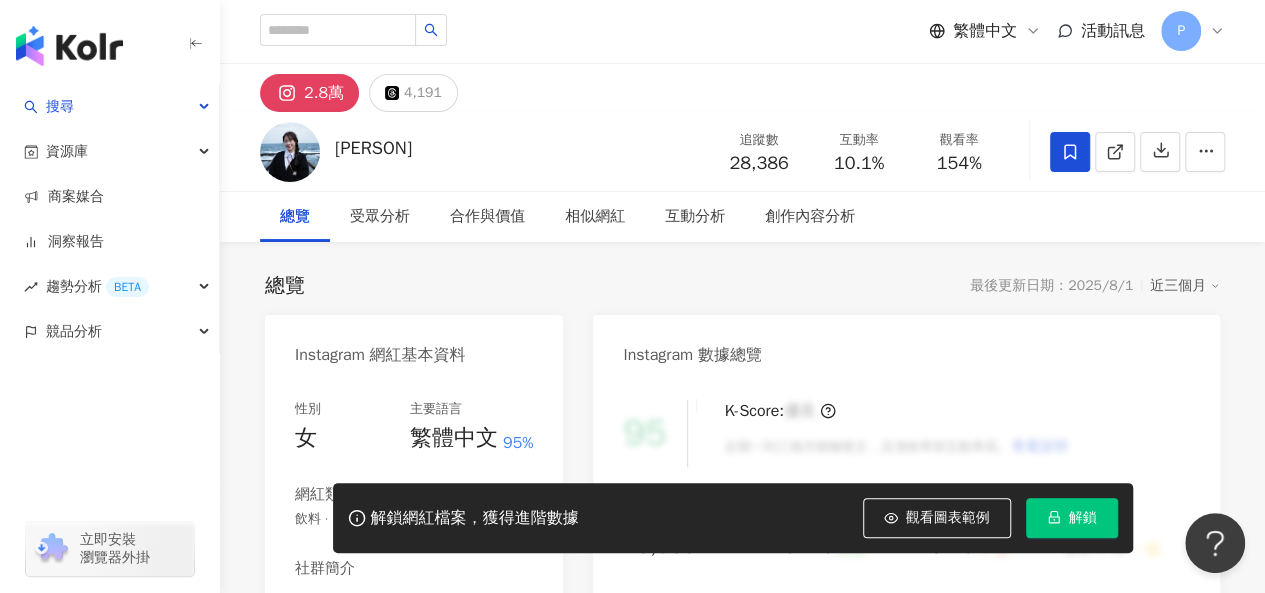 drag, startPoint x: 394, startPoint y: 381, endPoint x: 434, endPoint y: 342, distance: 55.86591 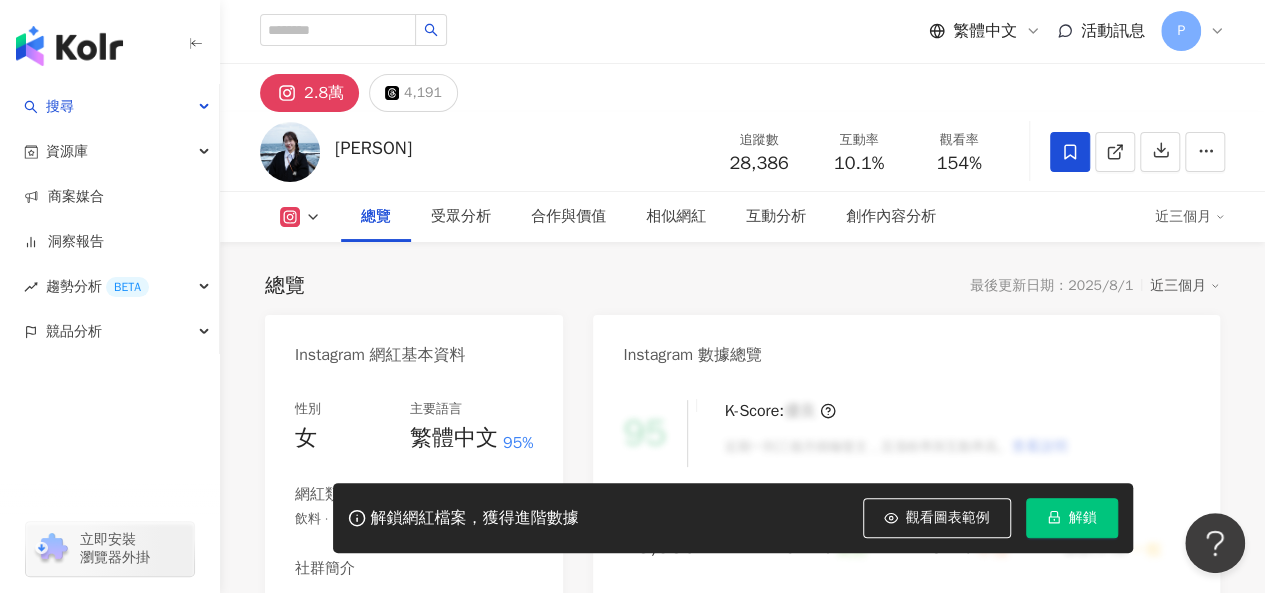 click 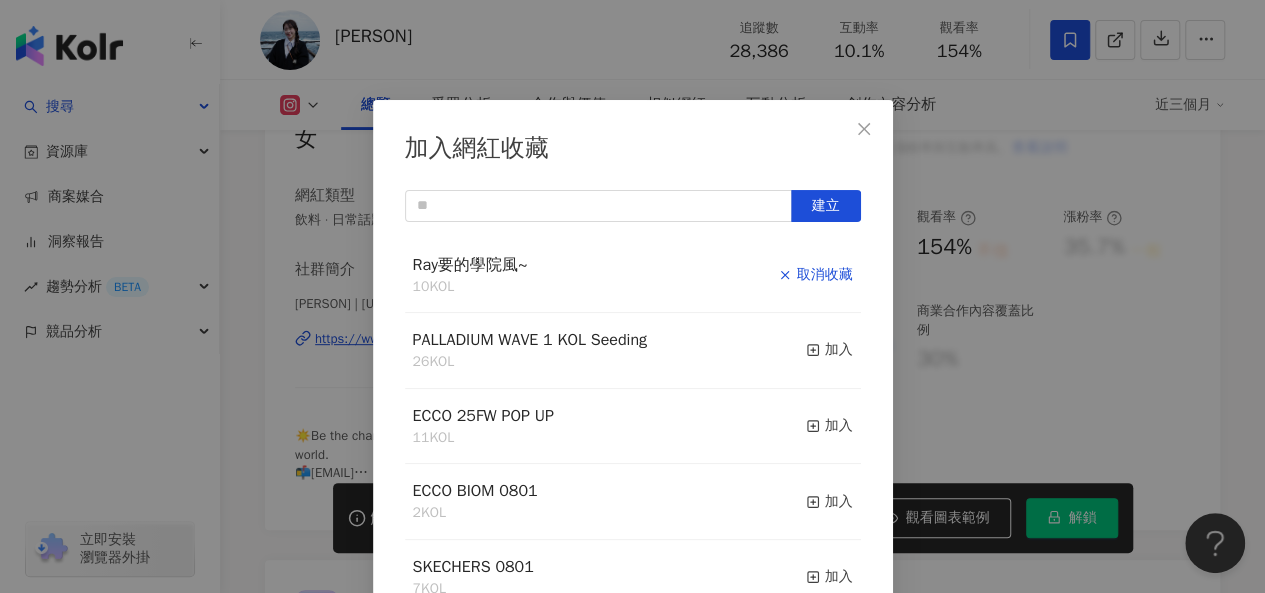 scroll, scrollTop: 28, scrollLeft: 0, axis: vertical 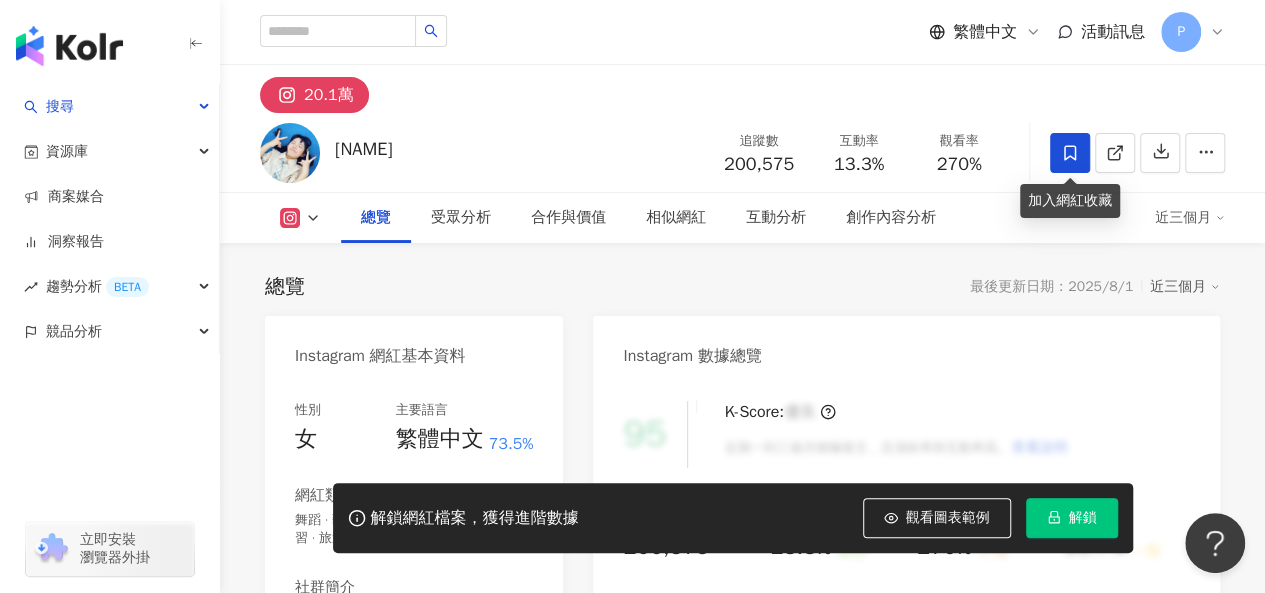 click 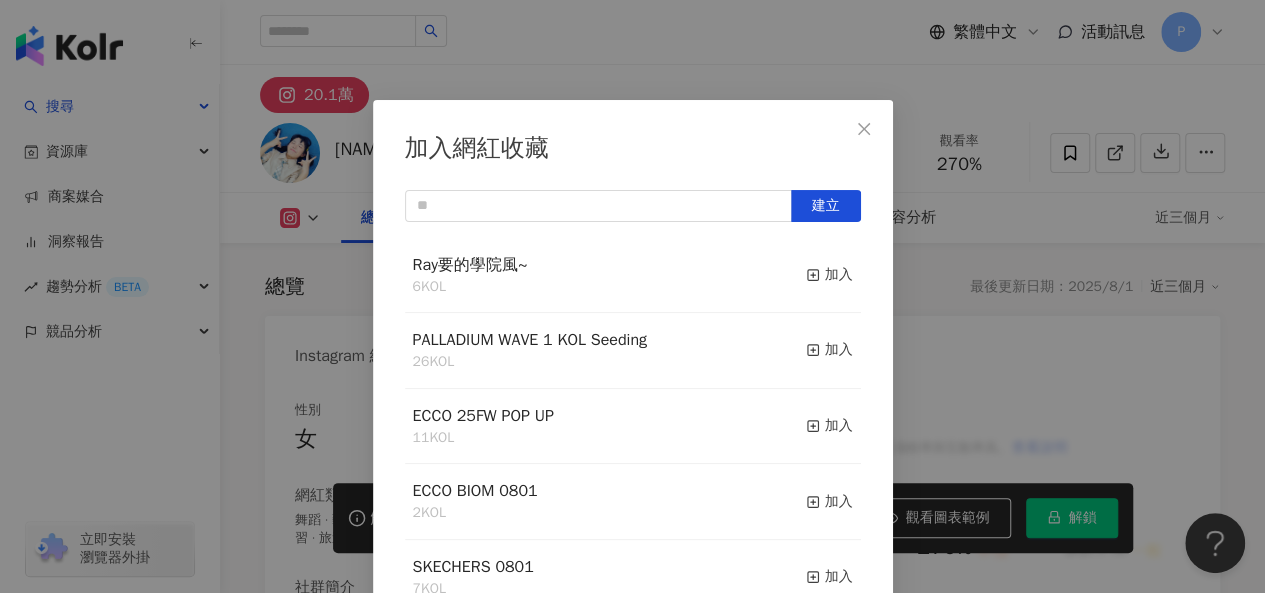 scroll, scrollTop: 28, scrollLeft: 0, axis: vertical 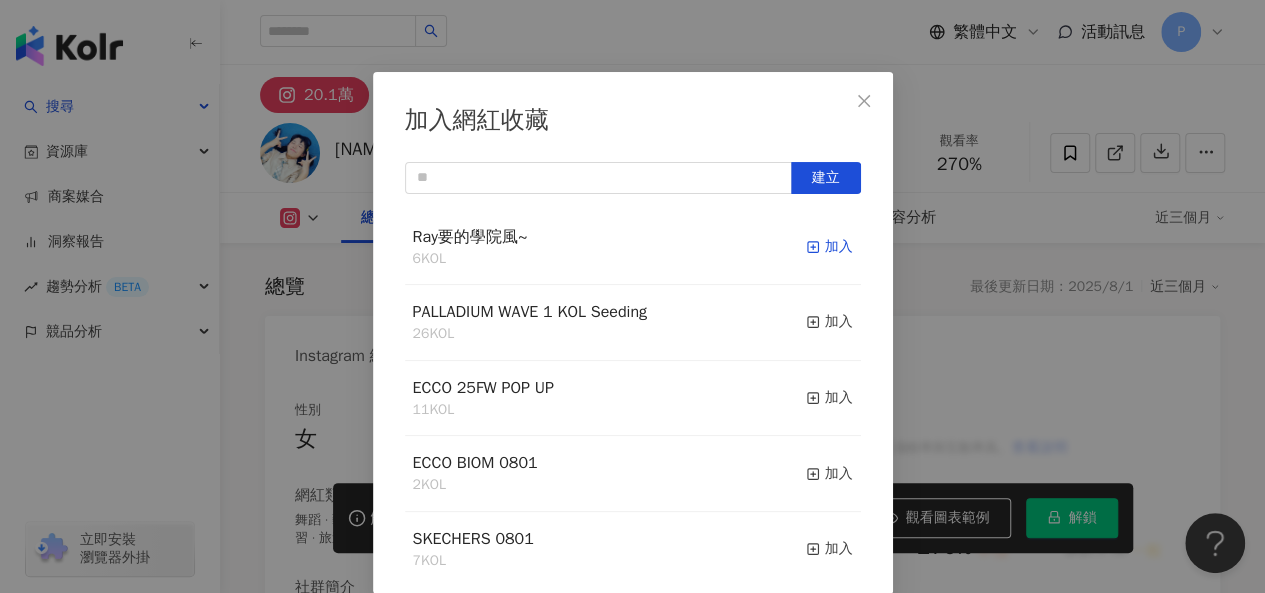 click 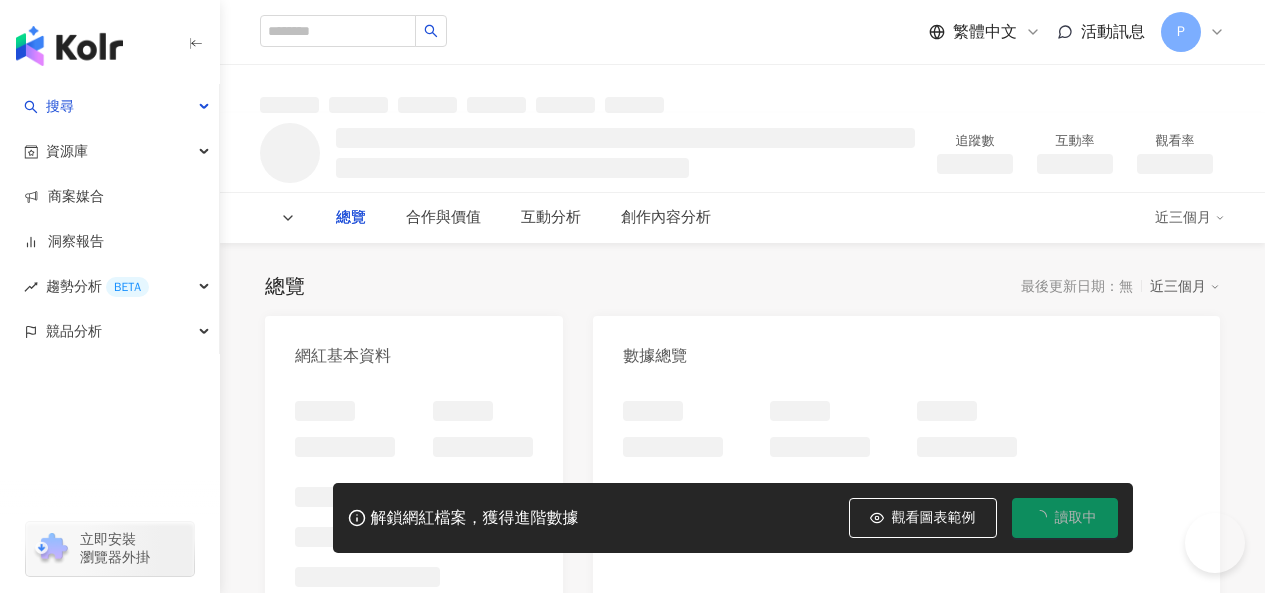scroll, scrollTop: 0, scrollLeft: 0, axis: both 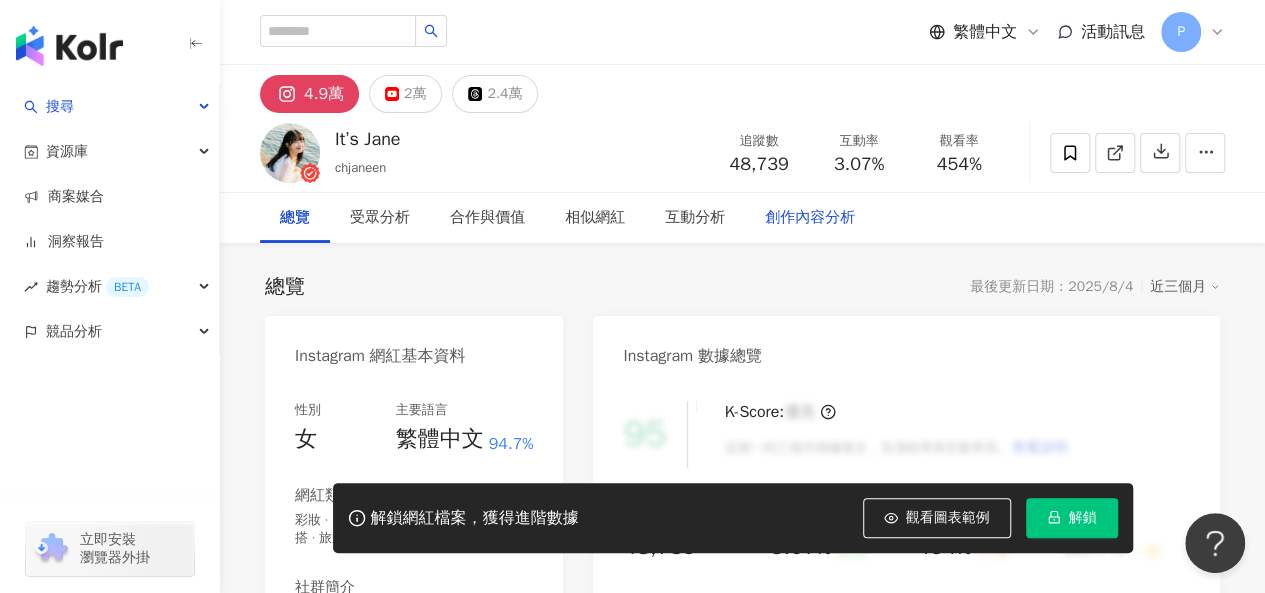 click 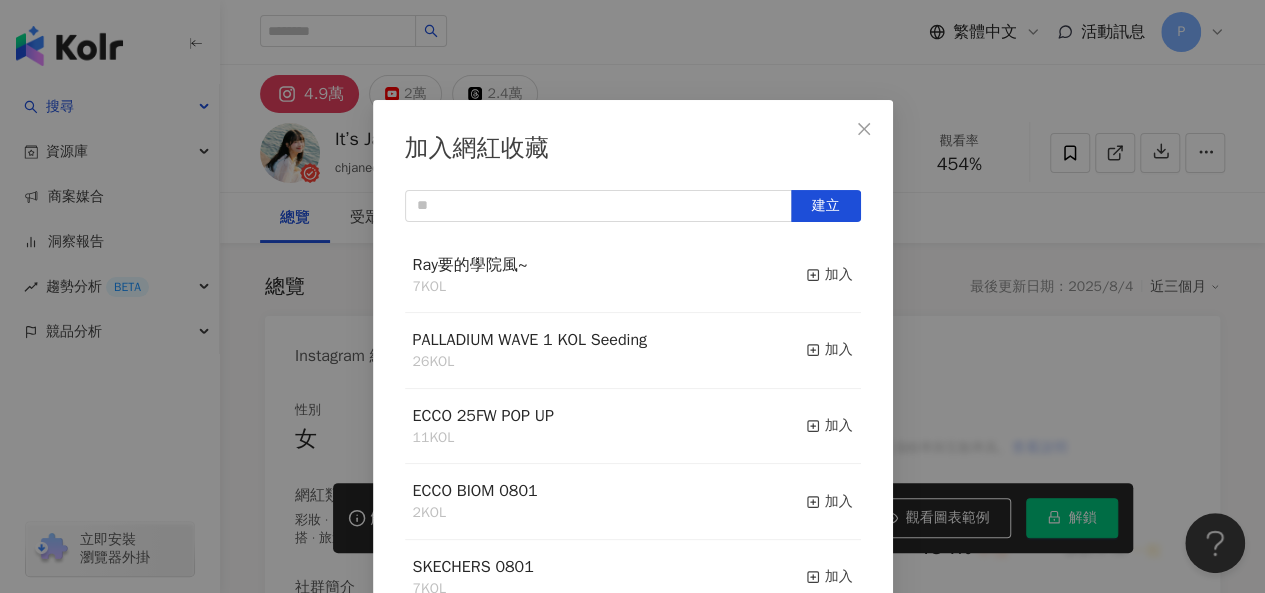 click on "Ray要的學院風~ 7  KOL 加入" at bounding box center (633, 276) 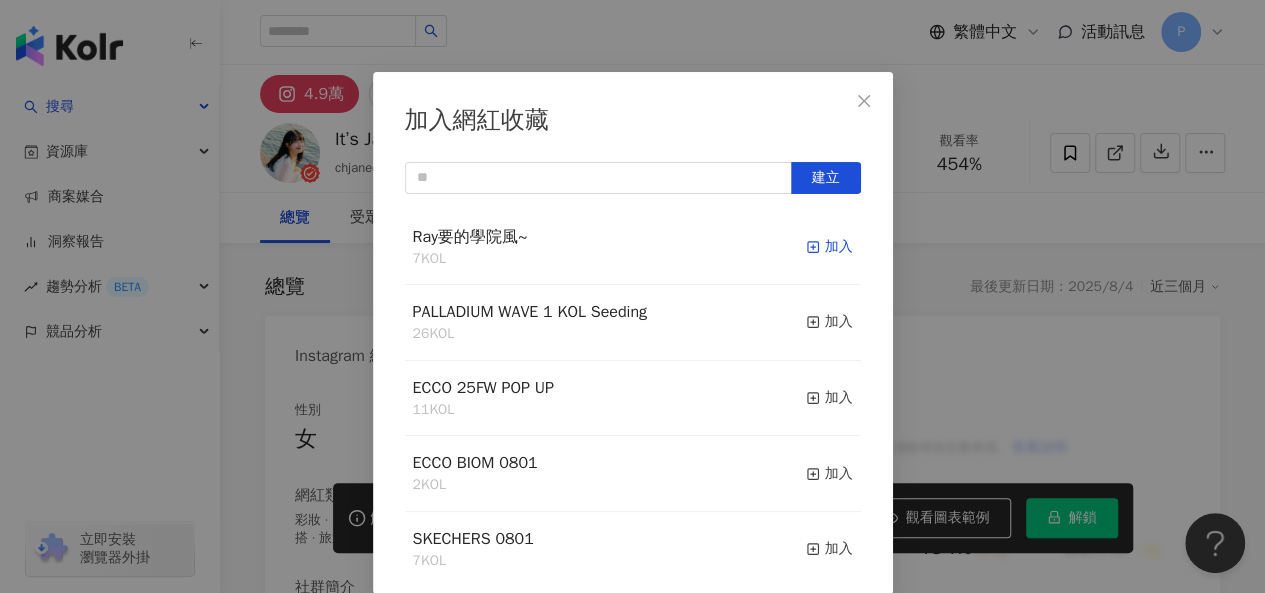 click on "加入" at bounding box center [829, 247] 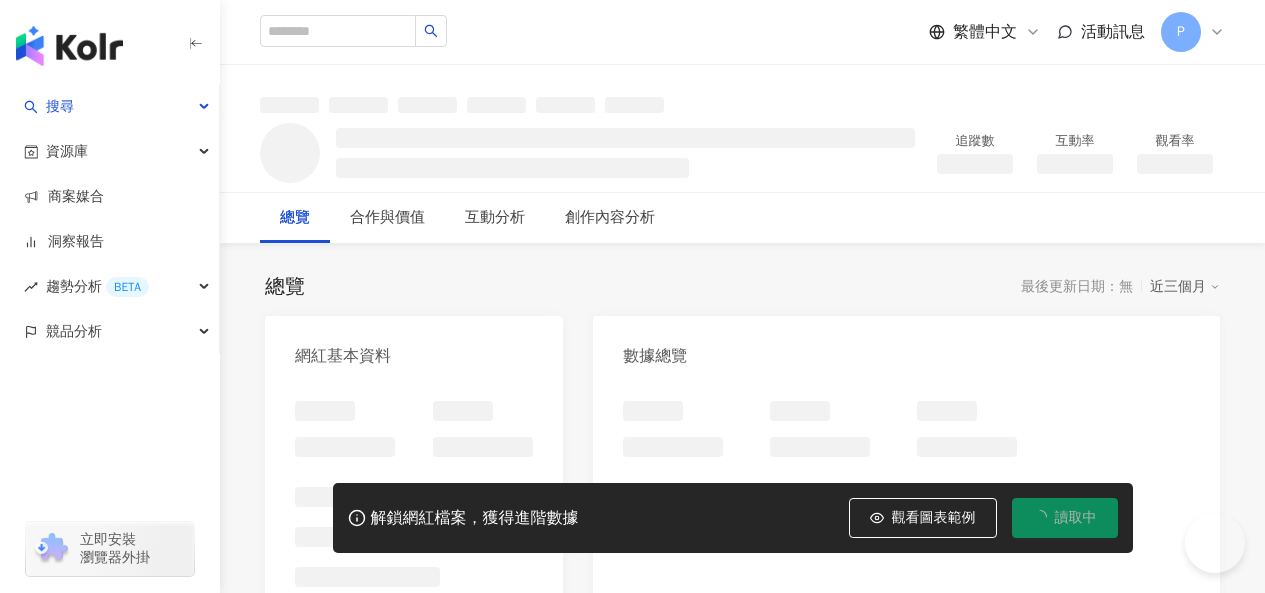 scroll, scrollTop: 0, scrollLeft: 0, axis: both 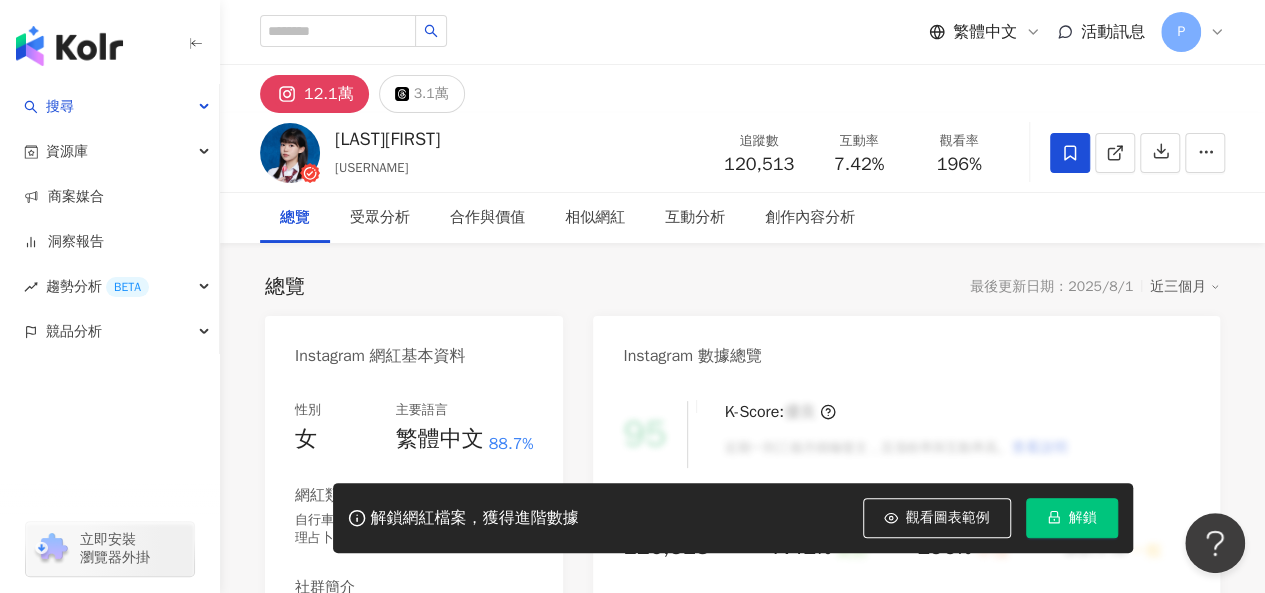click at bounding box center (1070, 153) 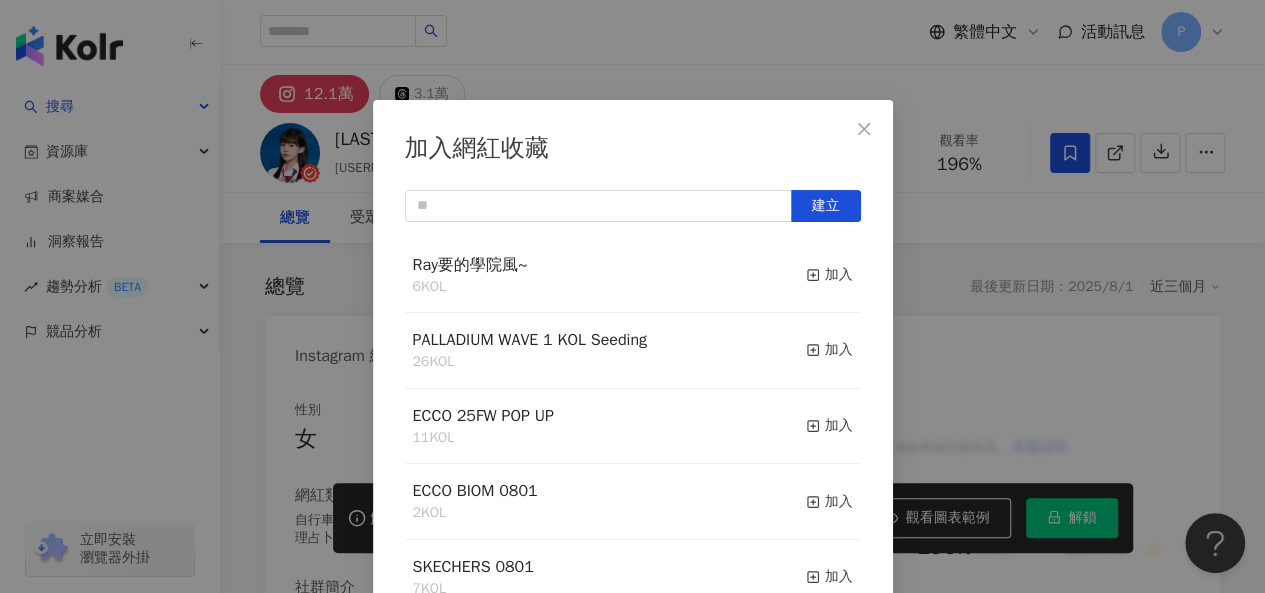 scroll, scrollTop: 28, scrollLeft: 0, axis: vertical 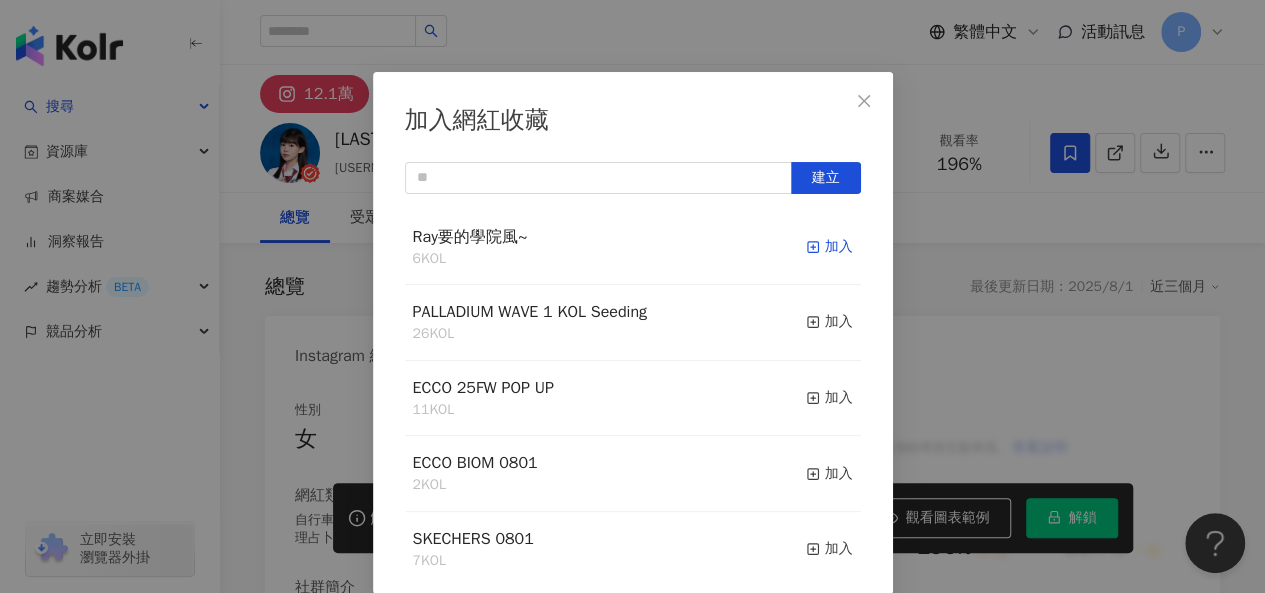 click 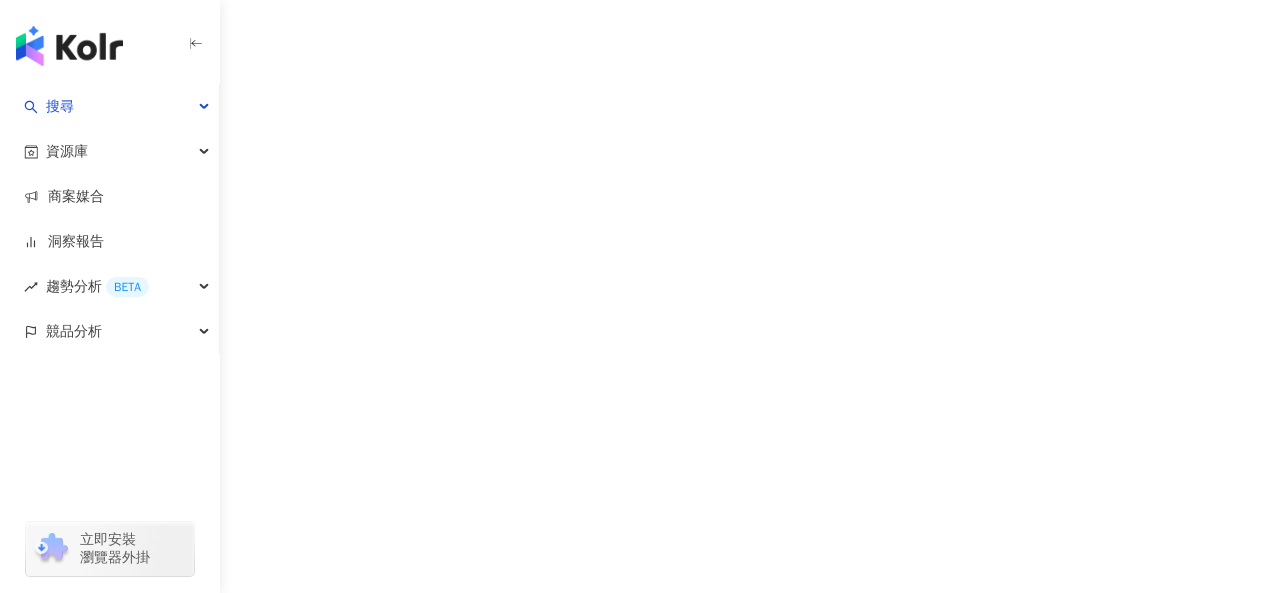 scroll, scrollTop: 0, scrollLeft: 0, axis: both 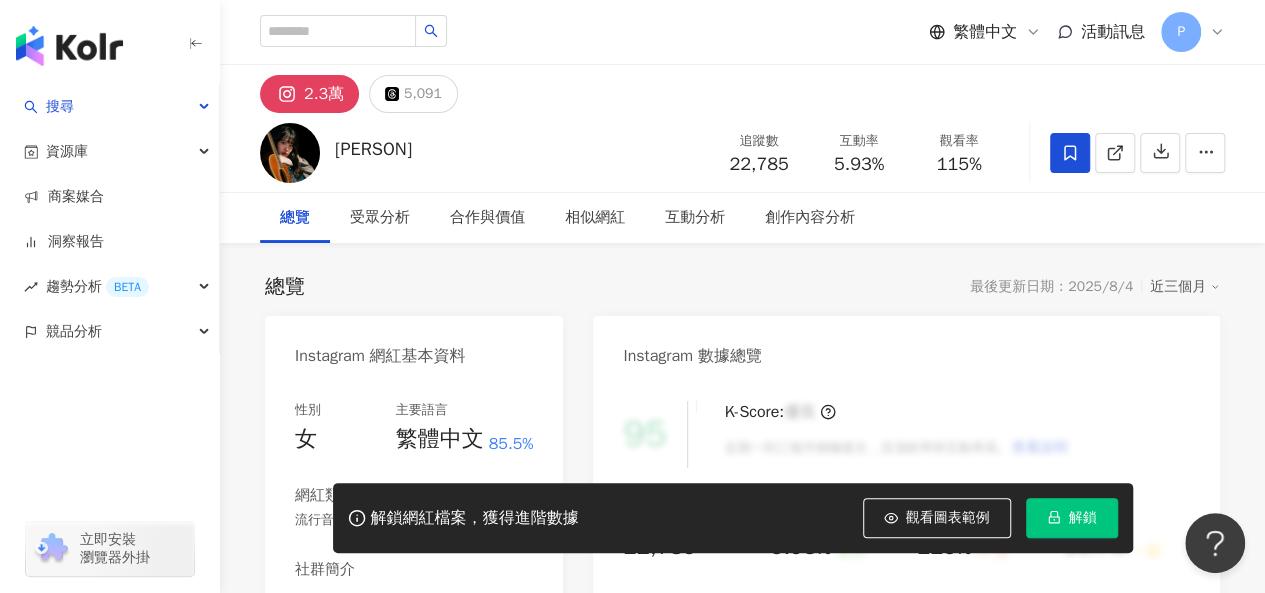 click 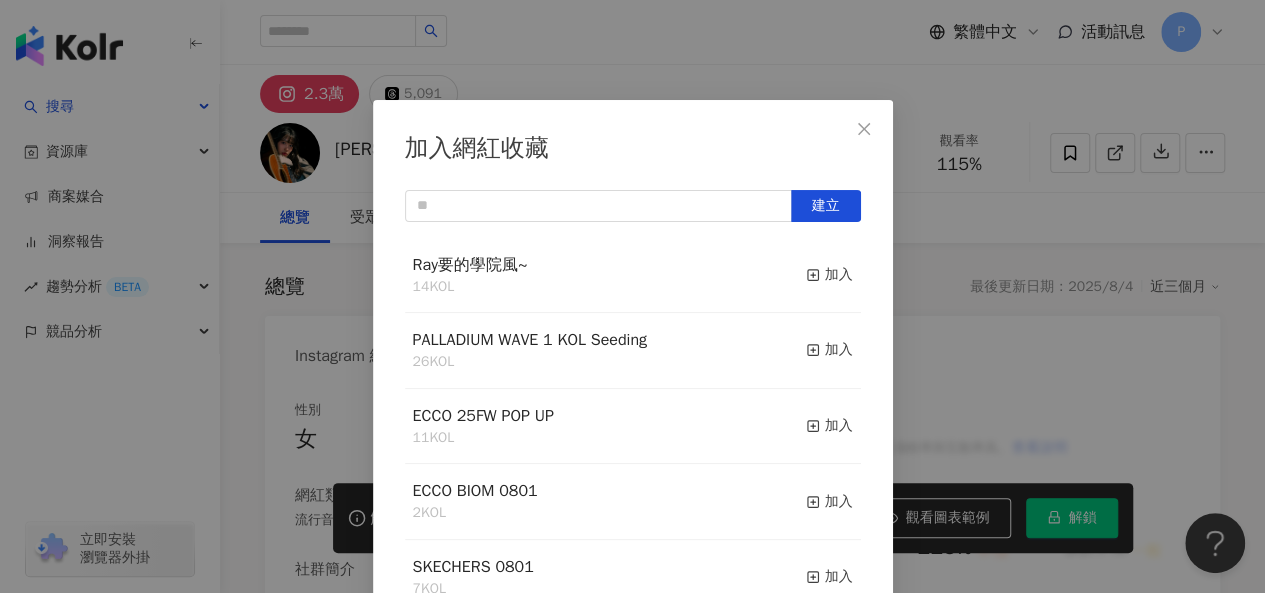 scroll, scrollTop: 28, scrollLeft: 0, axis: vertical 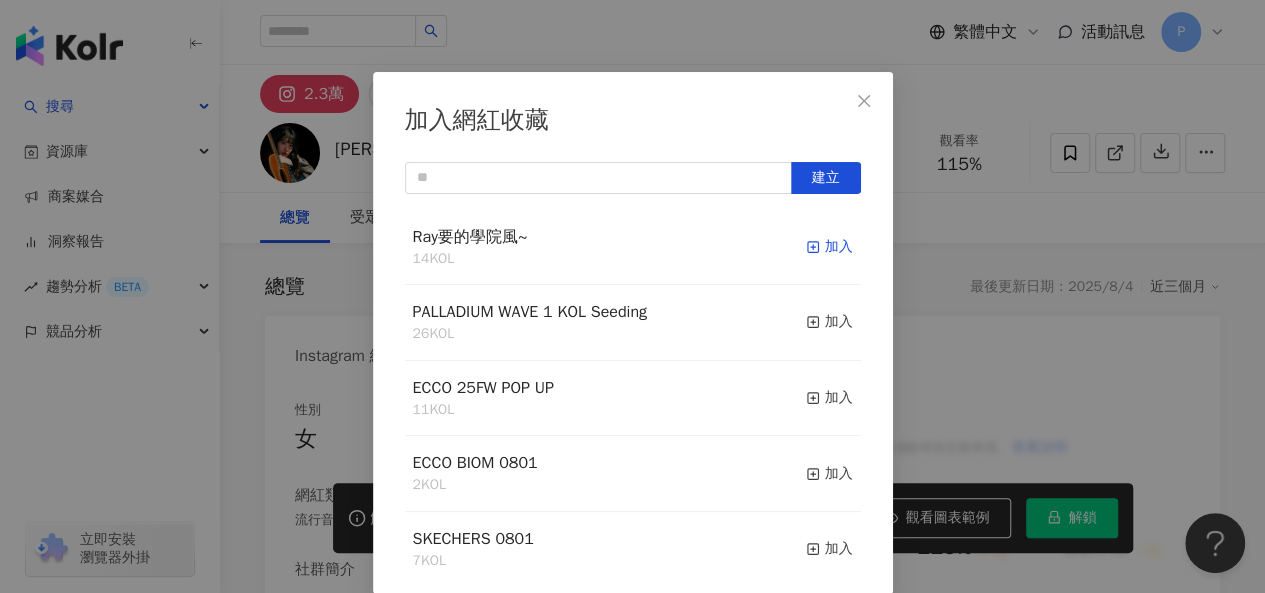 click on "加入" at bounding box center (829, 247) 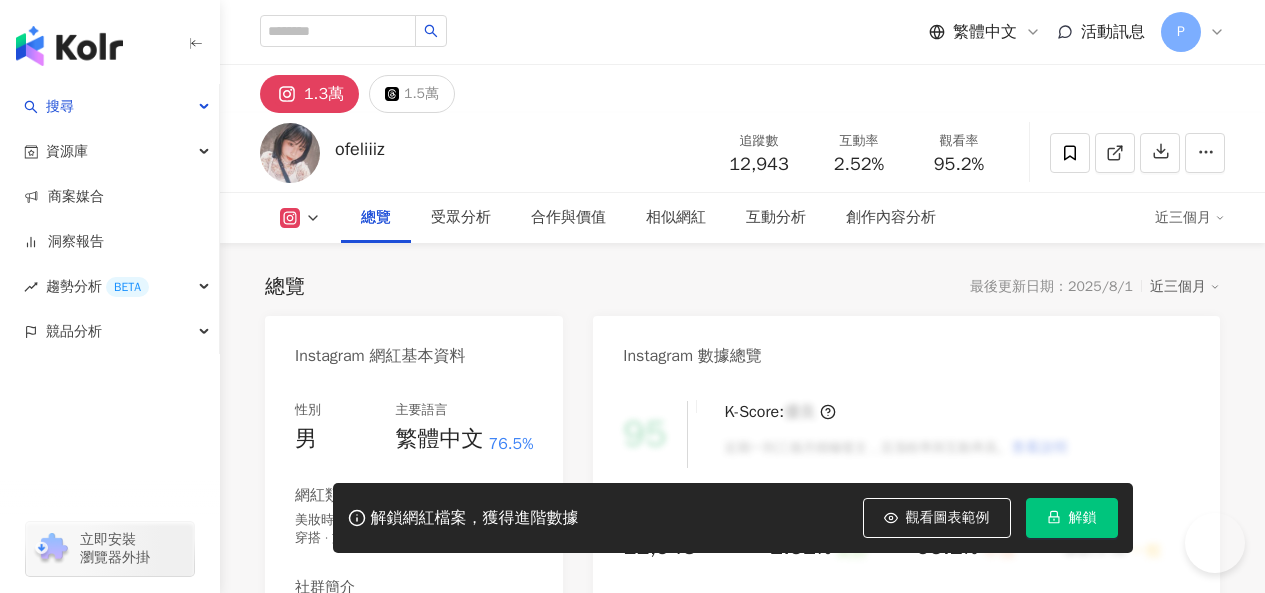scroll, scrollTop: 0, scrollLeft: 0, axis: both 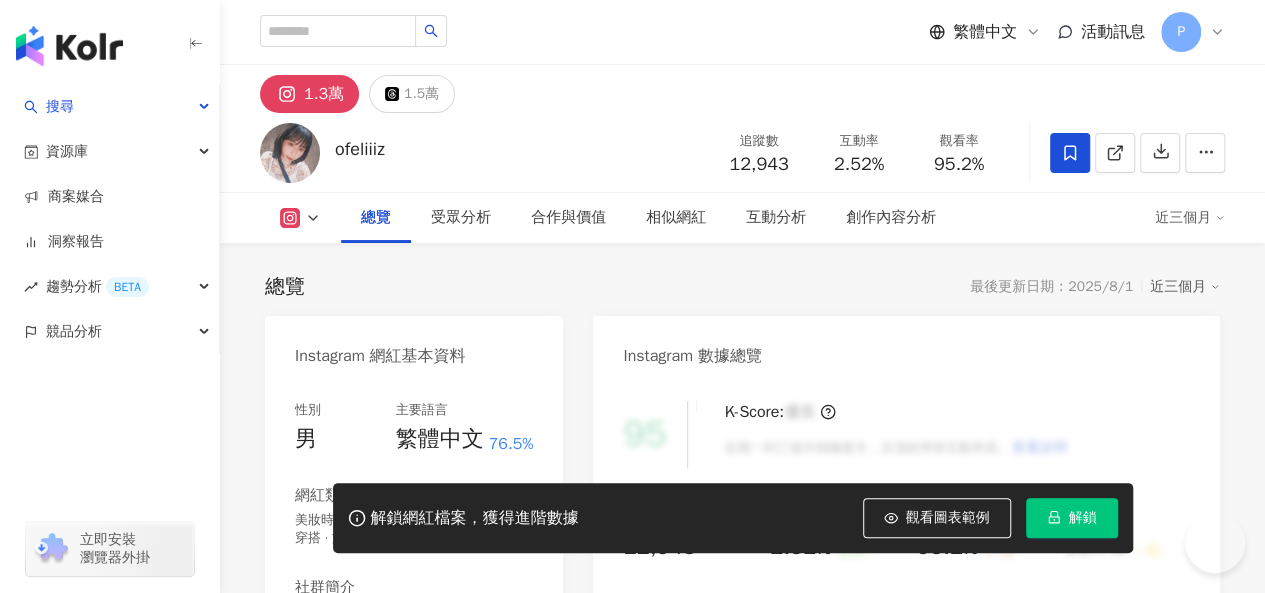 click 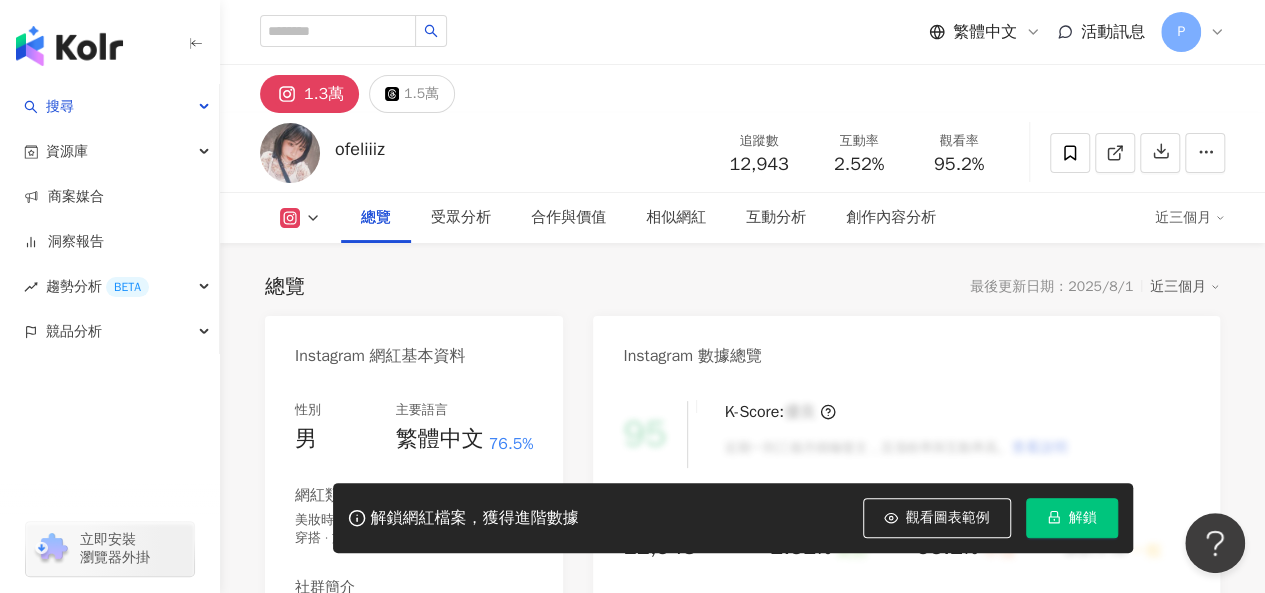 scroll, scrollTop: 0, scrollLeft: 0, axis: both 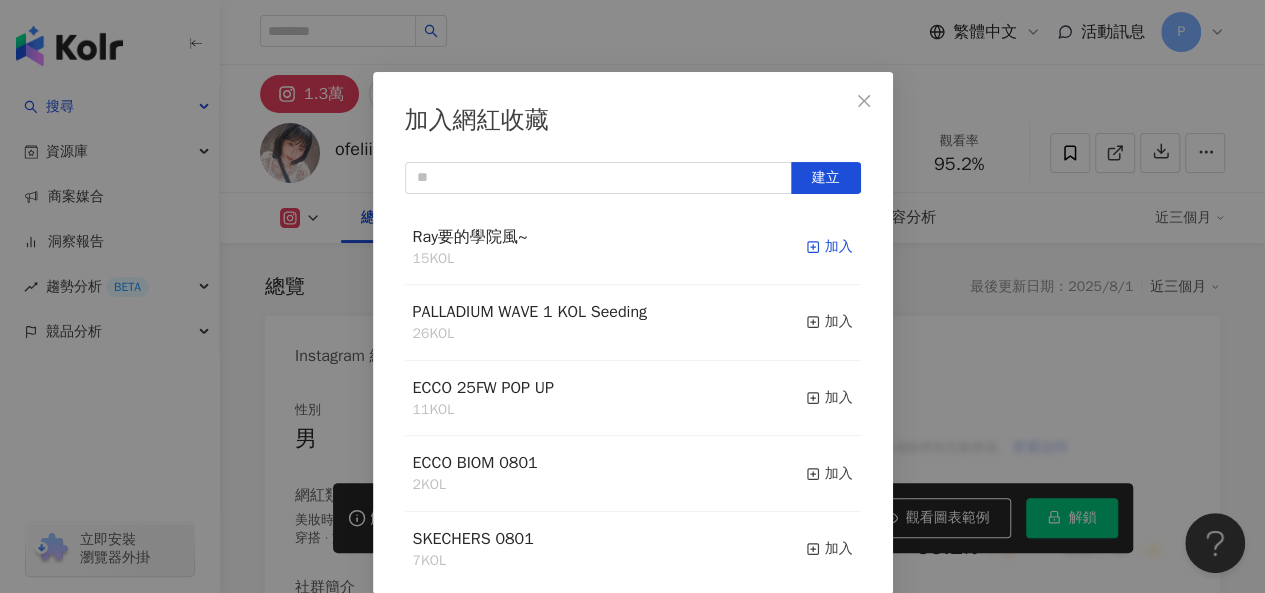 click on "加入" at bounding box center (829, 247) 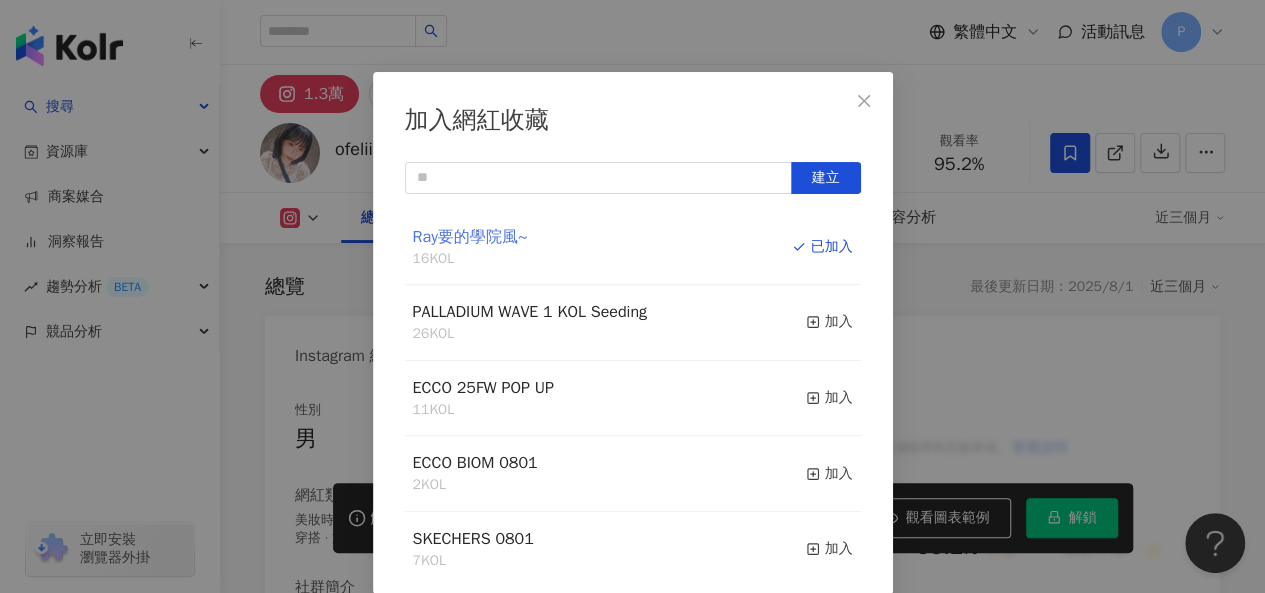 click on "Ray要的學院風~" at bounding box center (470, 237) 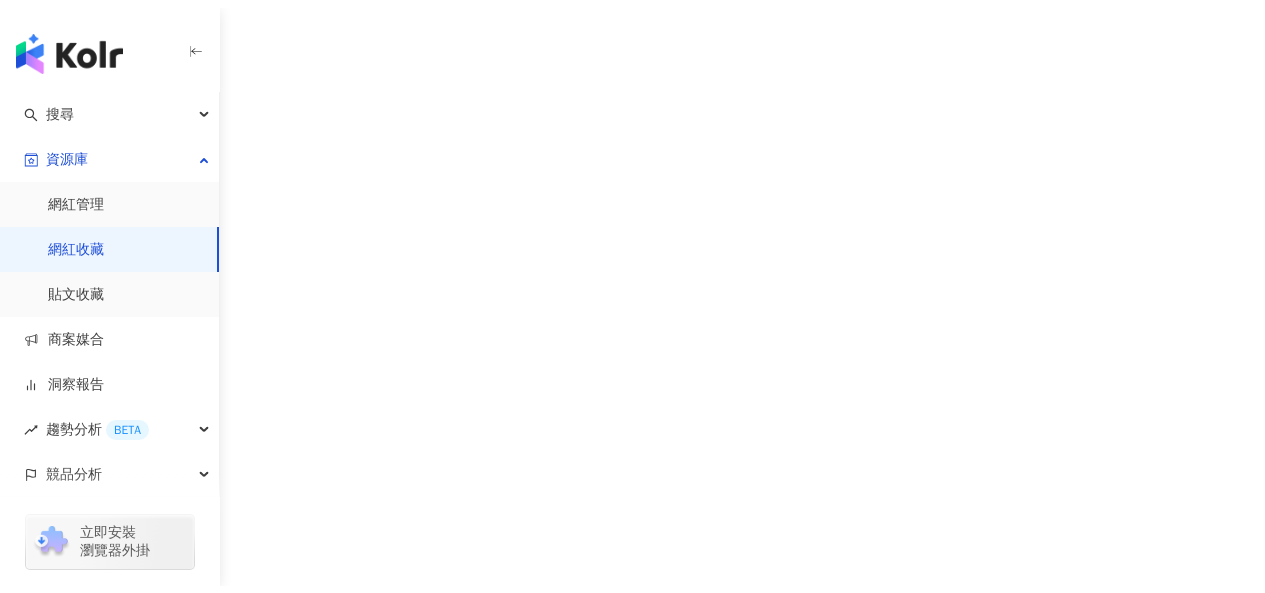 scroll, scrollTop: 0, scrollLeft: 0, axis: both 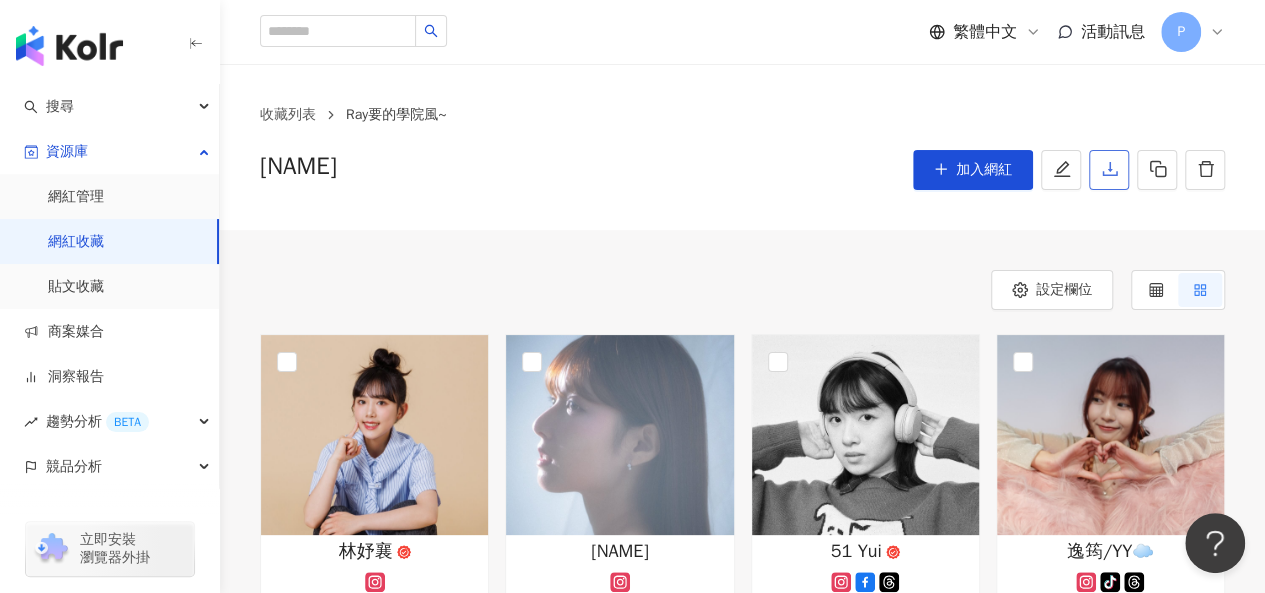 click 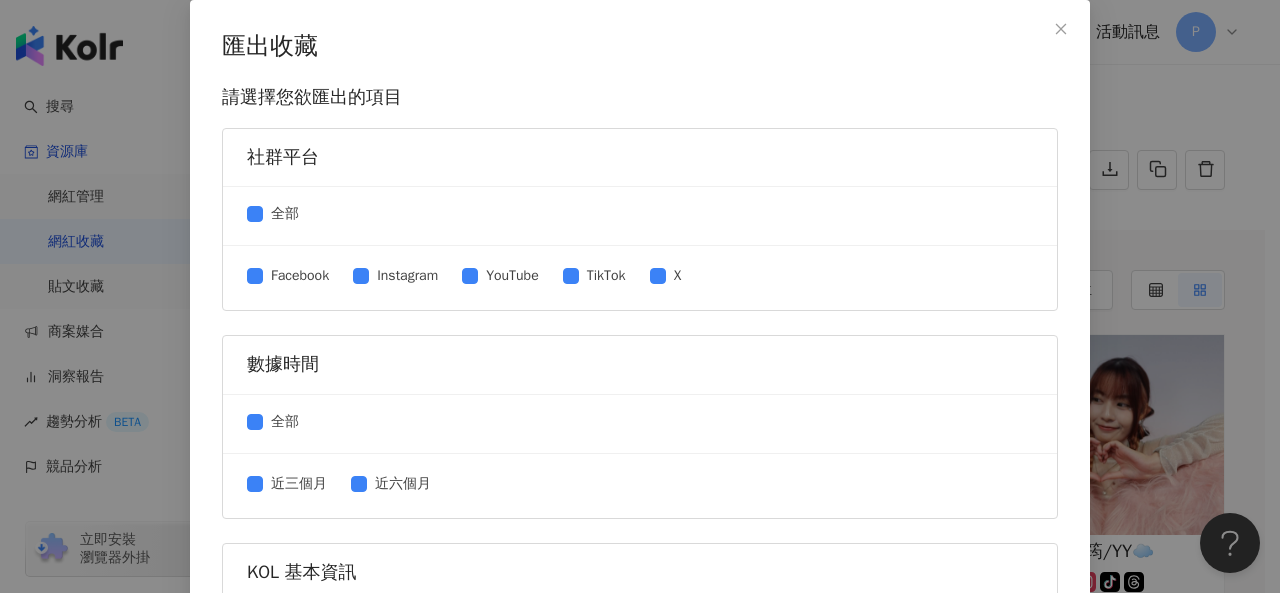 drag, startPoint x: 279, startPoint y: 219, endPoint x: 337, endPoint y: 252, distance: 66.730804 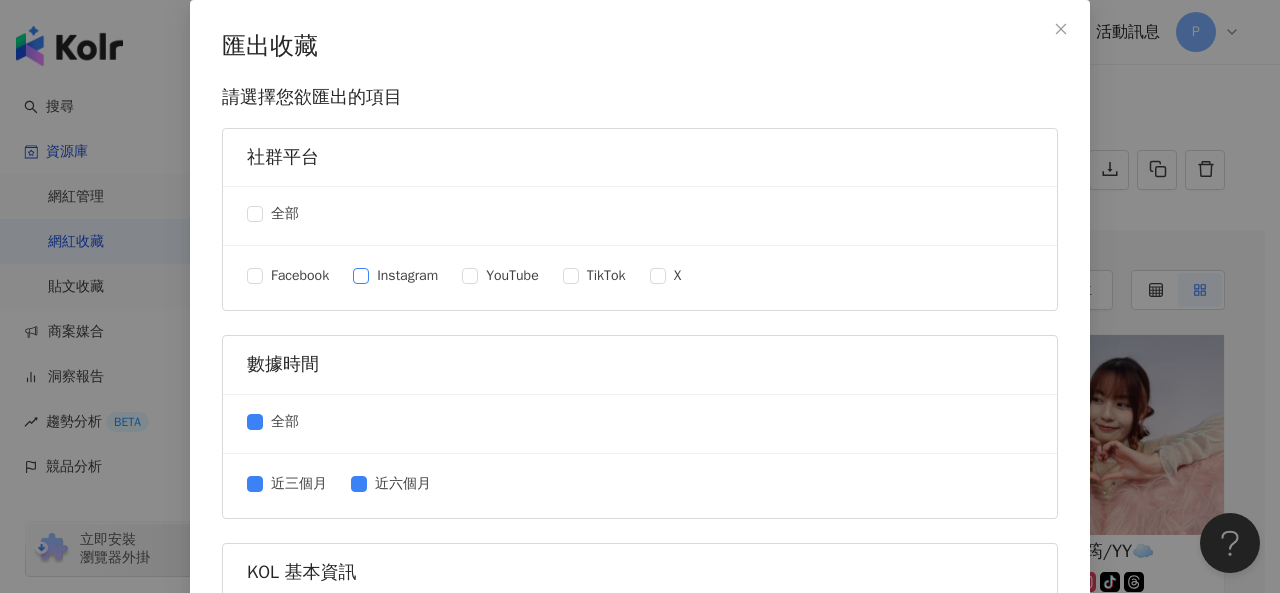 click on "Instagram" at bounding box center (407, 276) 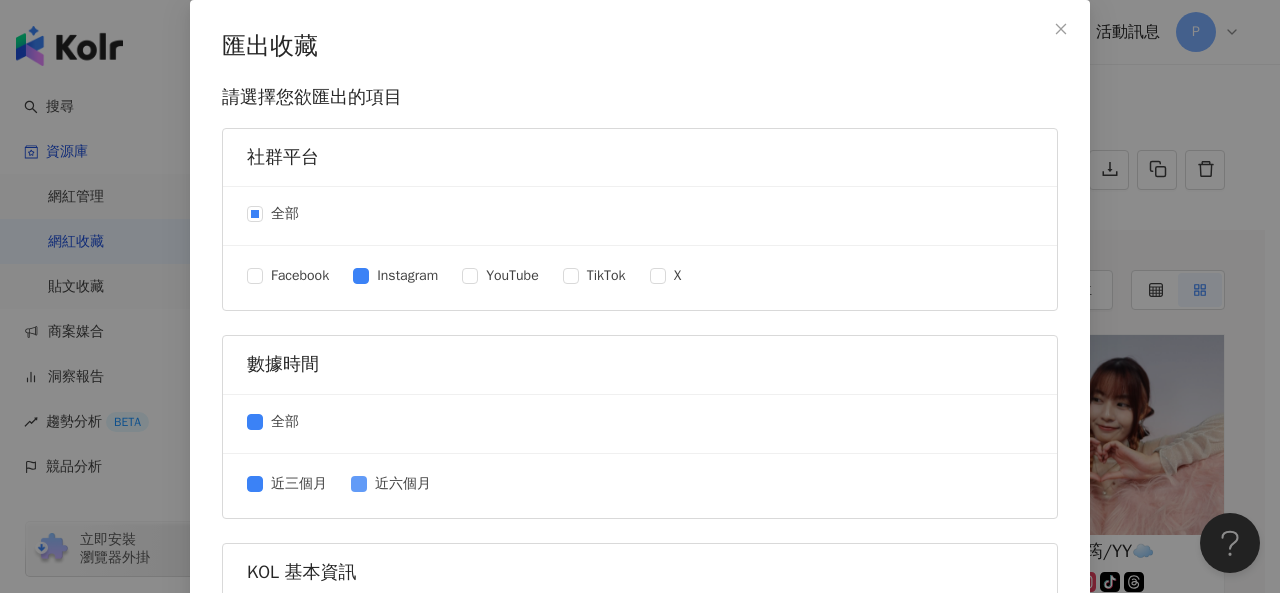 click on "近六個月" at bounding box center [403, 484] 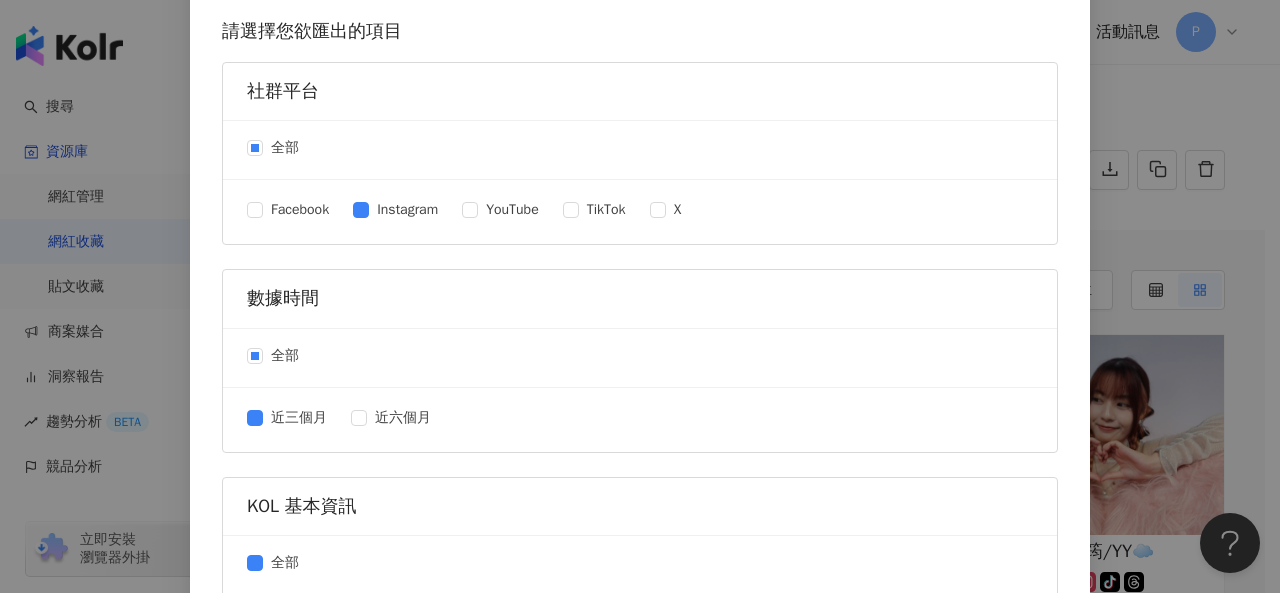 scroll, scrollTop: 300, scrollLeft: 0, axis: vertical 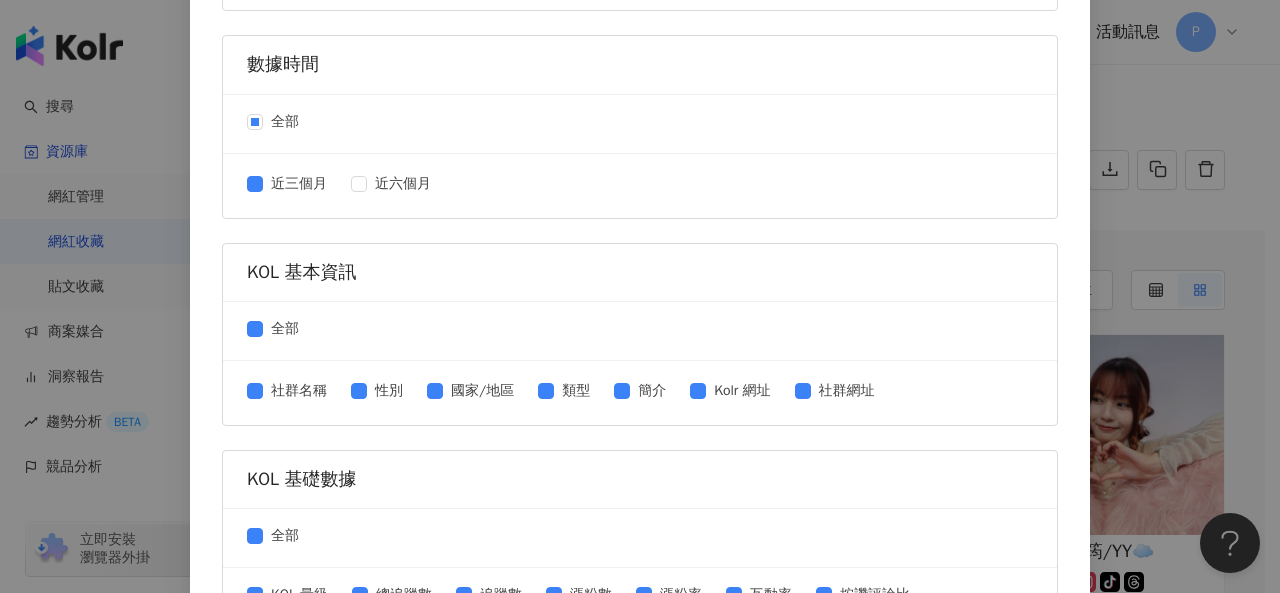 click on "全部" at bounding box center [640, 331] 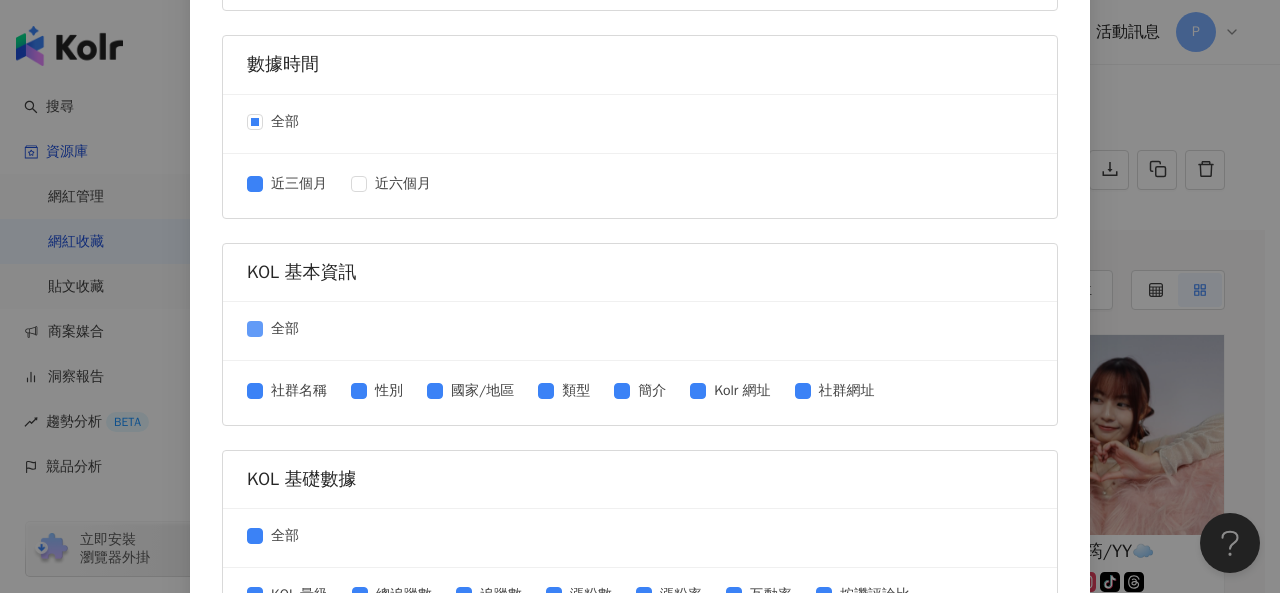 click on "全部" at bounding box center [285, 329] 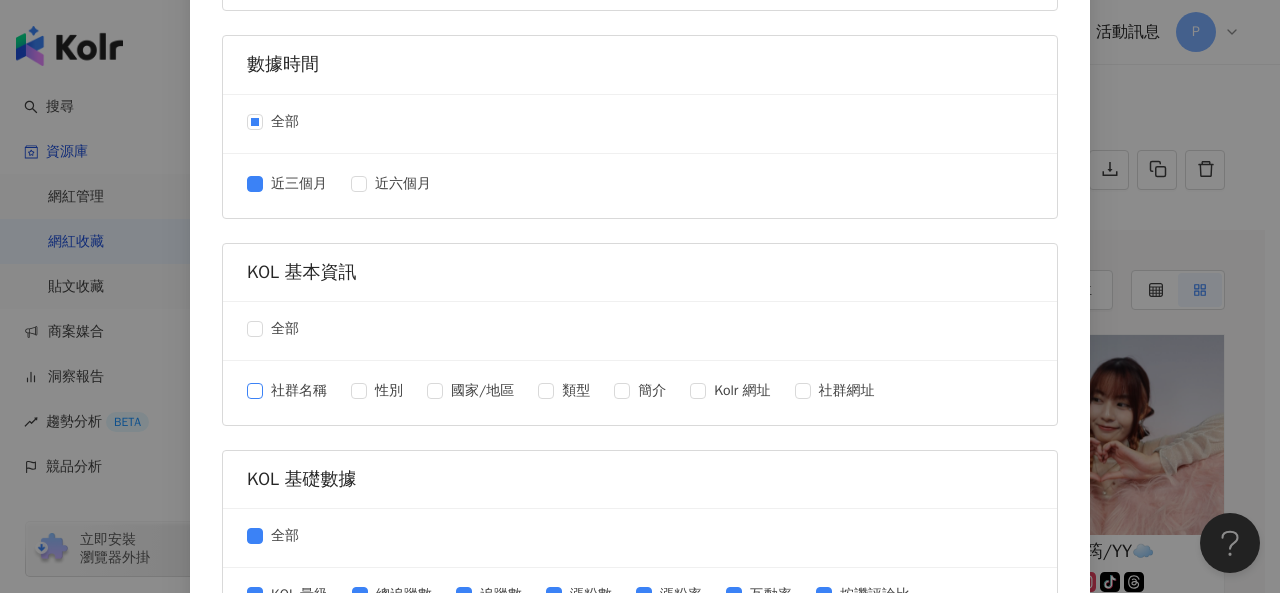 drag, startPoint x: 272, startPoint y: 389, endPoint x: 341, endPoint y: 390, distance: 69.00725 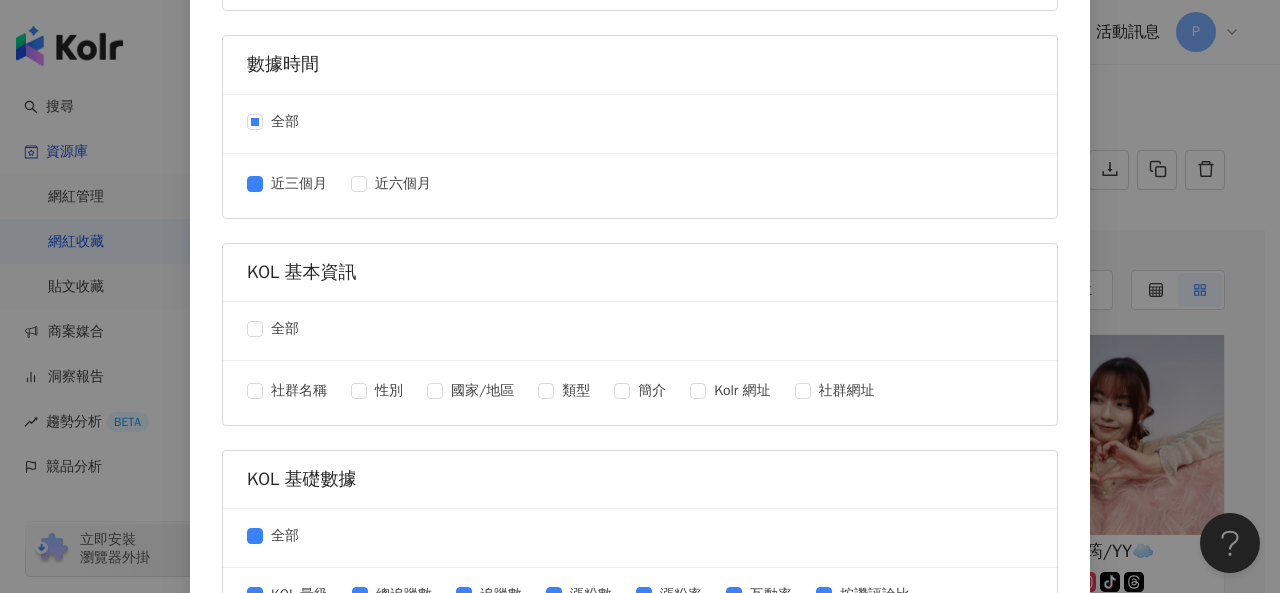 click on "社群名稱" at bounding box center (299, 391) 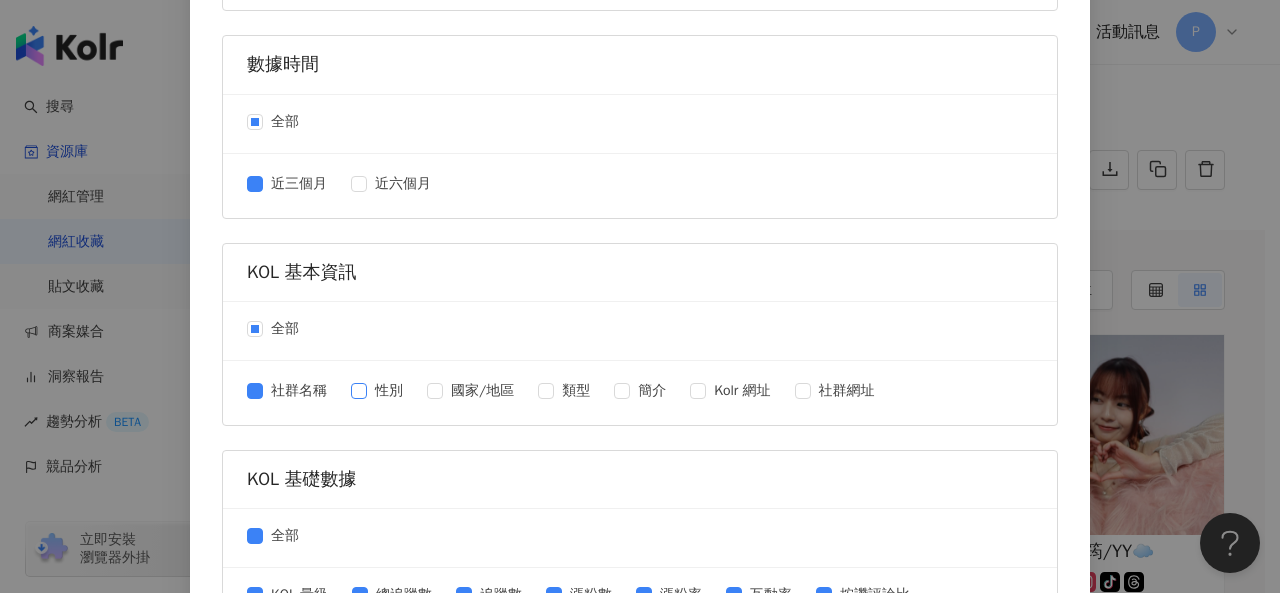 click on "性別" at bounding box center [389, 391] 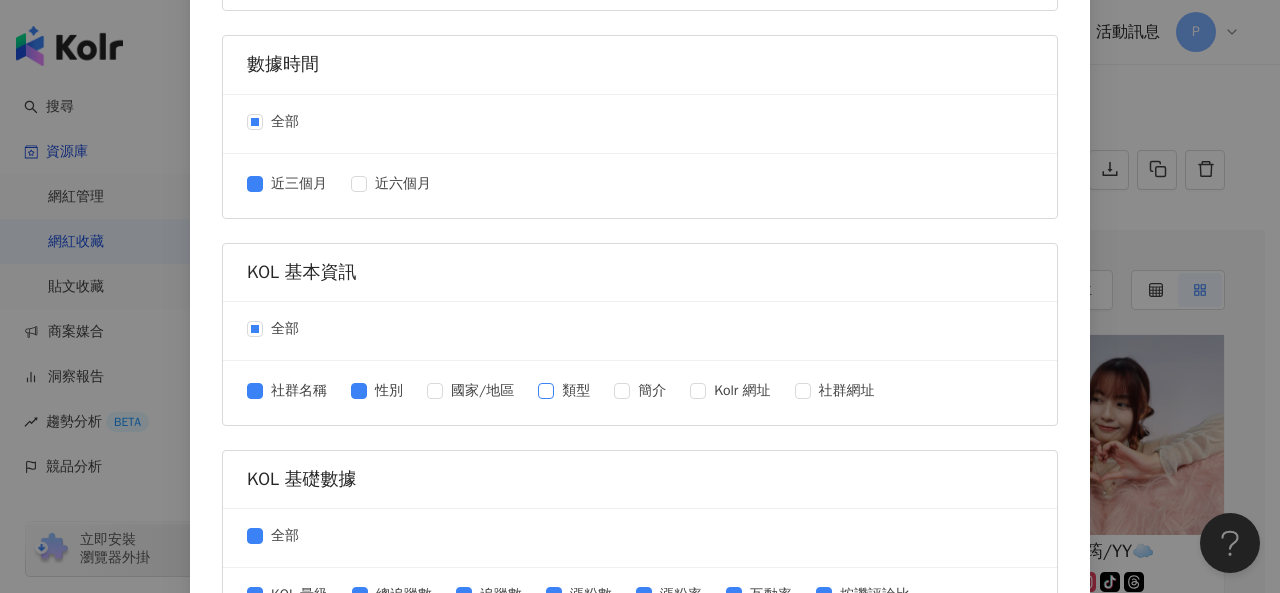 click on "類型" at bounding box center (576, 391) 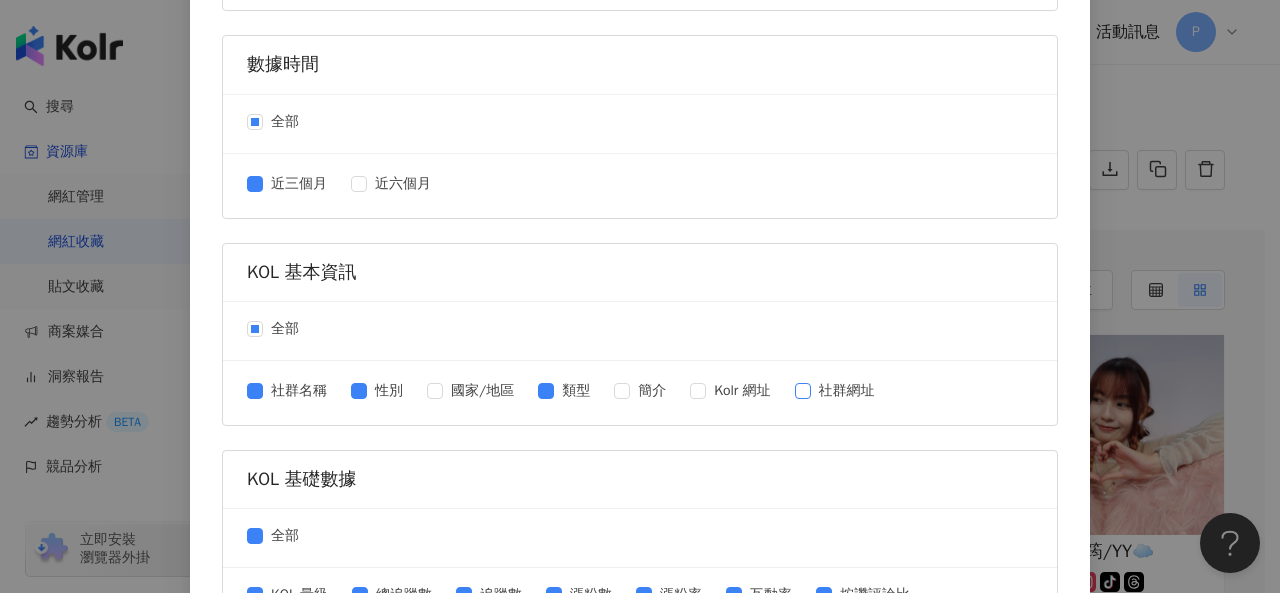 click on "社群網址" at bounding box center [847, 391] 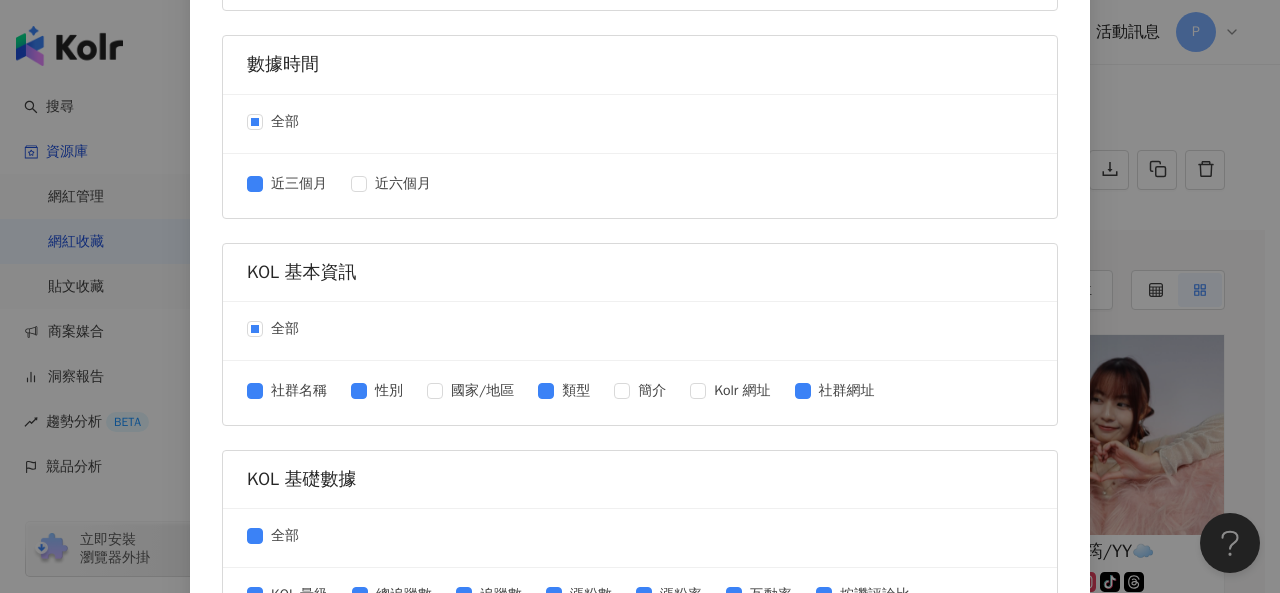 scroll, scrollTop: 600, scrollLeft: 0, axis: vertical 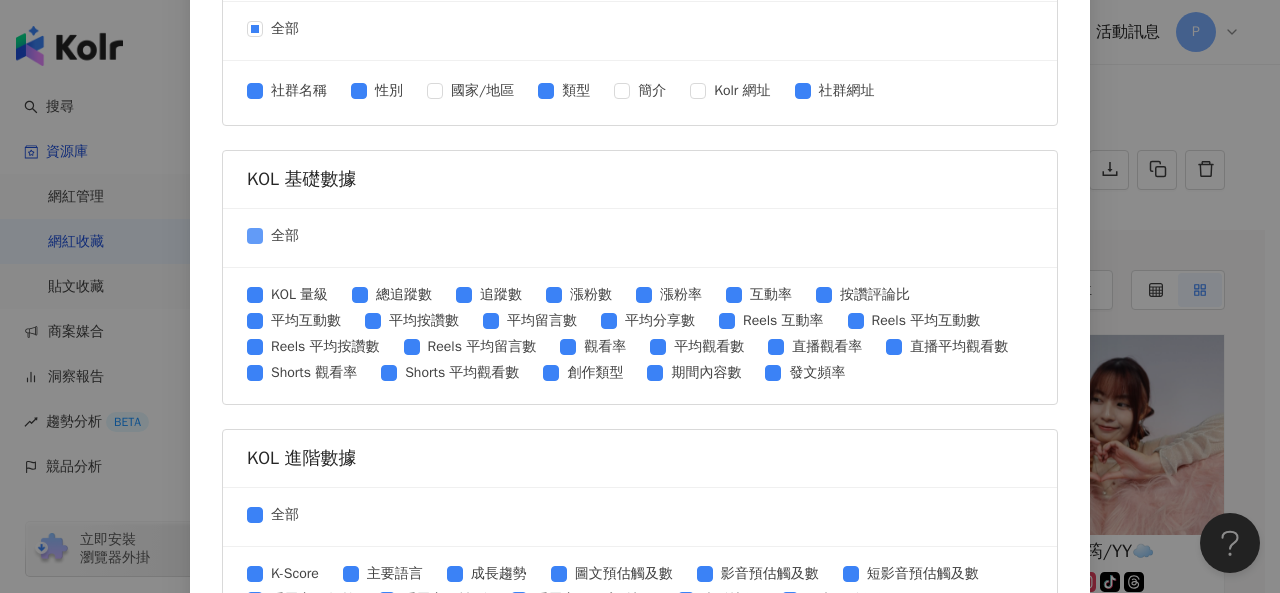 click on "全部" at bounding box center [285, 236] 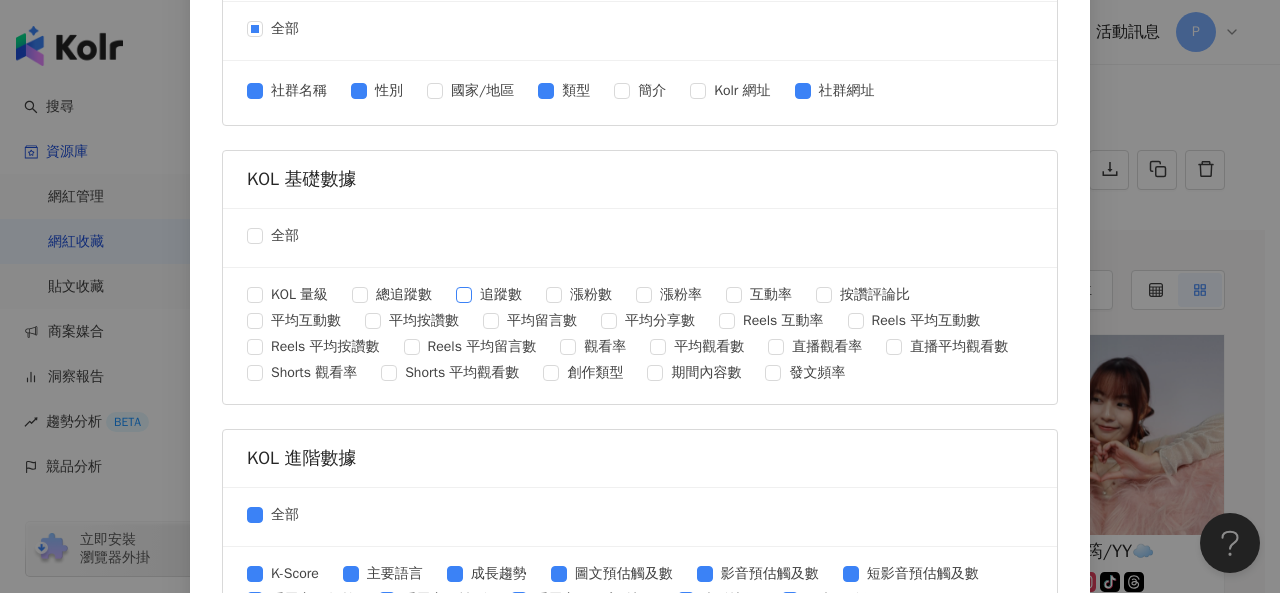 click on "追蹤數" at bounding box center (501, 295) 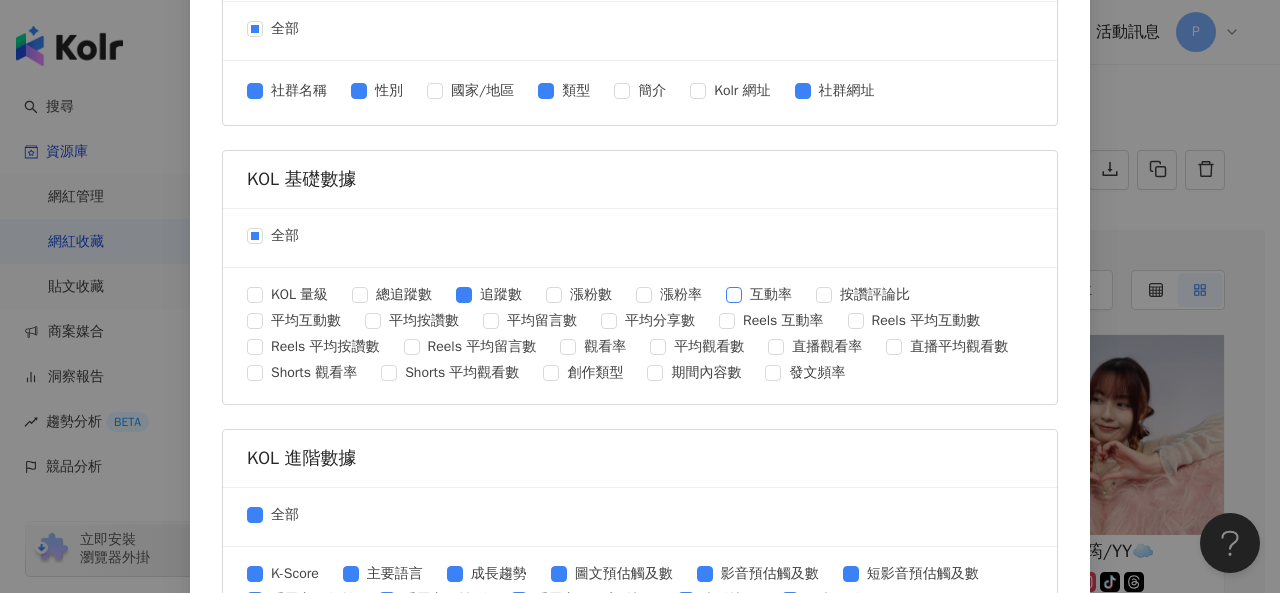 click on "互動率" at bounding box center (771, 295) 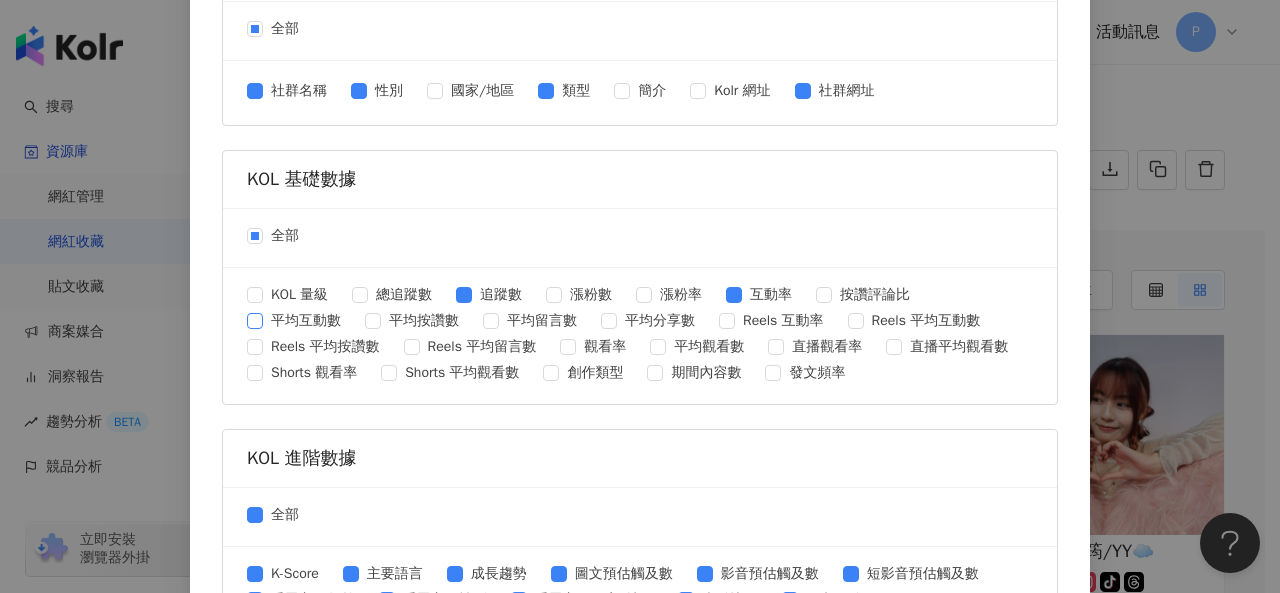 click on "平均互動數" at bounding box center (306, 321) 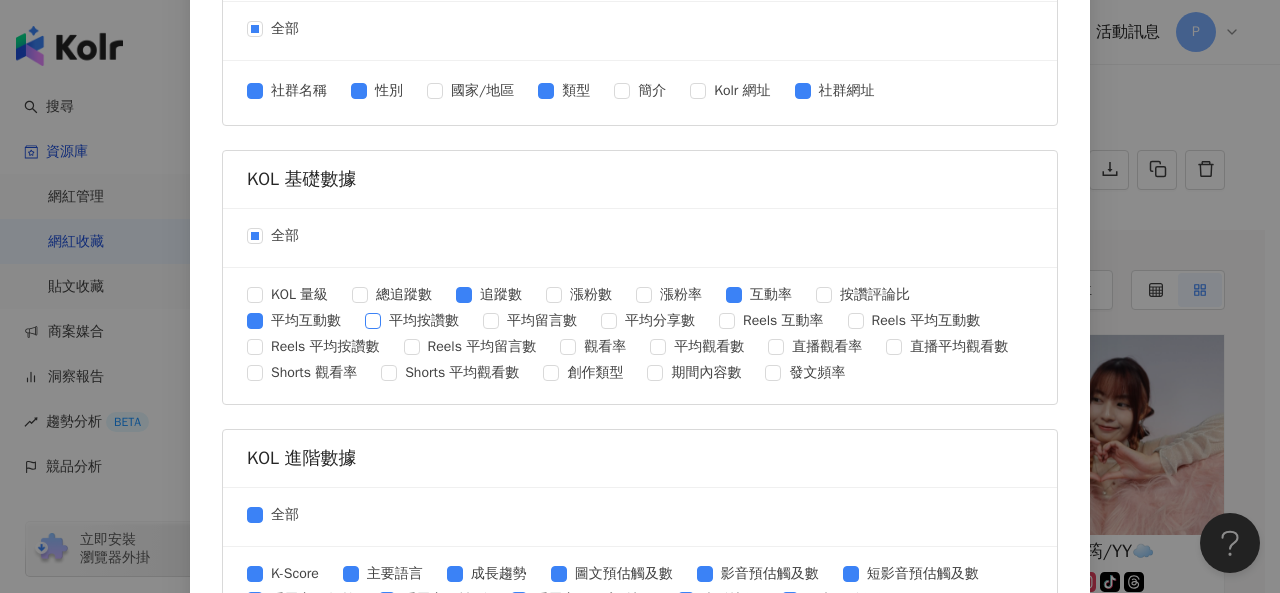 drag, startPoint x: 398, startPoint y: 320, endPoint x: 410, endPoint y: 320, distance: 12 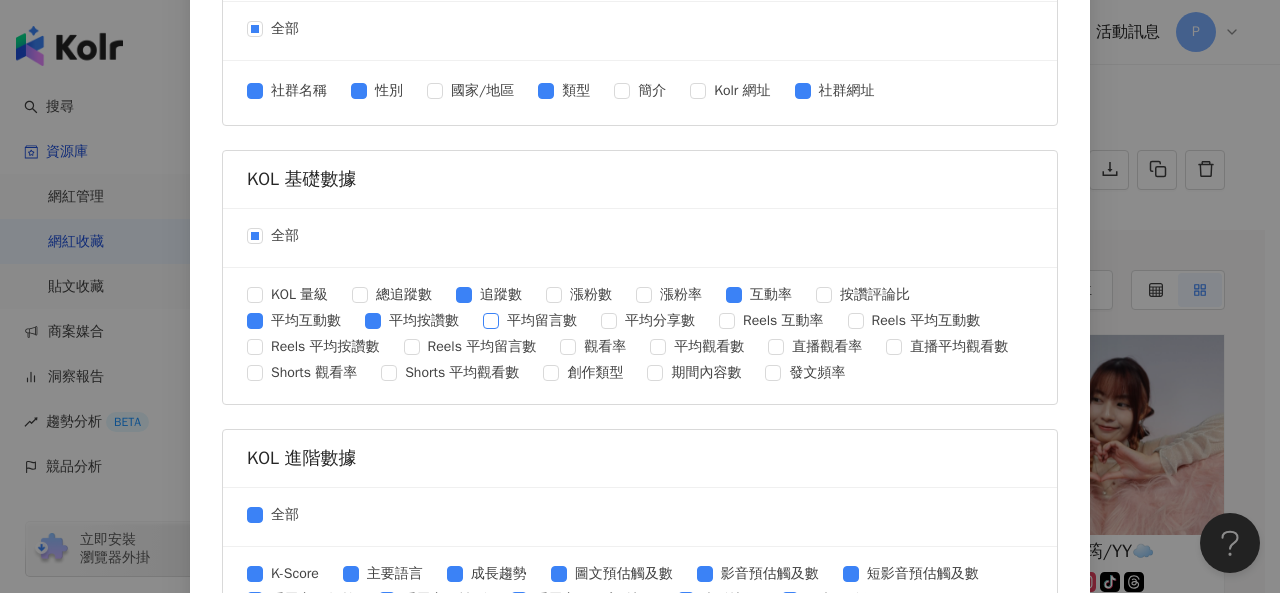 click on "平均留言數" at bounding box center [542, 321] 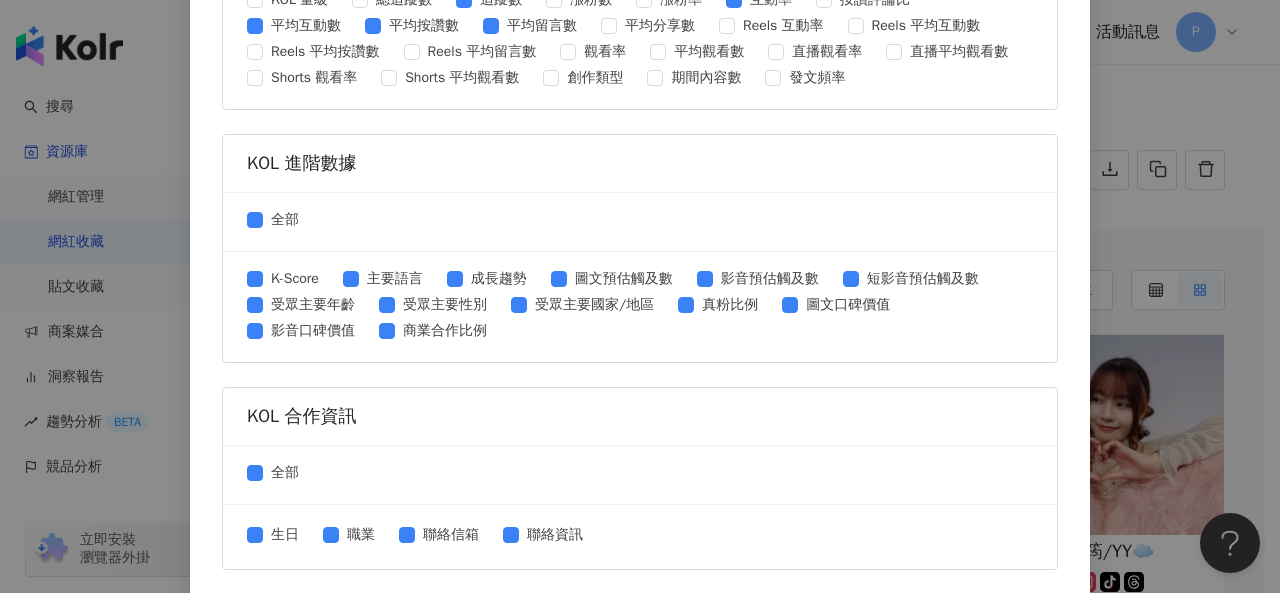 scroll, scrollTop: 900, scrollLeft: 0, axis: vertical 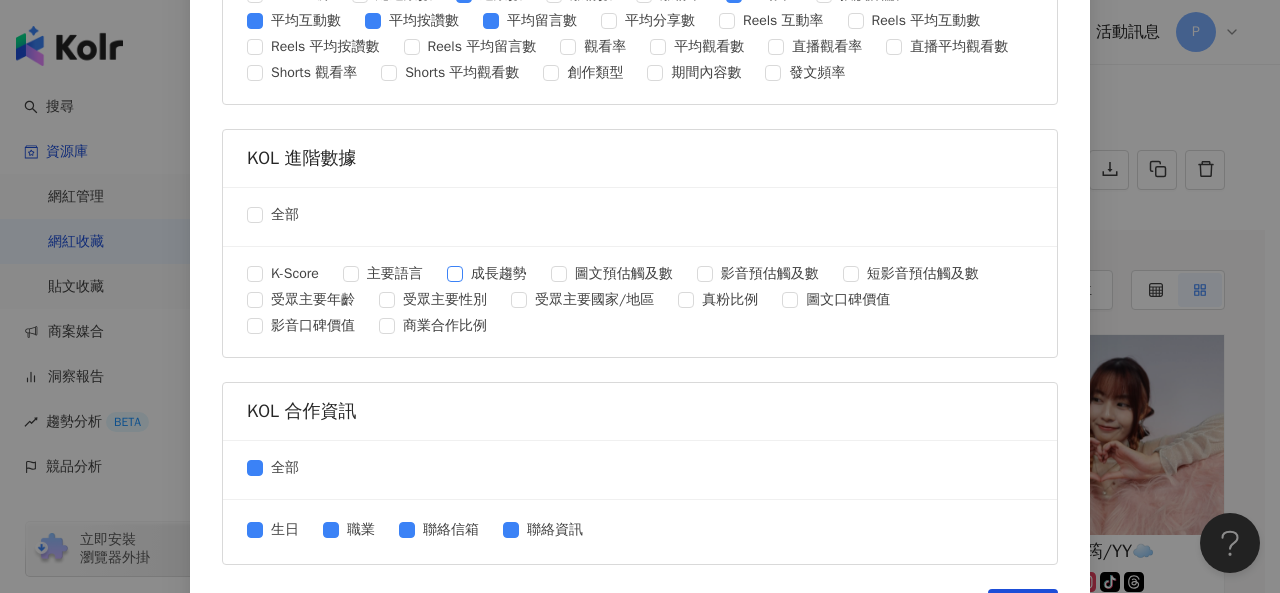 click on "成長趨勢" at bounding box center [499, 274] 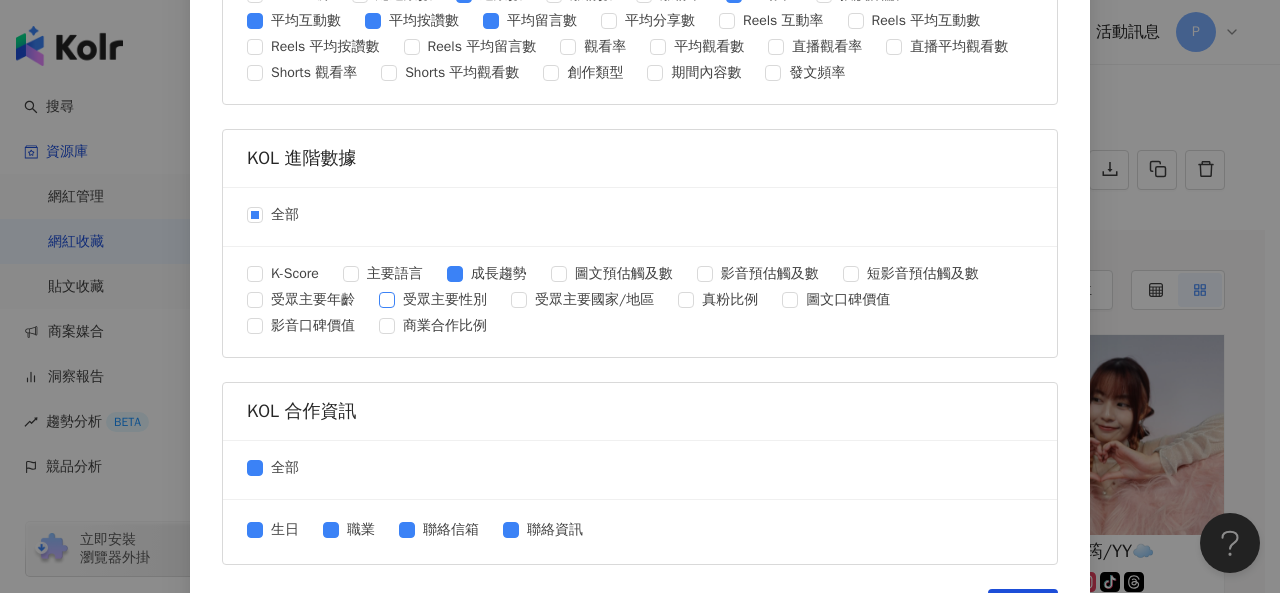click on "受眾主要性別" at bounding box center [445, 300] 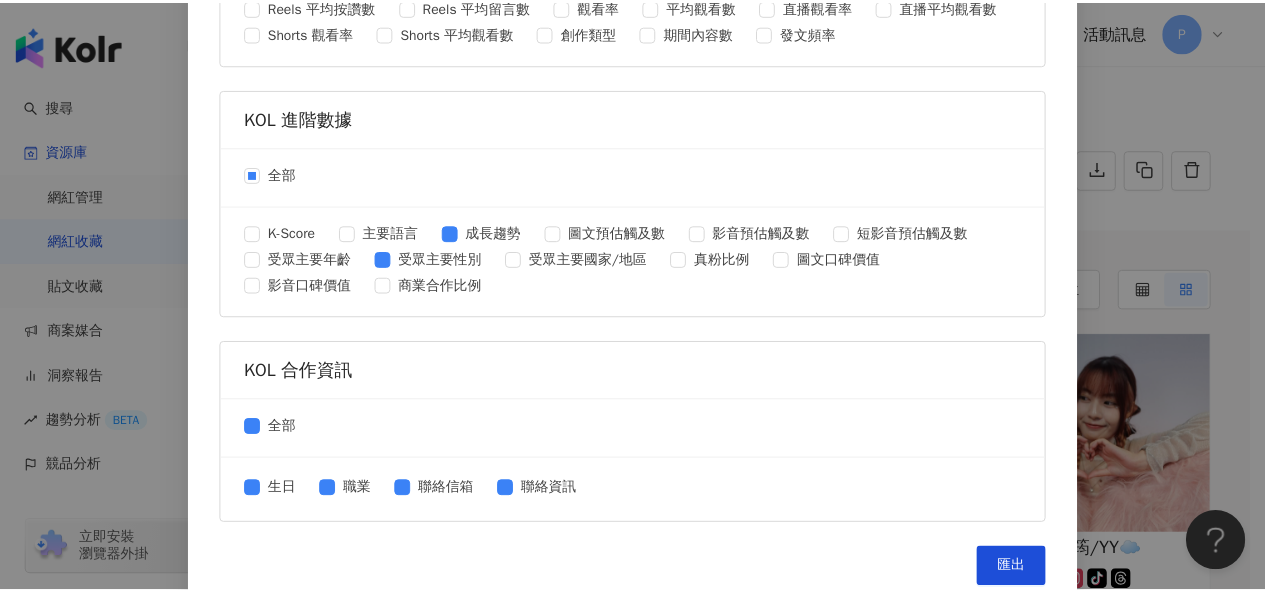 scroll, scrollTop: 952, scrollLeft: 0, axis: vertical 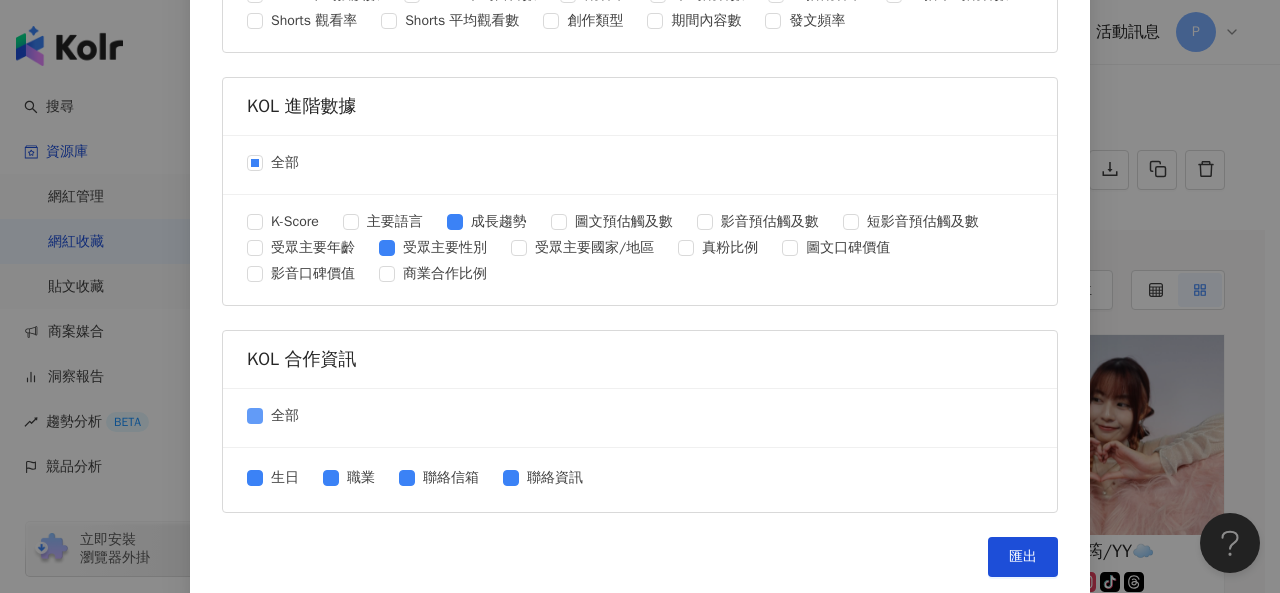 click on "全部" at bounding box center (285, 416) 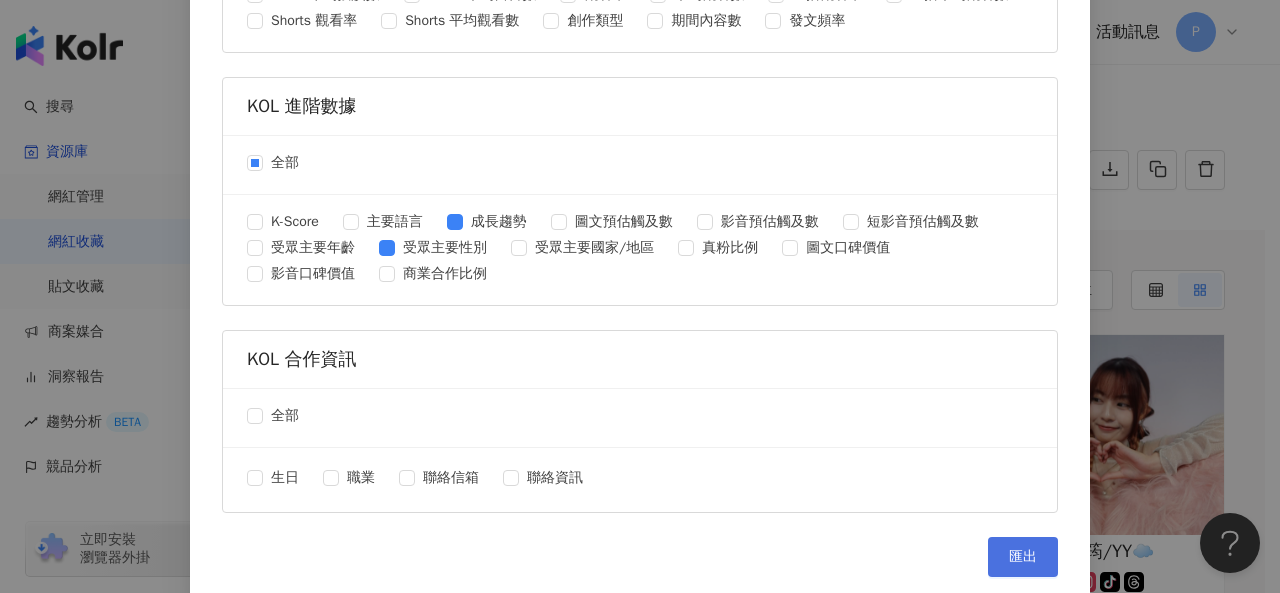 click on "匯出" at bounding box center (1023, 557) 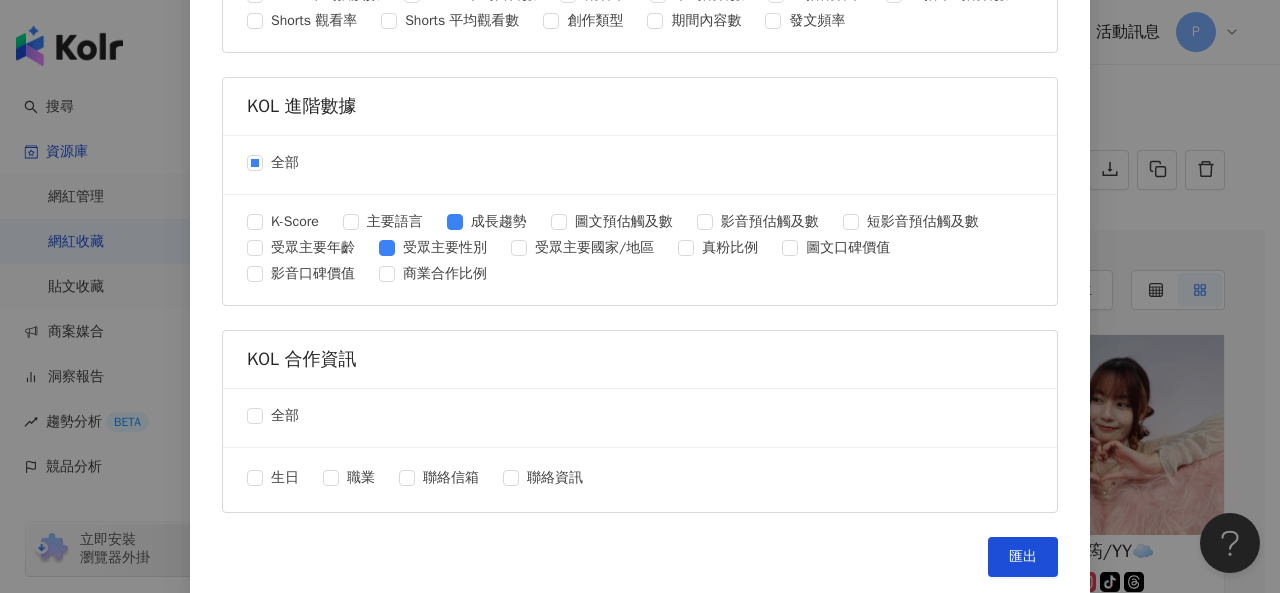 click on "匯出收藏 請選擇您欲匯出的項目 社群平台 全部 Facebook Instagram YouTube TikTok X 數據時間 全部 近三個月 近六個月 KOL 基本資訊 全部 社群名稱 性別 國家/地區 類型 簡介 Kolr 網址 社群網址 KOL 基礎數據 全部 KOL 量級 總追蹤數 追蹤數 漲粉數 漲粉率 互動率 按讚評論比 平均互動數 平均按讚數 平均留言數 平均分享數 Reels 互動率 Reels 平均互動數 Reels 平均按讚數 Reels 平均留言數 觀看率 平均觀看數 直播觀看率 直播平均觀看數 Shorts 觀看率 Shorts 平均觀看數 創作類型 期間內容數 發文頻率 KOL 進階數據 全部 K-Score 主要語言 成長趨勢 圖文預估觸及數 影音預估觸及數 短影音預估觸及數 受眾主要年齡 受眾主要性別 受眾主要國家/地區 真粉比例 圖文口碑價值 影音口碑價值 商業合作比例 KOL 合作資訊 全部 生日 職業 聯絡信箱 聯絡資訊 匯出" at bounding box center [640, 296] 